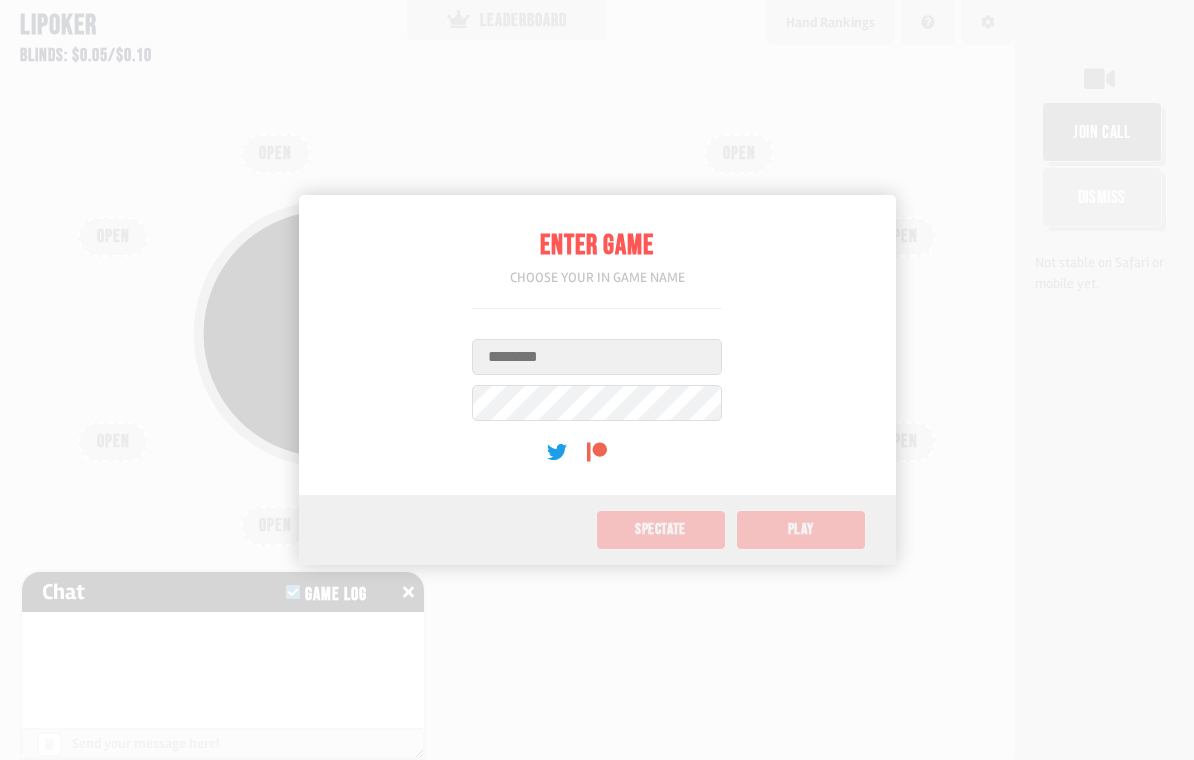 scroll, scrollTop: 0, scrollLeft: 0, axis: both 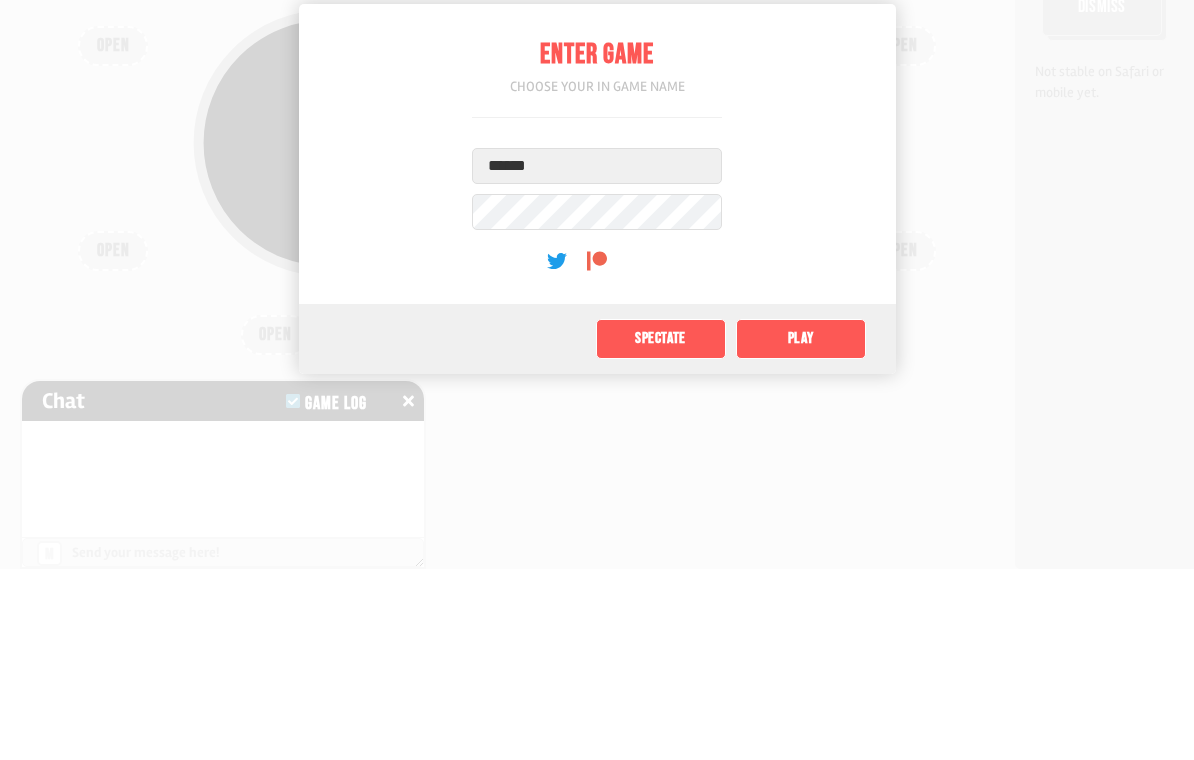 type on "******" 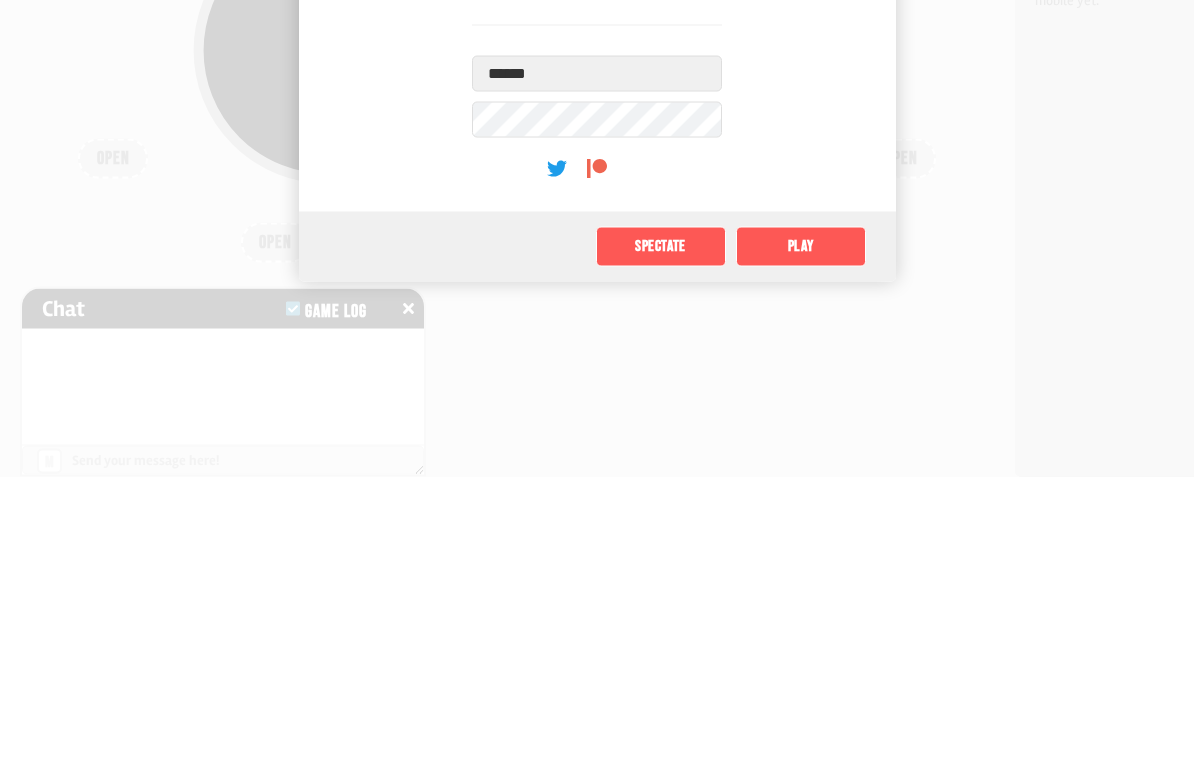 click on "Play" 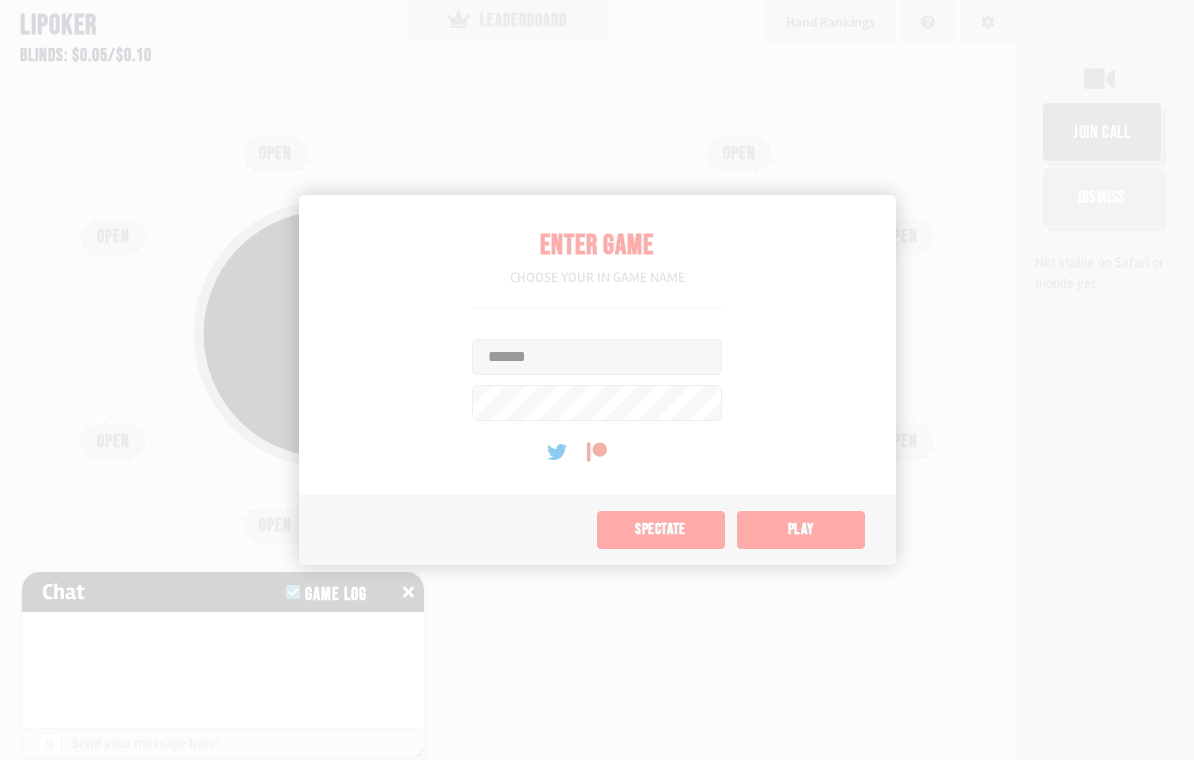 click on "Pot: $0.00   COPY GAME LINK" at bounding box center [508, 372] 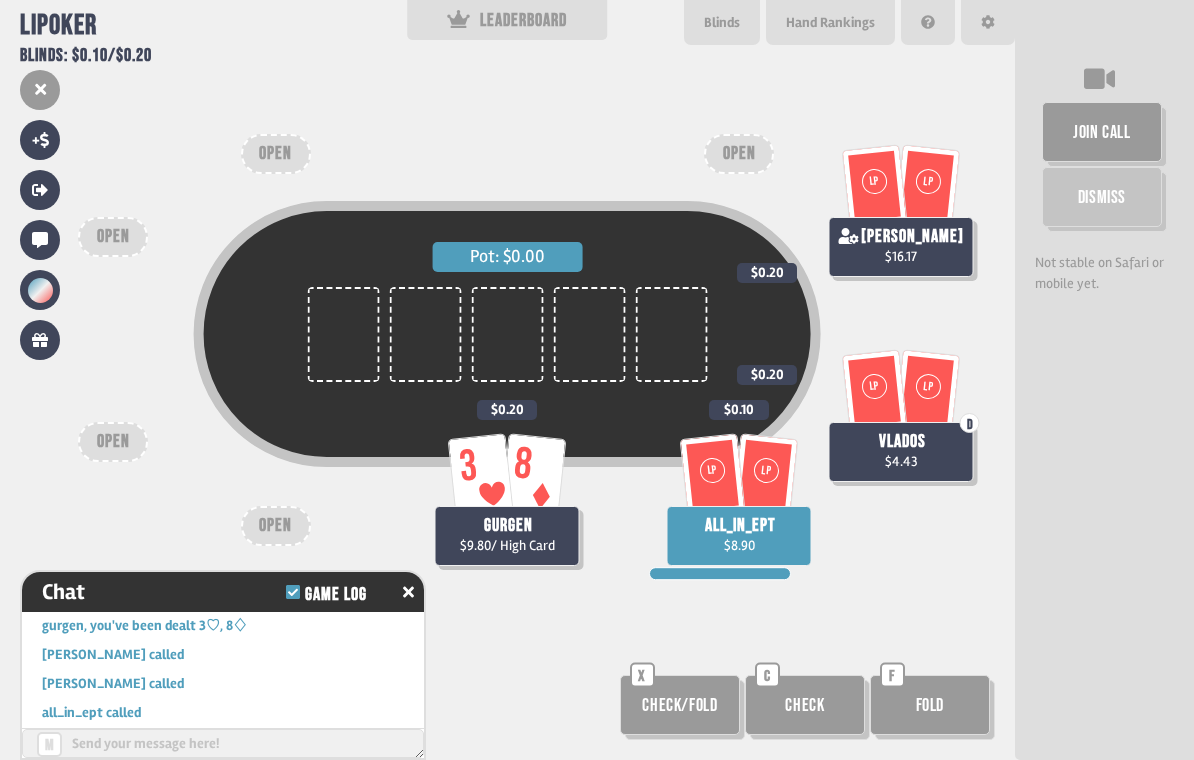 scroll, scrollTop: 329, scrollLeft: 0, axis: vertical 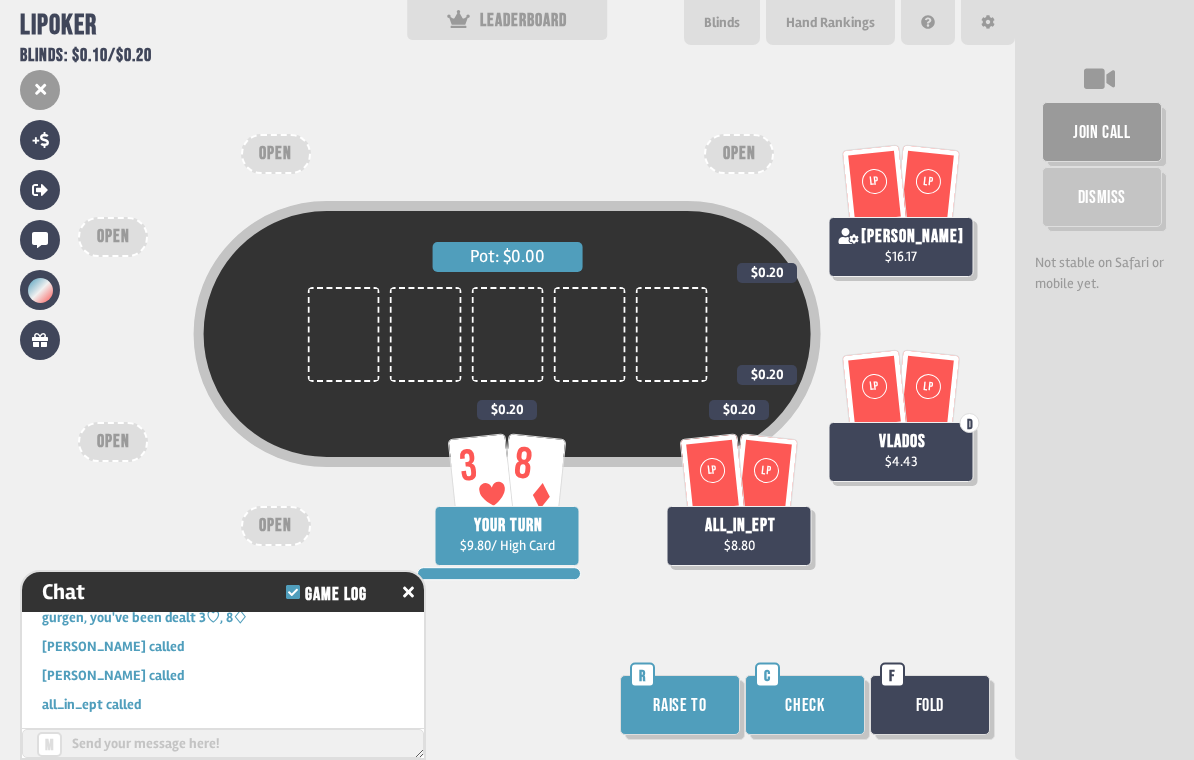 click on "Check" at bounding box center (805, 705) 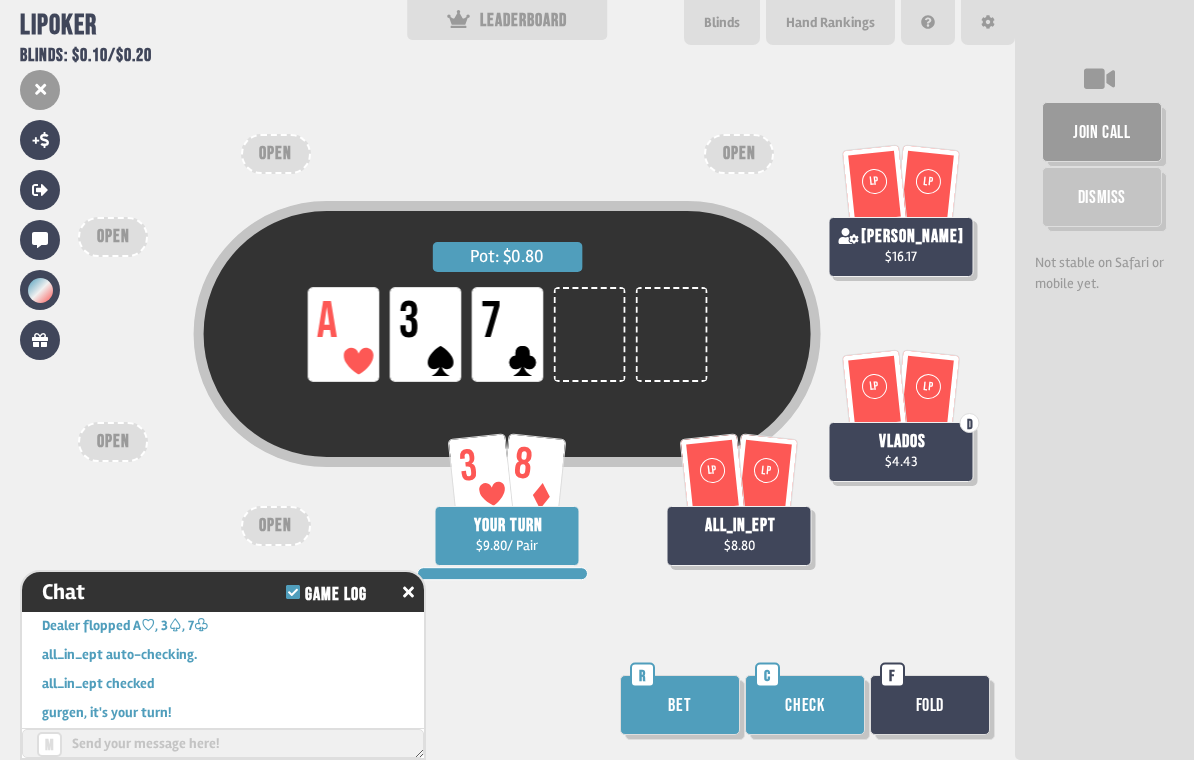 scroll, scrollTop: 503, scrollLeft: 0, axis: vertical 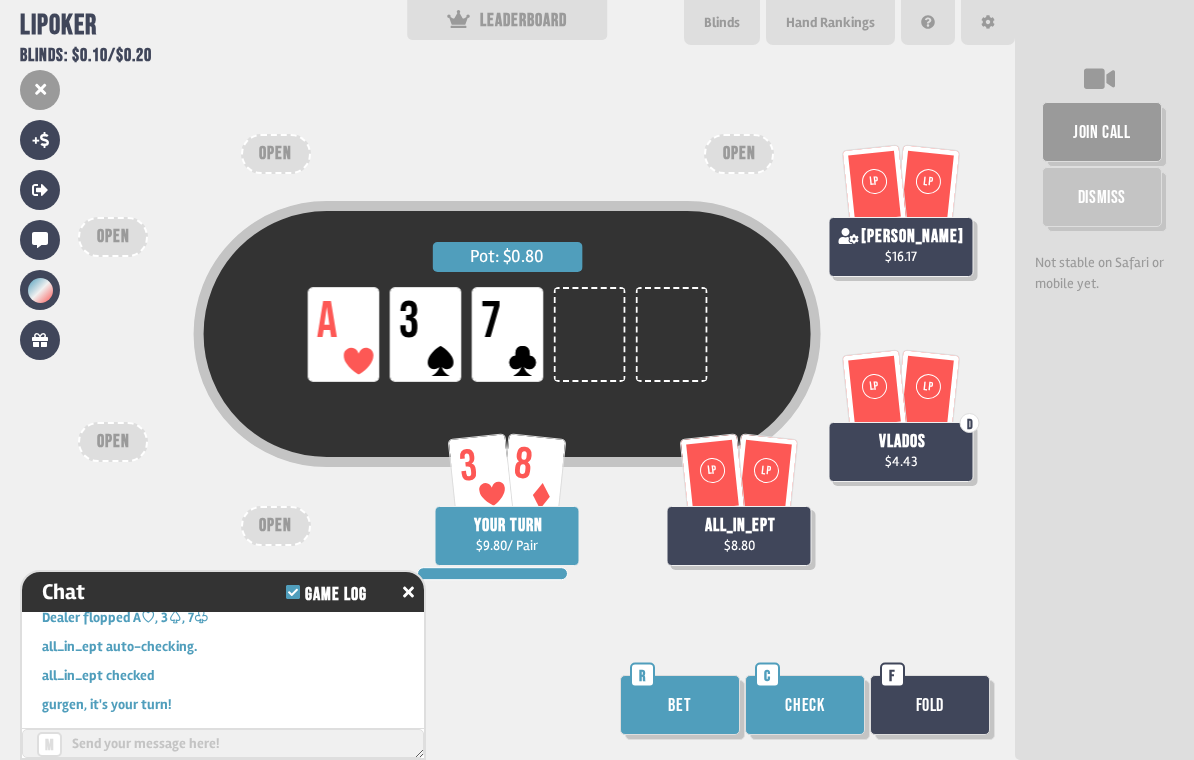 click on "Check" at bounding box center [805, 705] 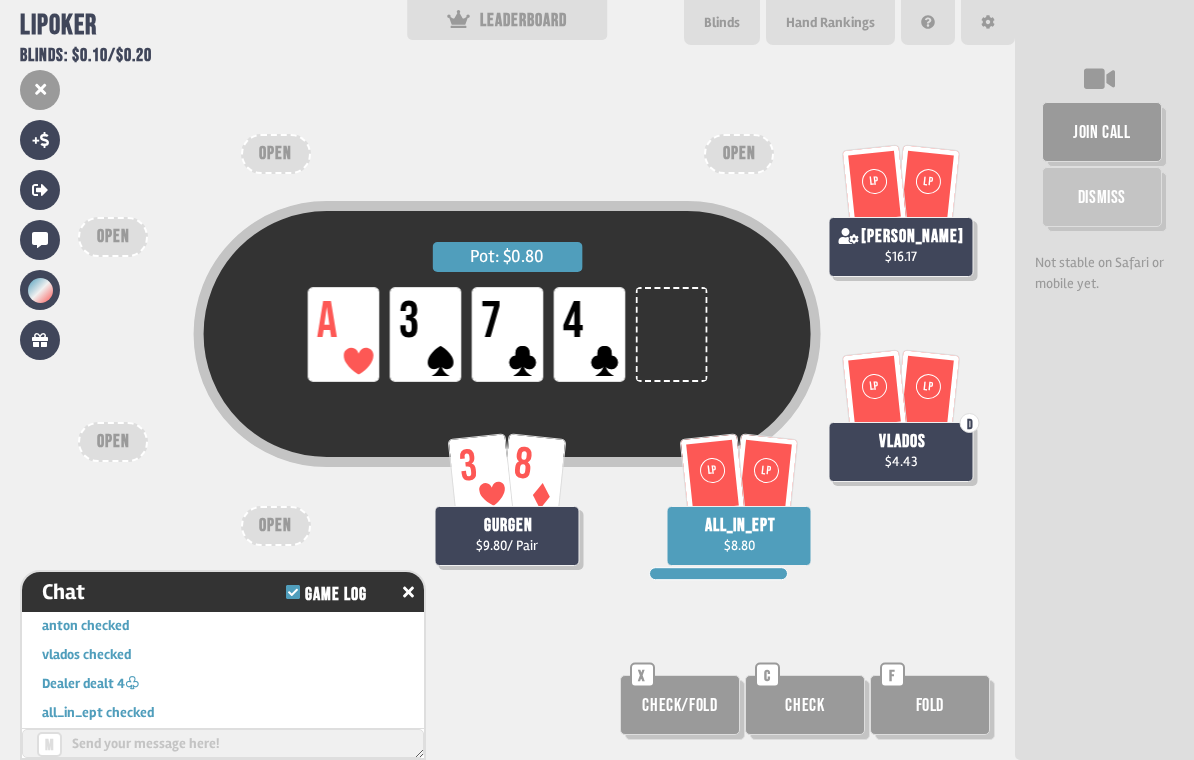 scroll, scrollTop: 648, scrollLeft: 0, axis: vertical 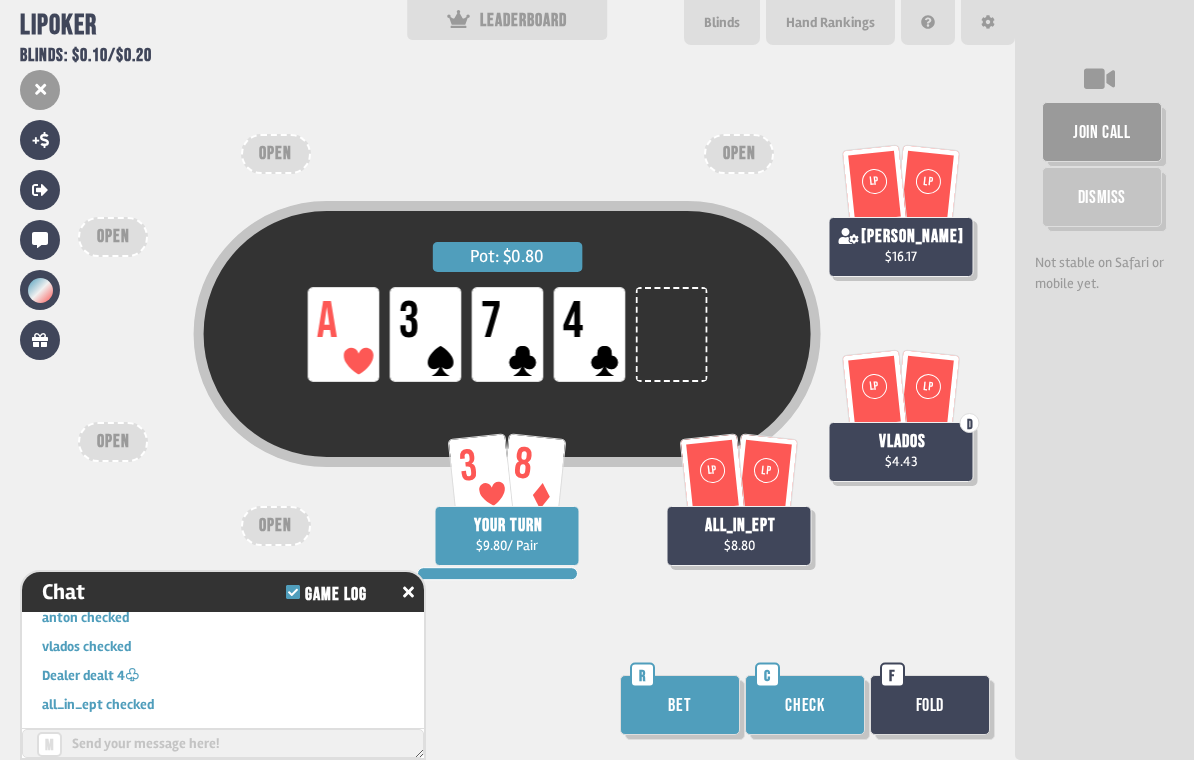 click on "Check" at bounding box center [805, 705] 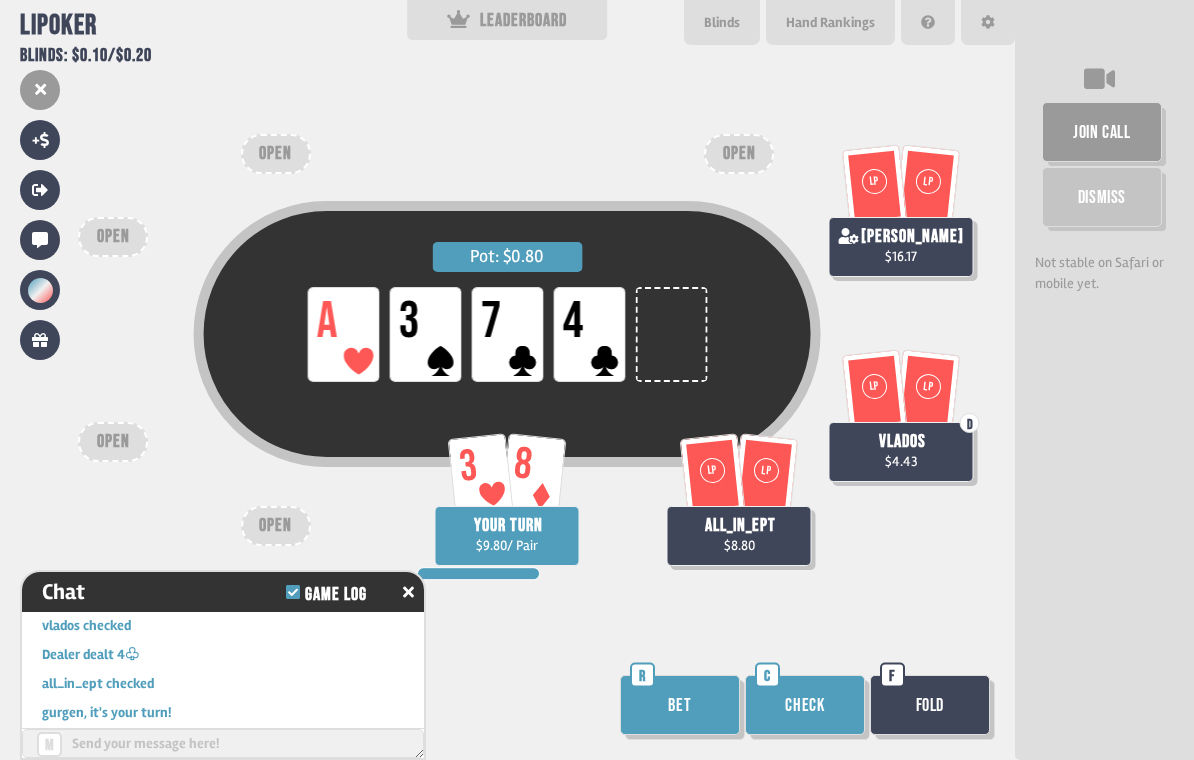 scroll, scrollTop: 677, scrollLeft: 0, axis: vertical 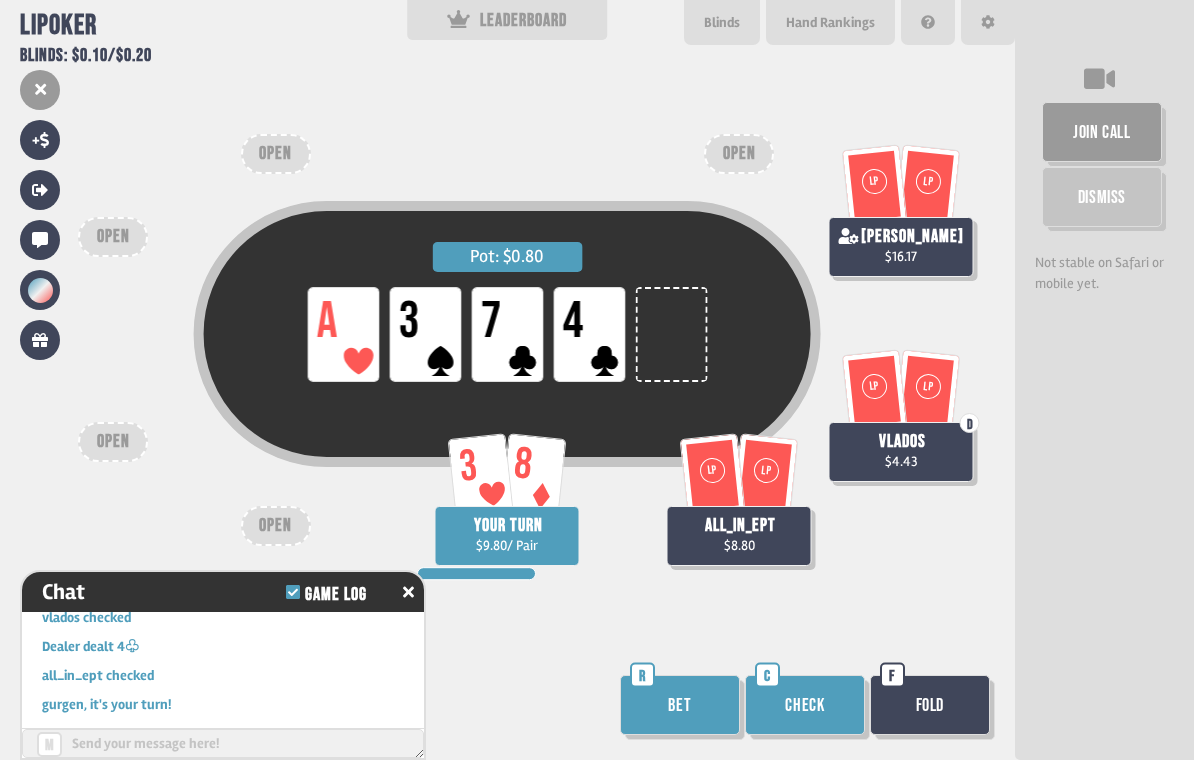 click on "Check" at bounding box center [805, 705] 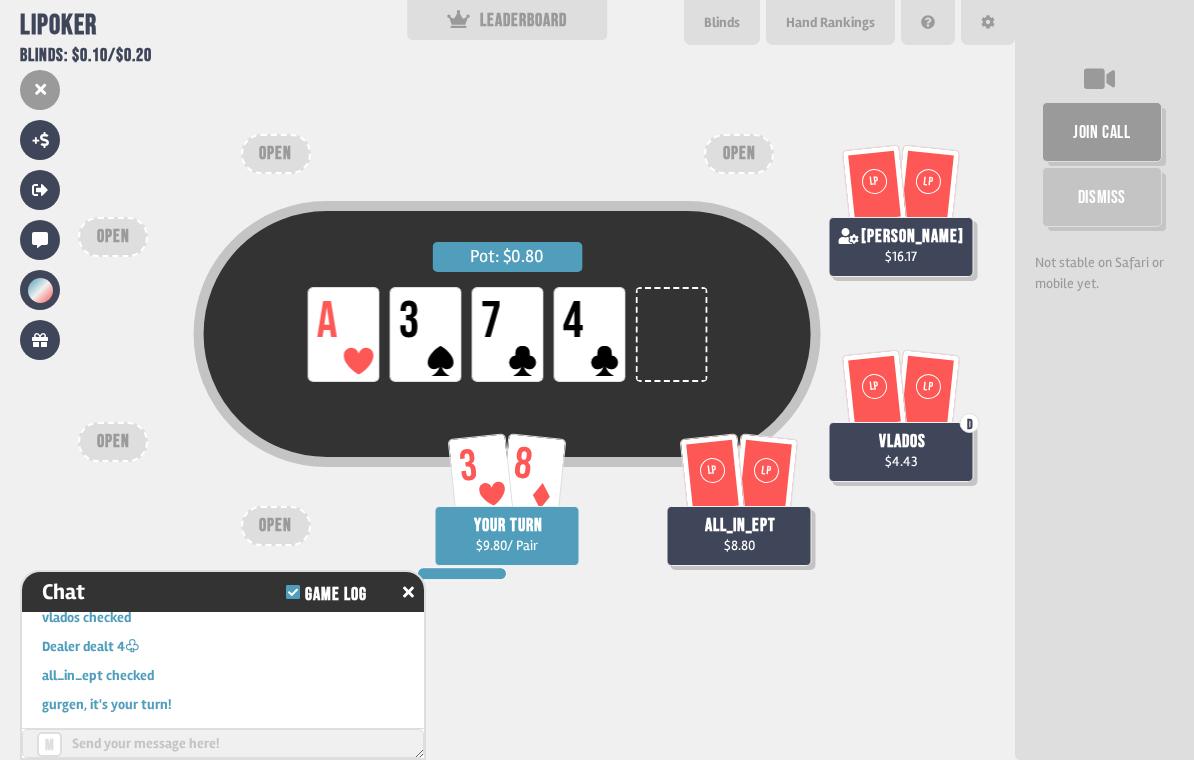 click 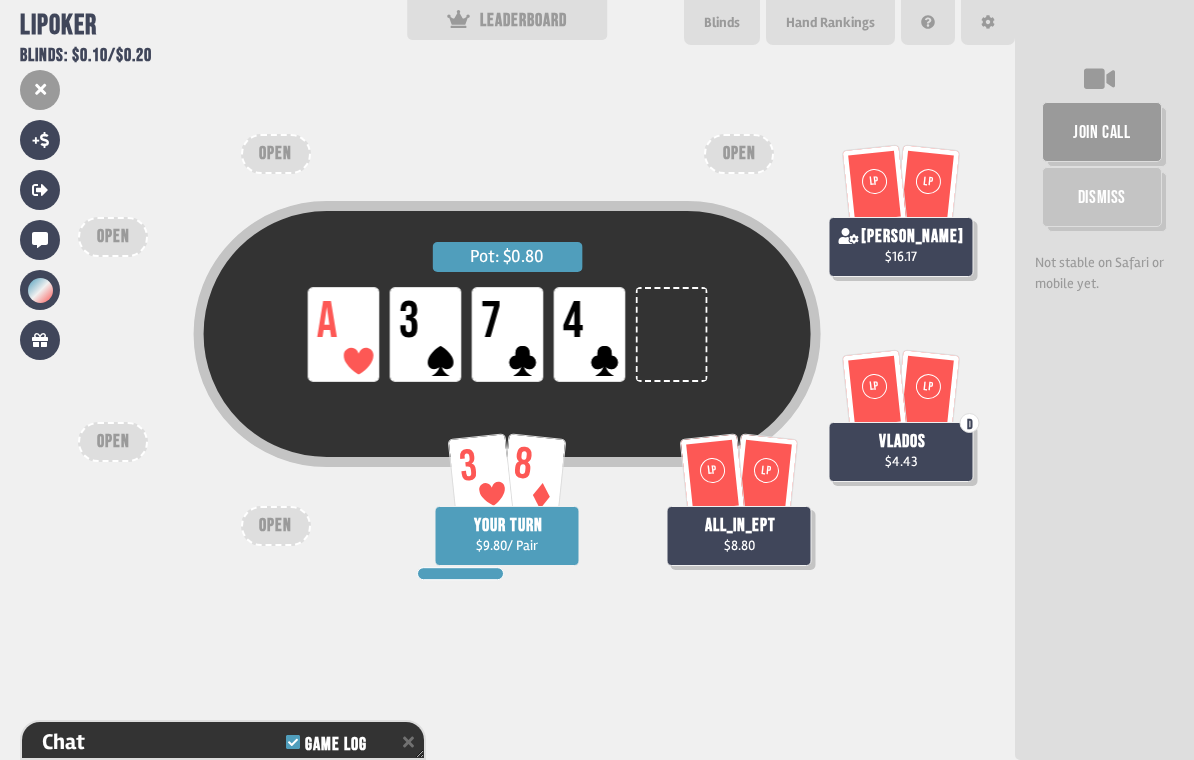 scroll, scrollTop: 788, scrollLeft: 0, axis: vertical 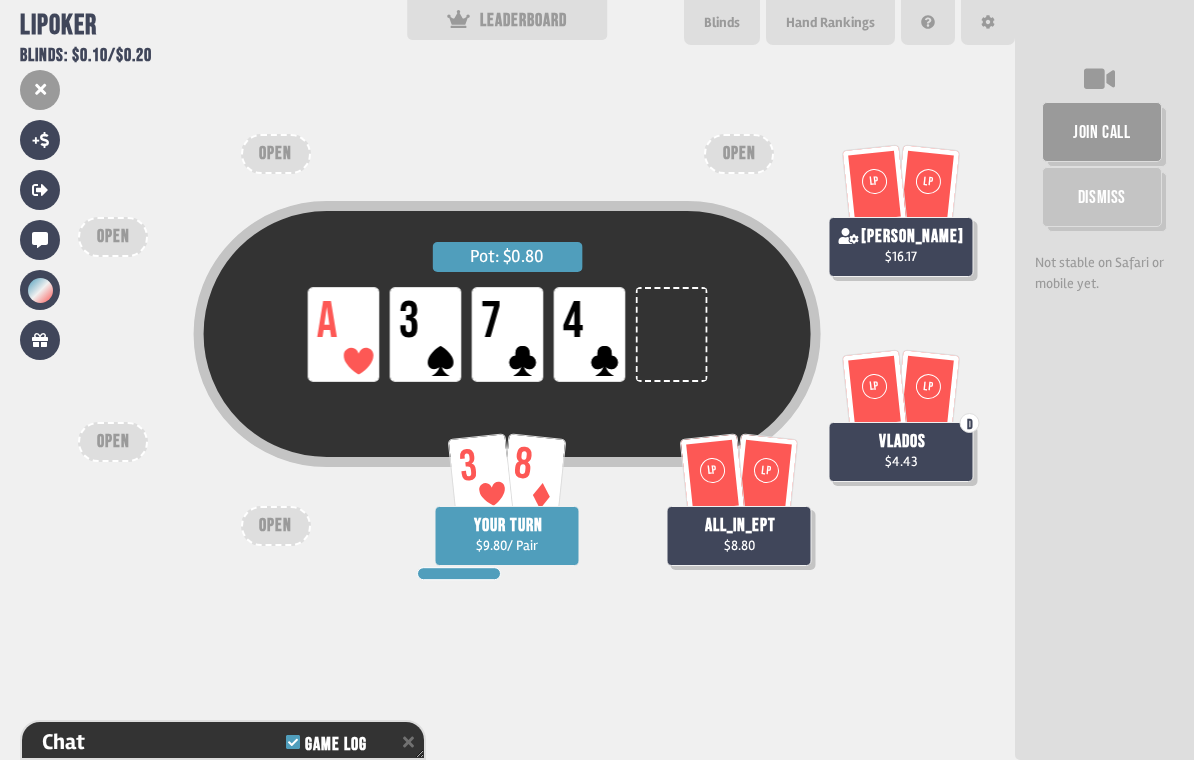 click on "YOUR TURN" at bounding box center (508, 526) 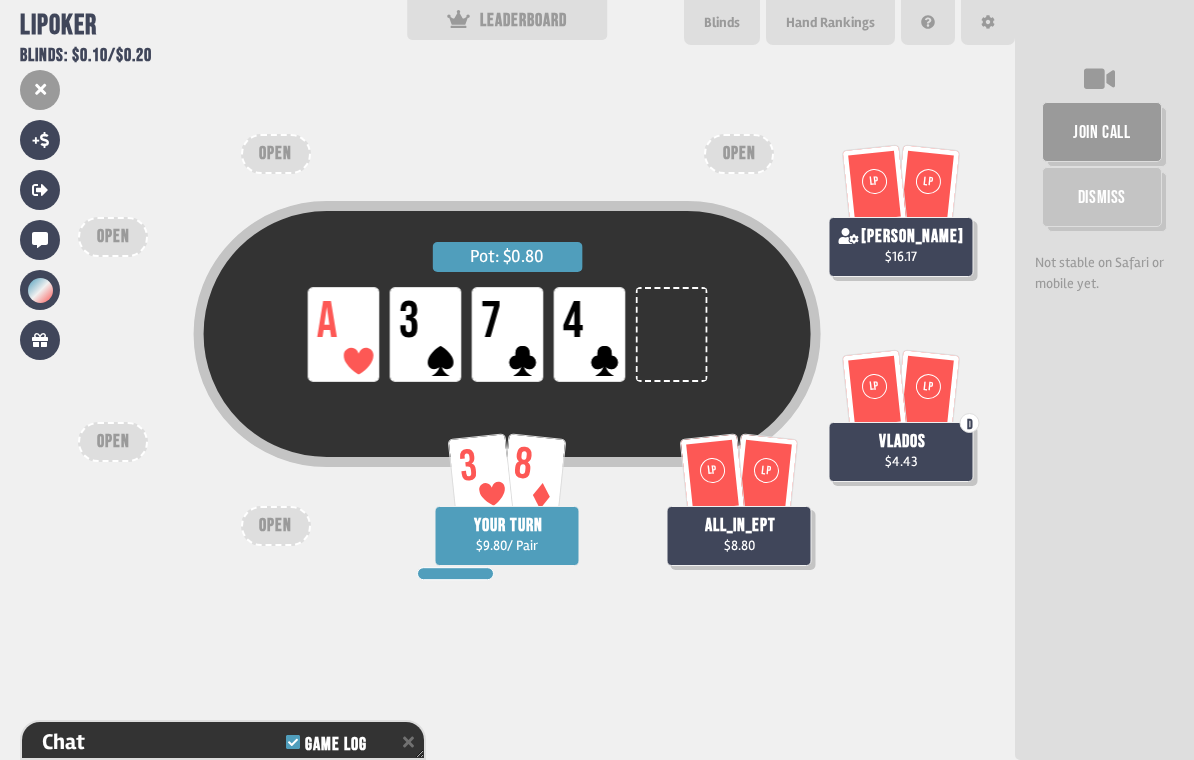 click on "YOUR TURN" at bounding box center (508, 526) 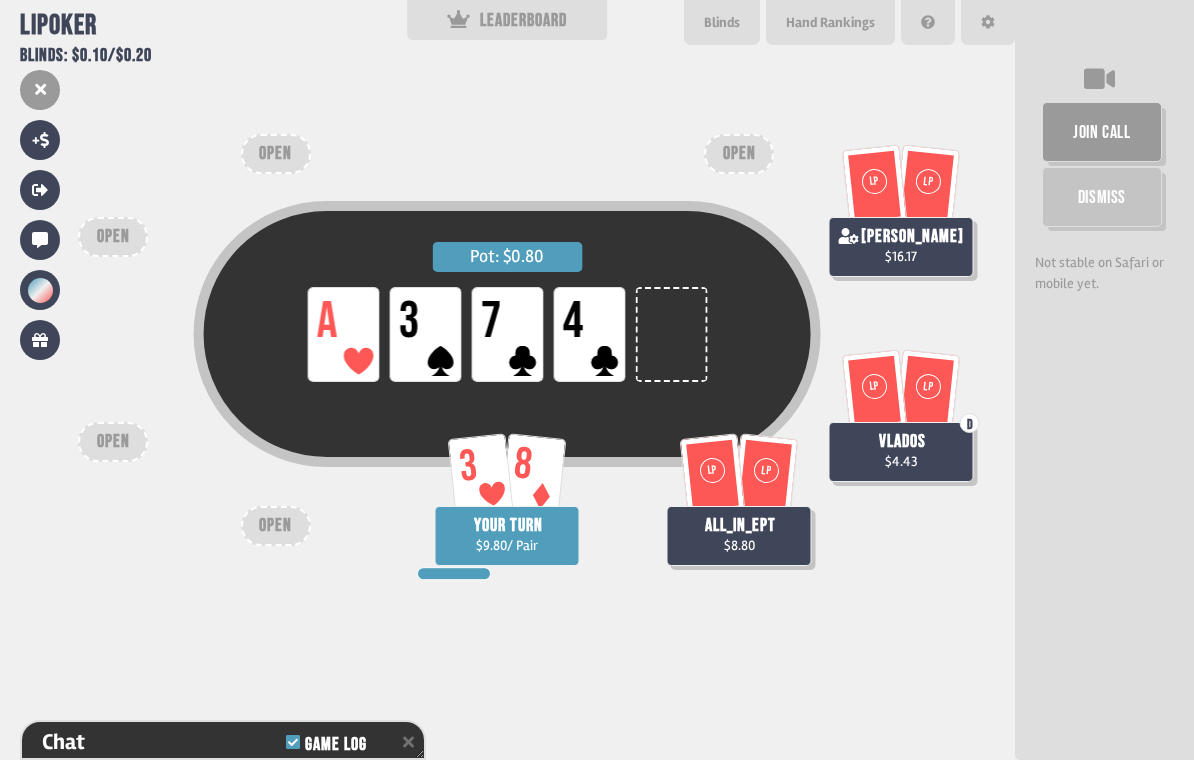 click on "Pot: $0.80   LP A LP 3 LP 7 LP 4 3 8 YOUR TURN $9.80   / Pair LP LP all_in_ept $8.80  LP LP D vlados $4.43  LP LP anton $16.17  OPEN OPEN OPEN OPEN OPEN" at bounding box center (507, 380) 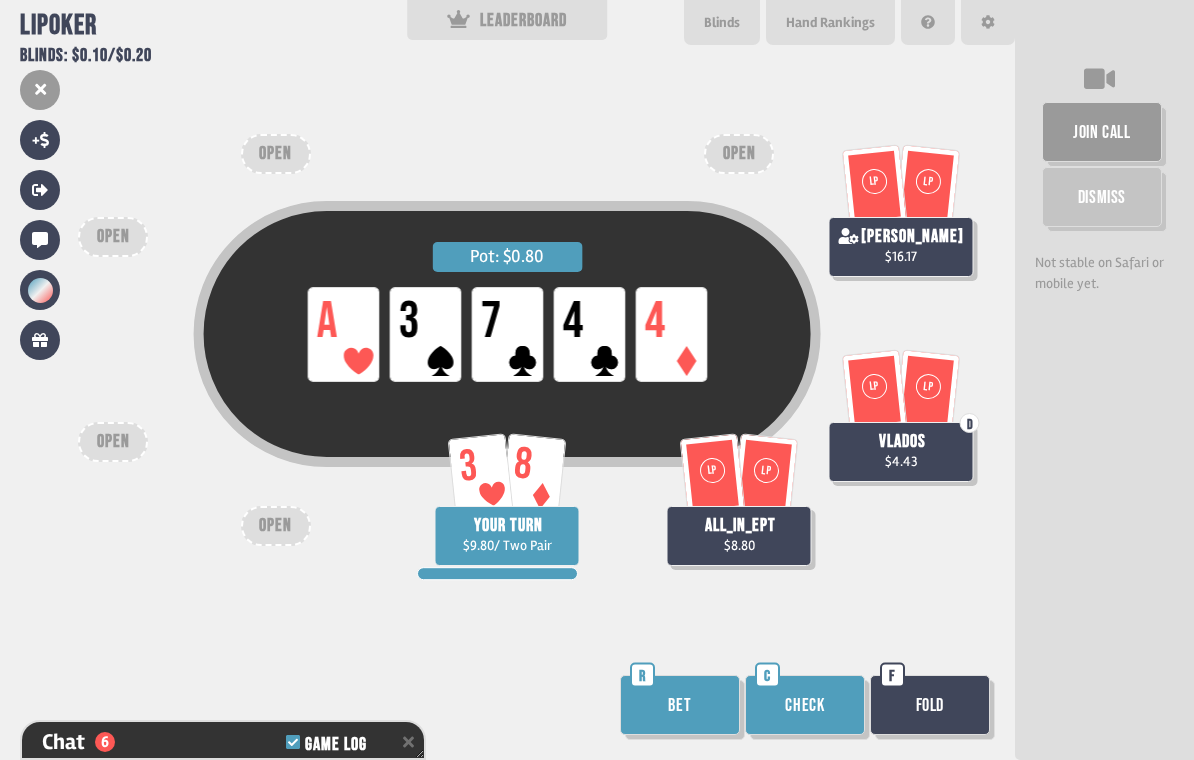 scroll, scrollTop: 962, scrollLeft: 0, axis: vertical 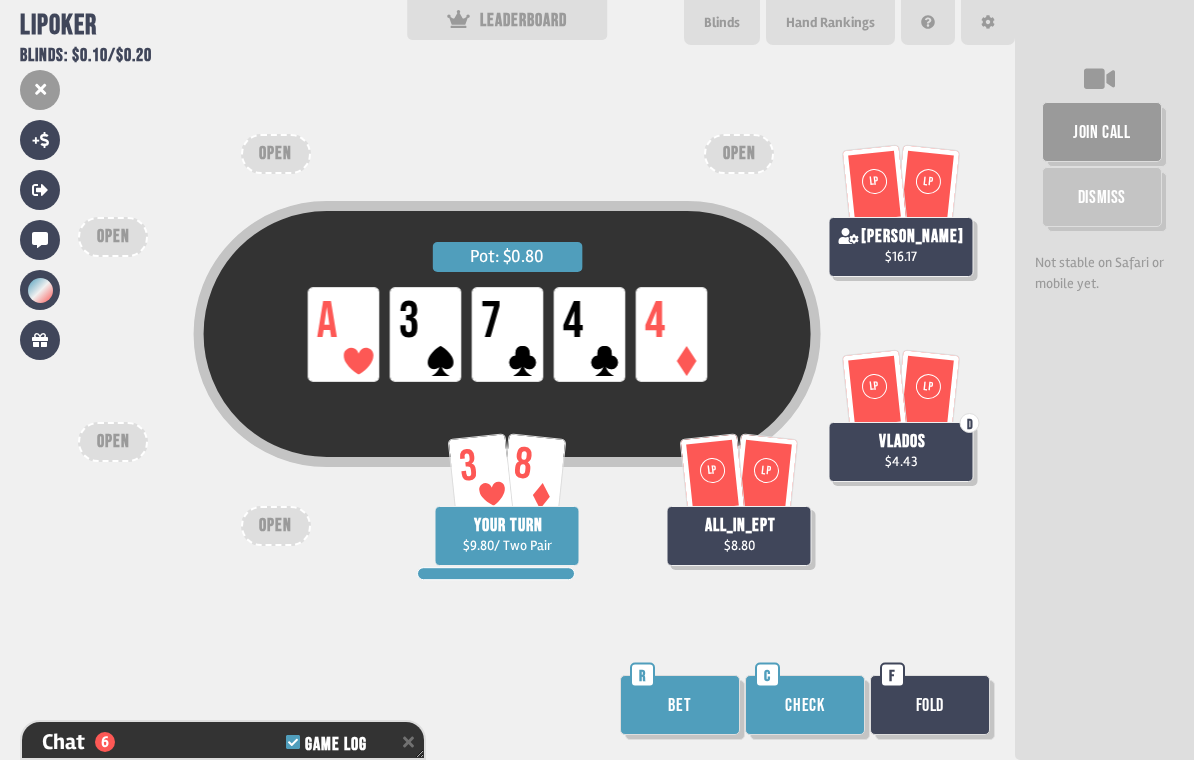 click on "Check" at bounding box center [805, 705] 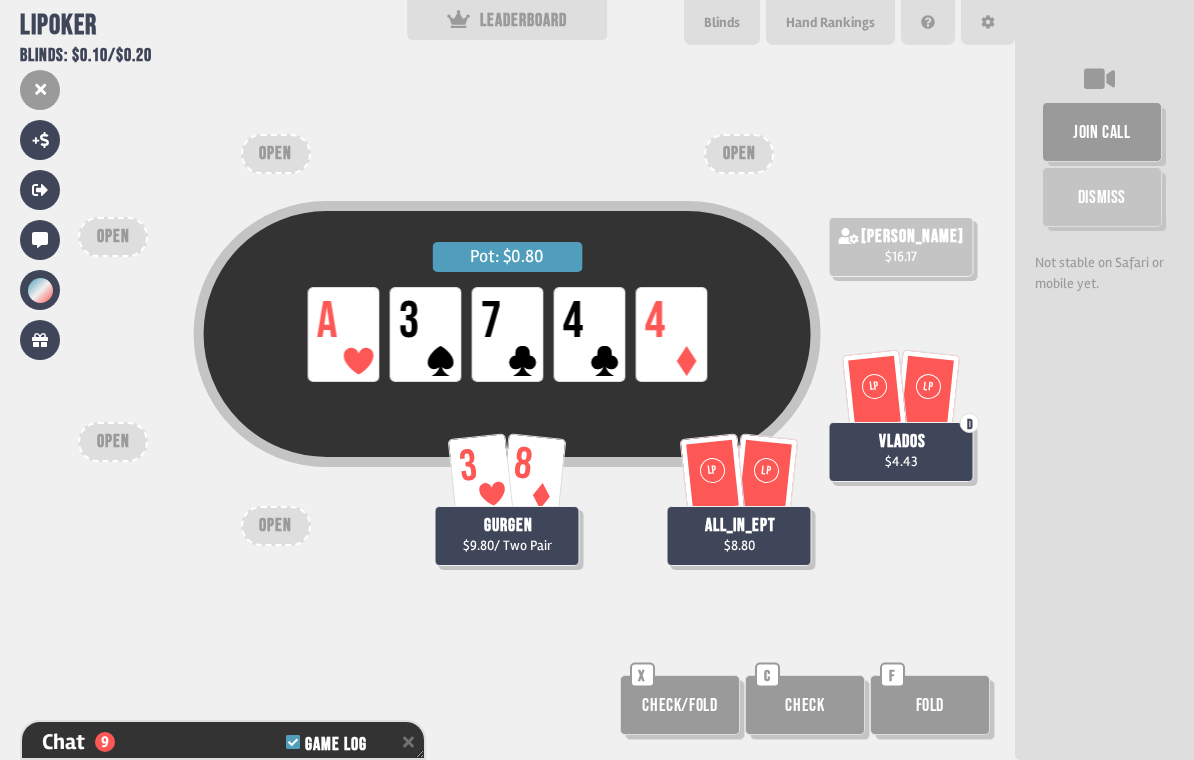 scroll, scrollTop: 1078, scrollLeft: 0, axis: vertical 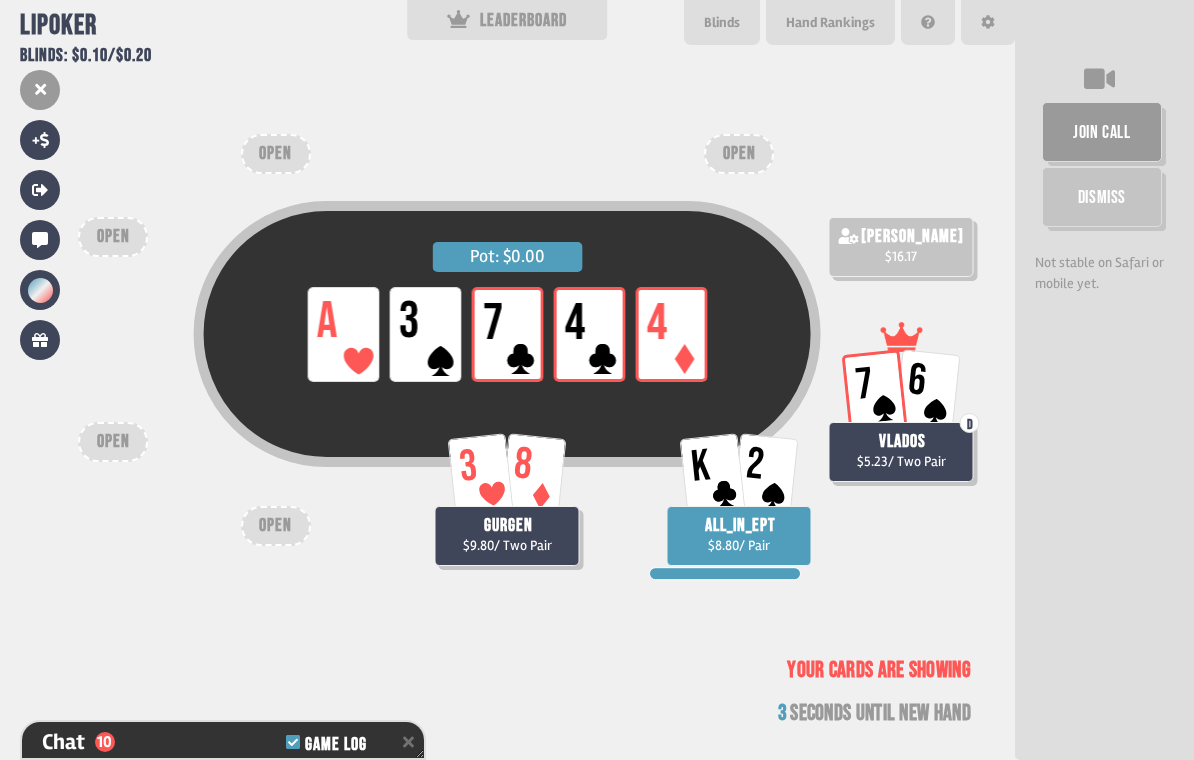type on "**" 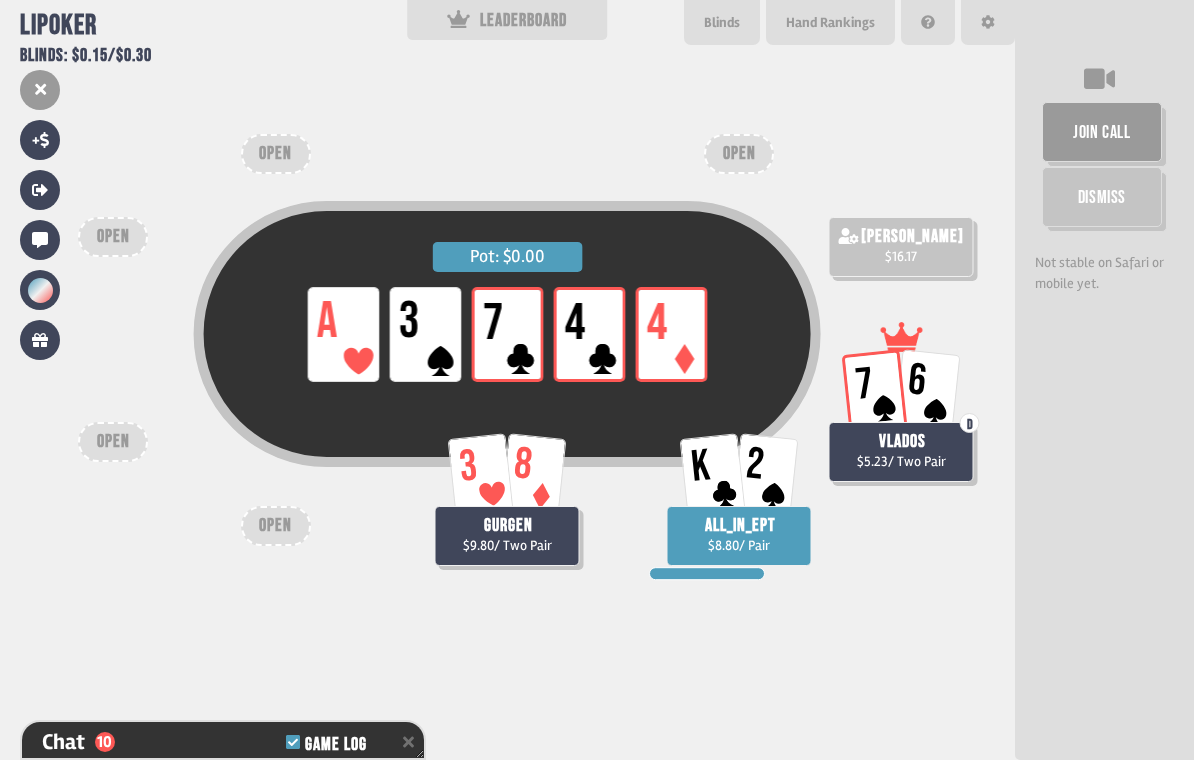 click on "Pot: $0.00   LP A LP 3 LP 7 LP 4 LP 4 3 8 gurgen $9.80   / Two Pair K 2 all_in_ept $8.80   / Pair 7 6 D vlados $5.23   / Two Pair anton $16.17  OPEN OPEN OPEN OPEN OPEN" at bounding box center [507, 380] 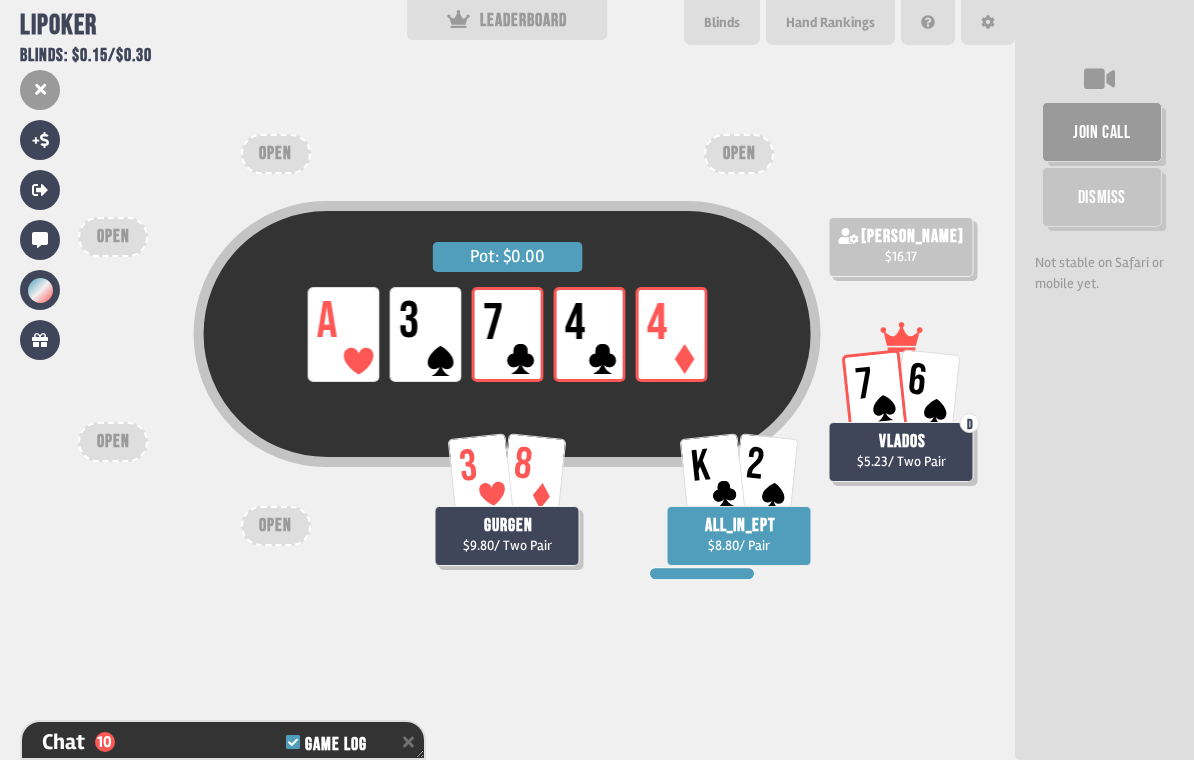 scroll, scrollTop: 1107, scrollLeft: 0, axis: vertical 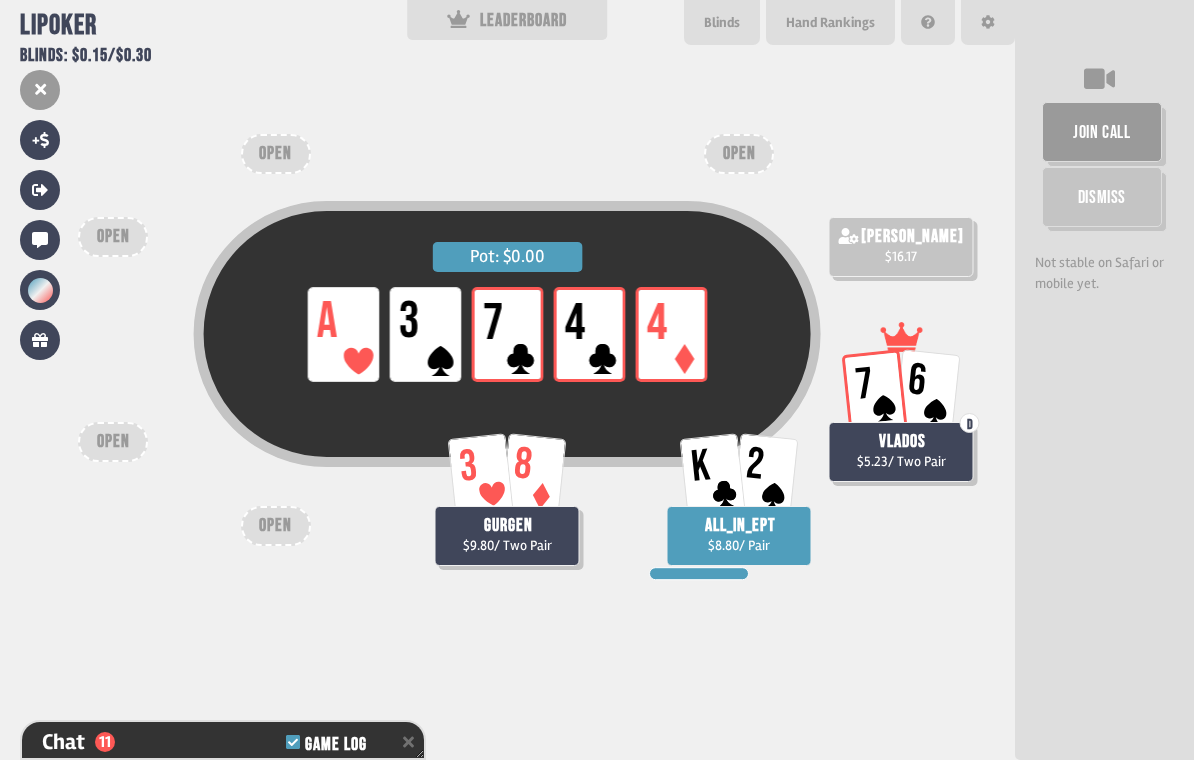 click on "Pot: $0.00   LP A LP 3 LP 7 LP 4 LP 4 3 8 gurgen $9.80   / Two Pair K 2 all_in_ept $8.80   / Pair 7 6 D vlados $5.23   / Two Pair anton $16.17  OPEN OPEN OPEN OPEN OPEN" at bounding box center (507, 380) 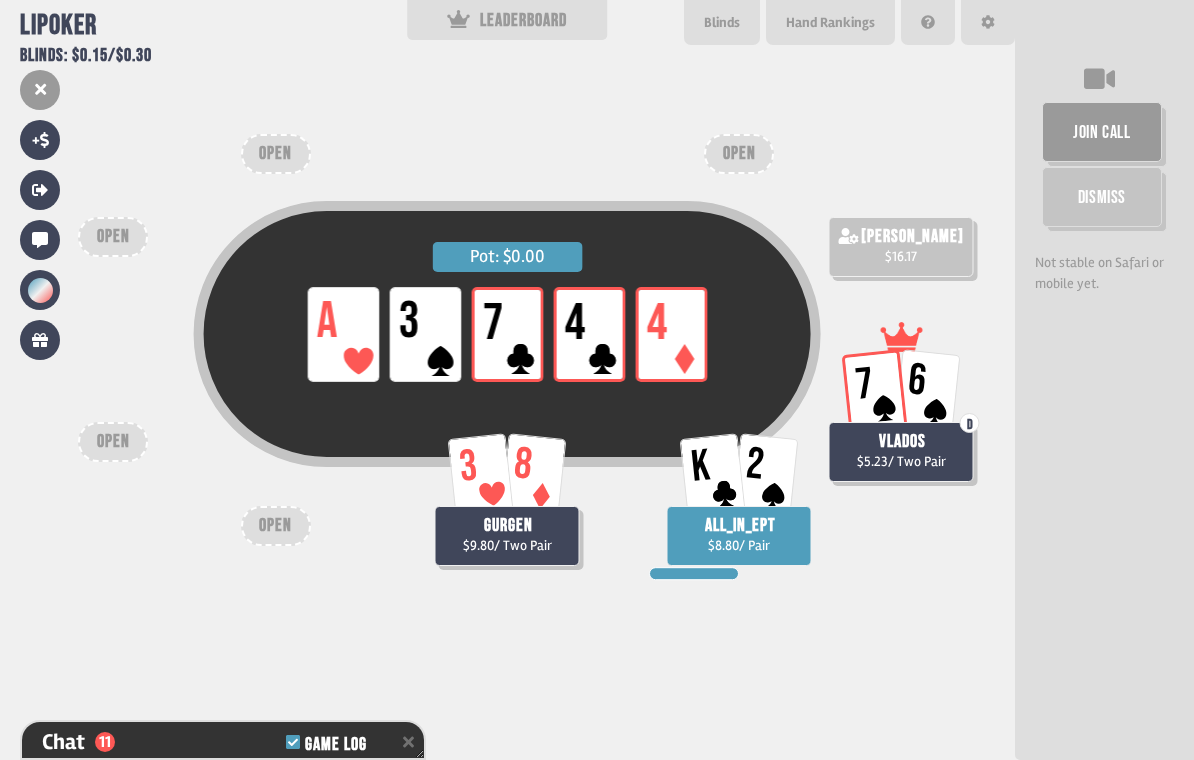 click on "Pot: $0.00   LP A LP 3 LP 7 LP 4 LP 4 3 8 gurgen $9.80   / Two Pair K 2 all_in_ept $8.80   / Pair 7 6 D vlados $5.23   / Two Pair anton $16.17  OPEN OPEN OPEN OPEN OPEN" at bounding box center (507, 380) 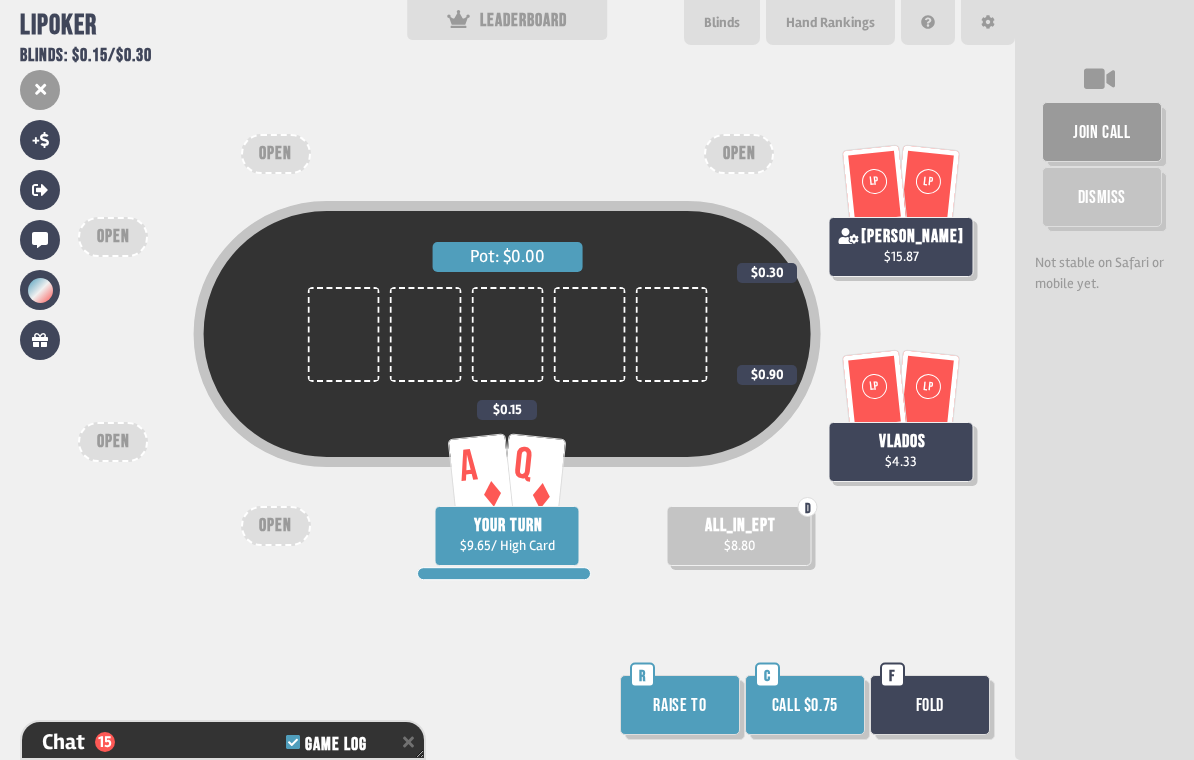 scroll, scrollTop: 1252, scrollLeft: 0, axis: vertical 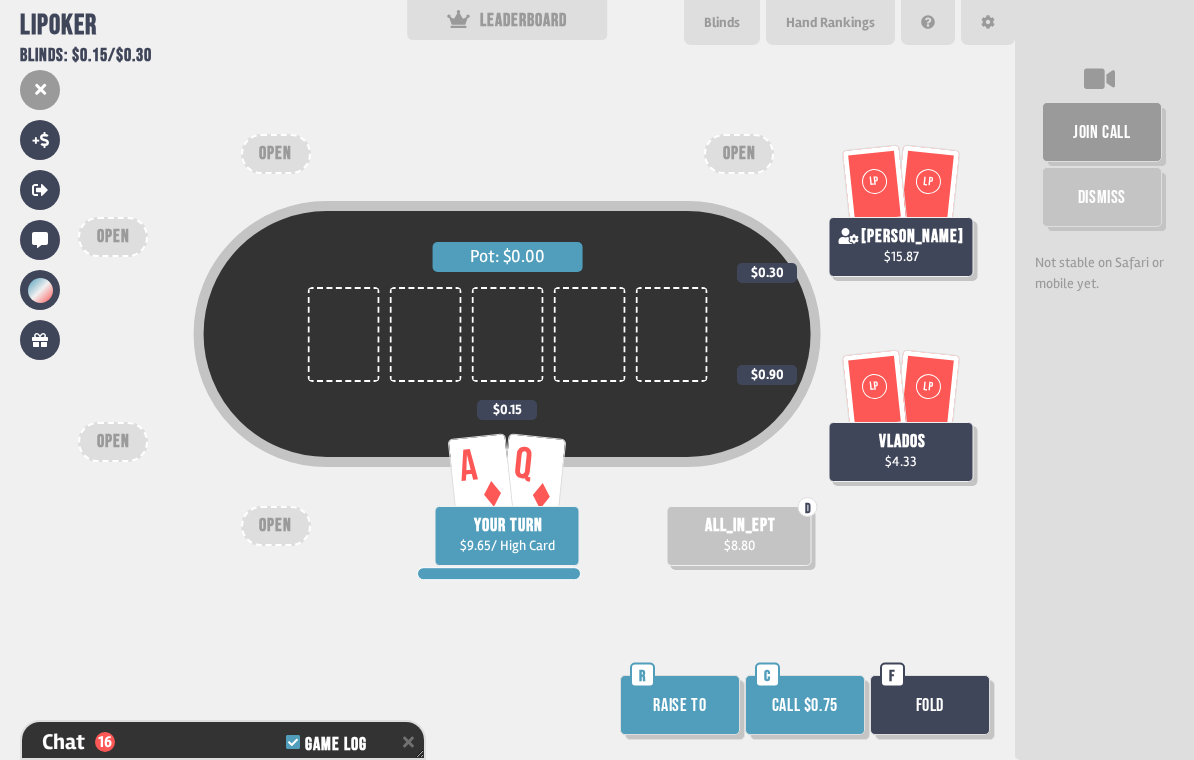 click on "Call $0.75" at bounding box center (805, 705) 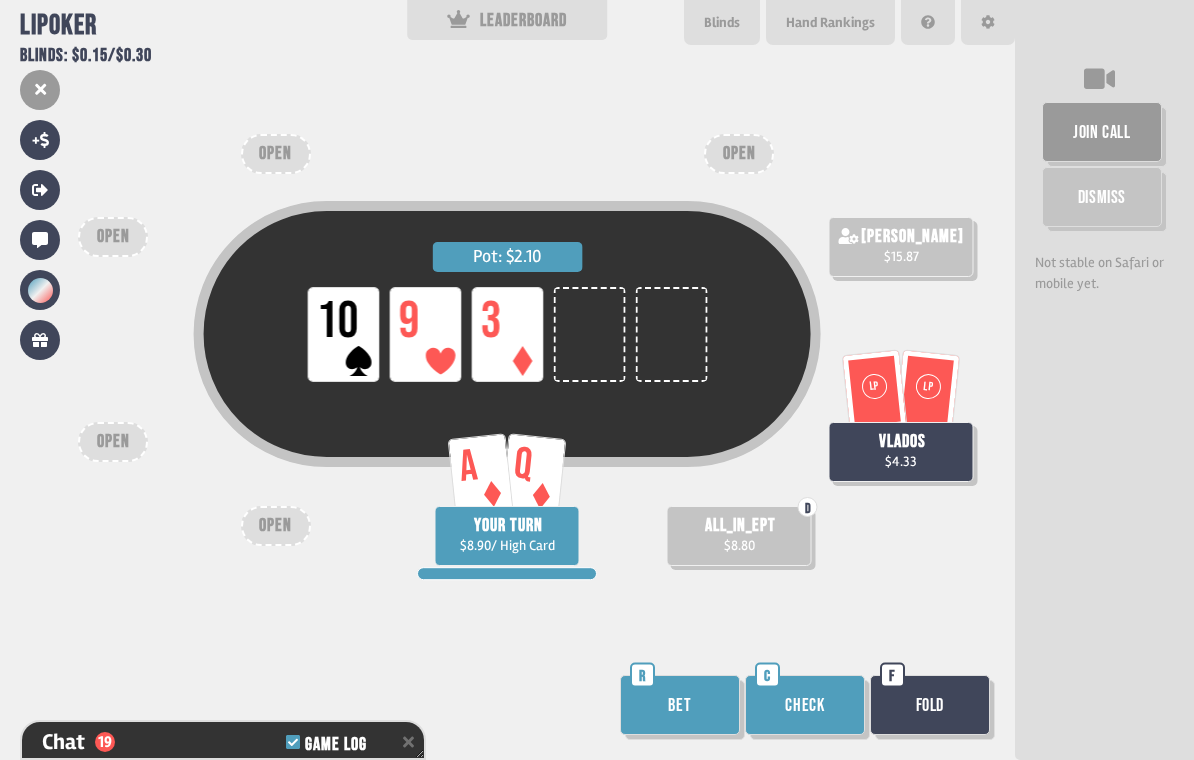 scroll, scrollTop: 1368, scrollLeft: 0, axis: vertical 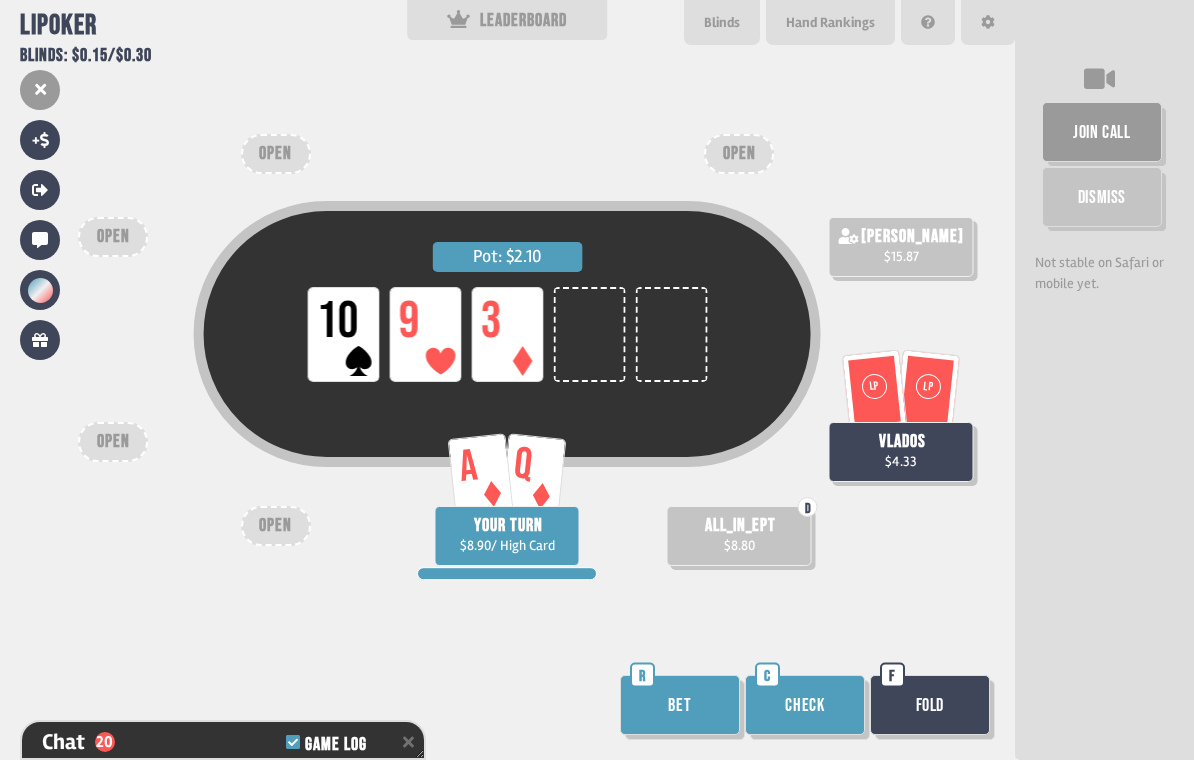 click on "Check" at bounding box center [805, 705] 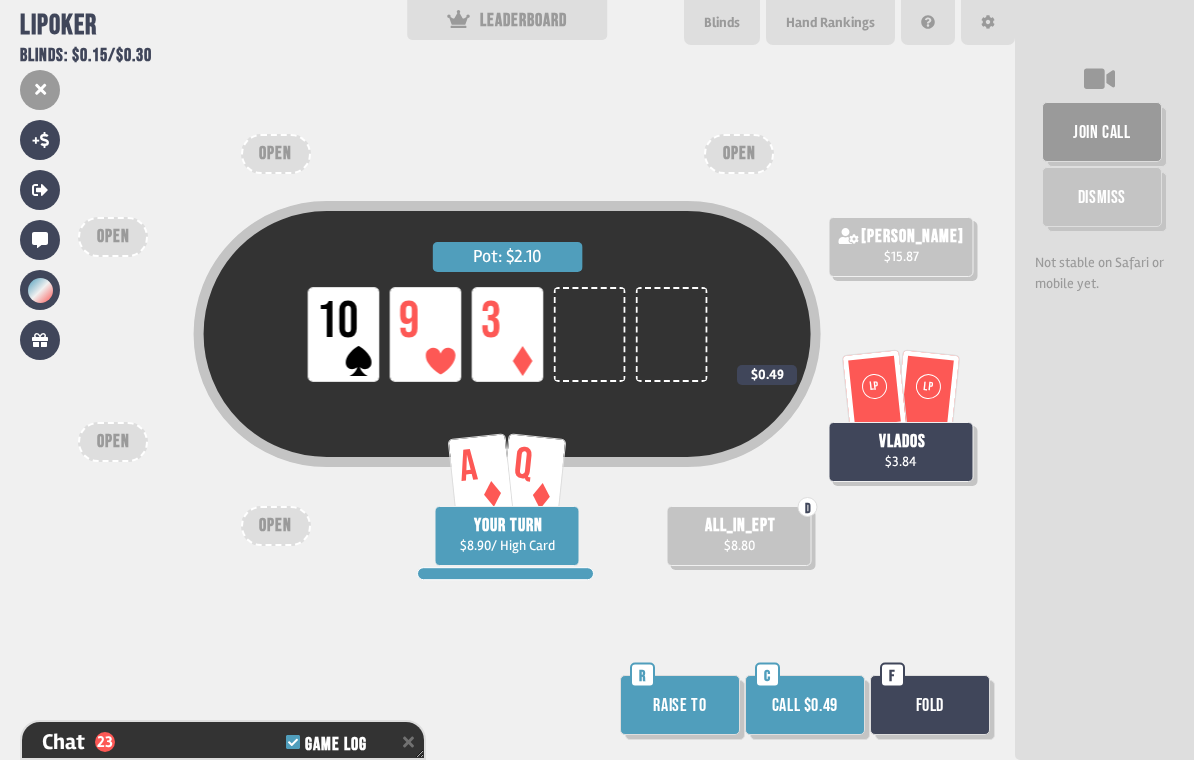 scroll, scrollTop: 1455, scrollLeft: 0, axis: vertical 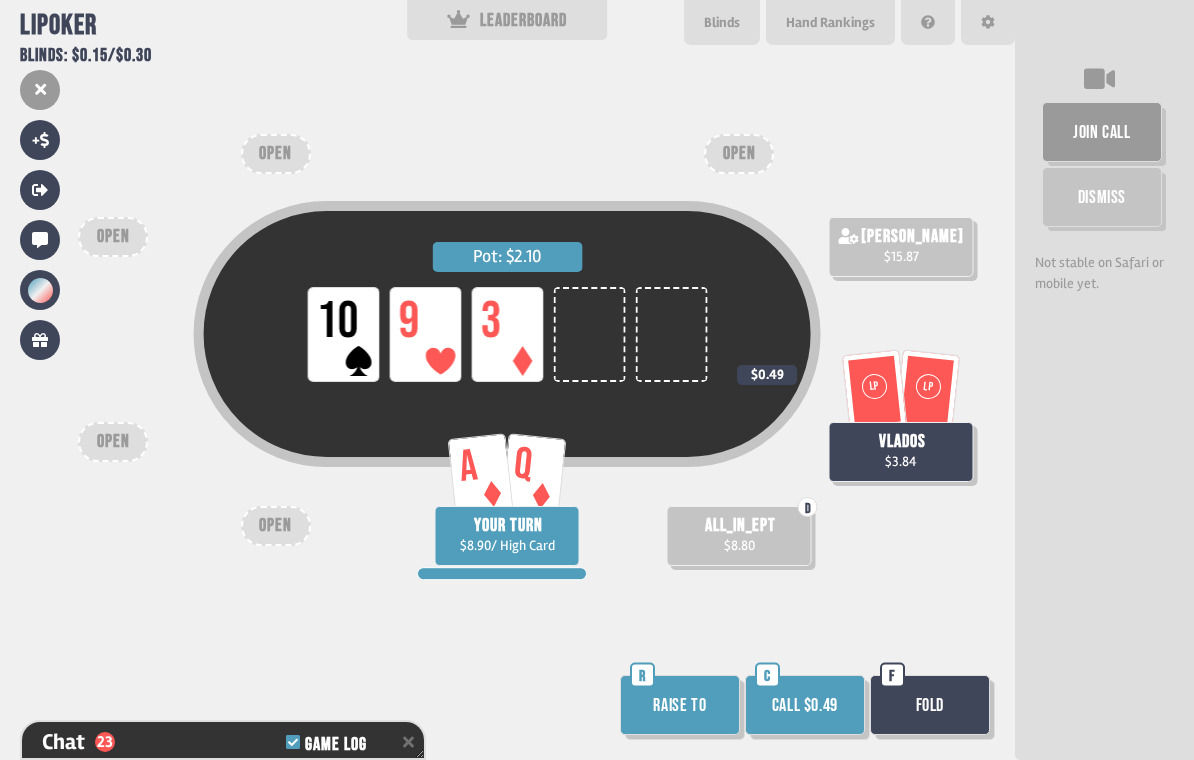 click on "Call $0.49" at bounding box center [805, 705] 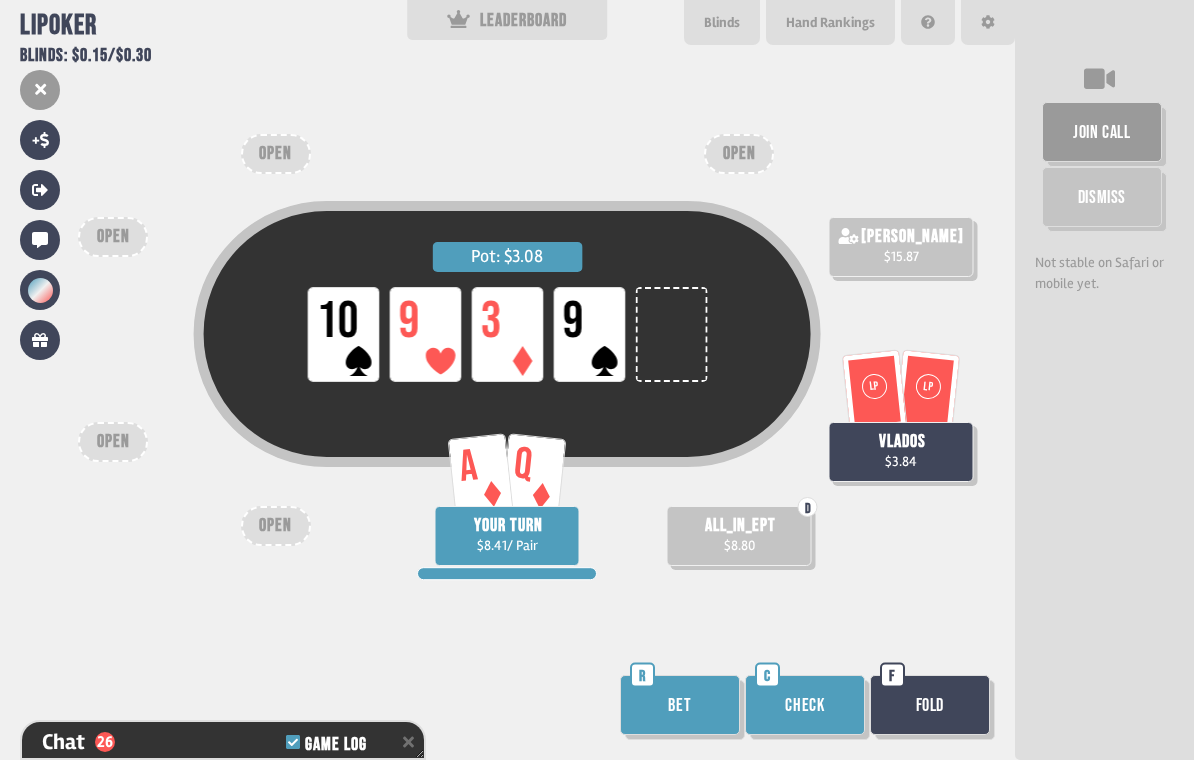scroll, scrollTop: 1542, scrollLeft: 0, axis: vertical 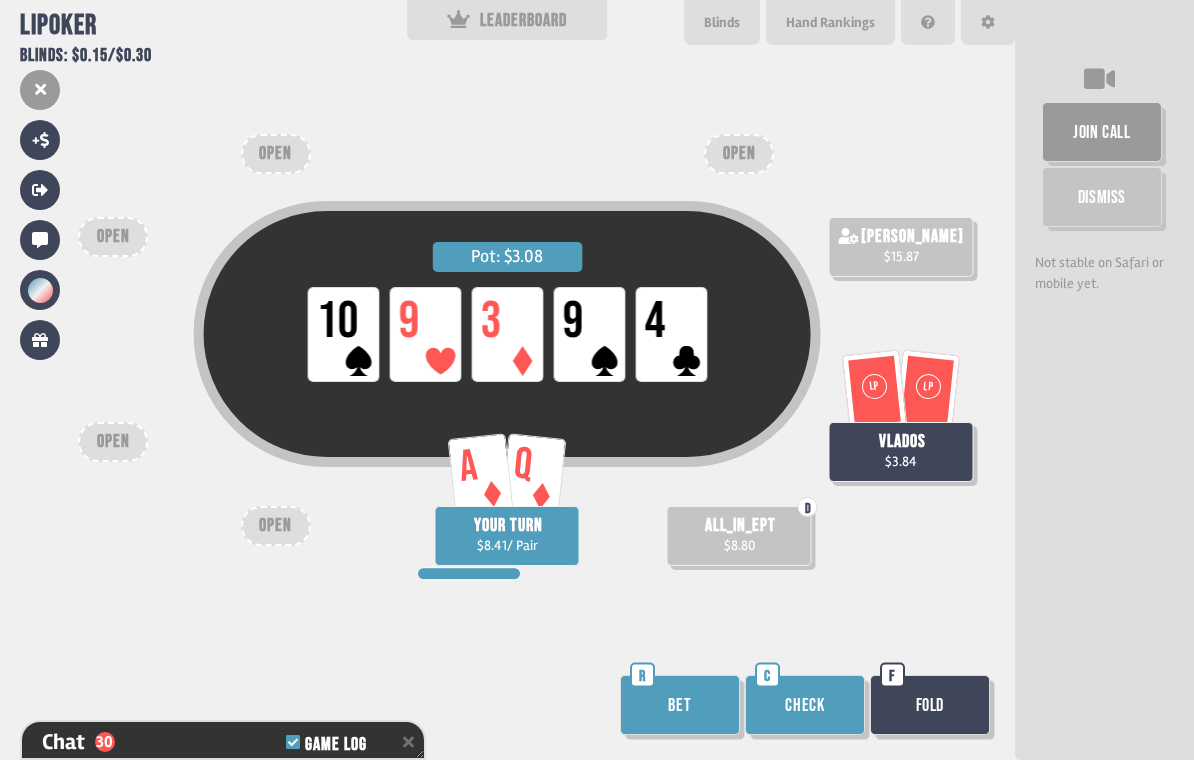 click on "Check" at bounding box center [805, 705] 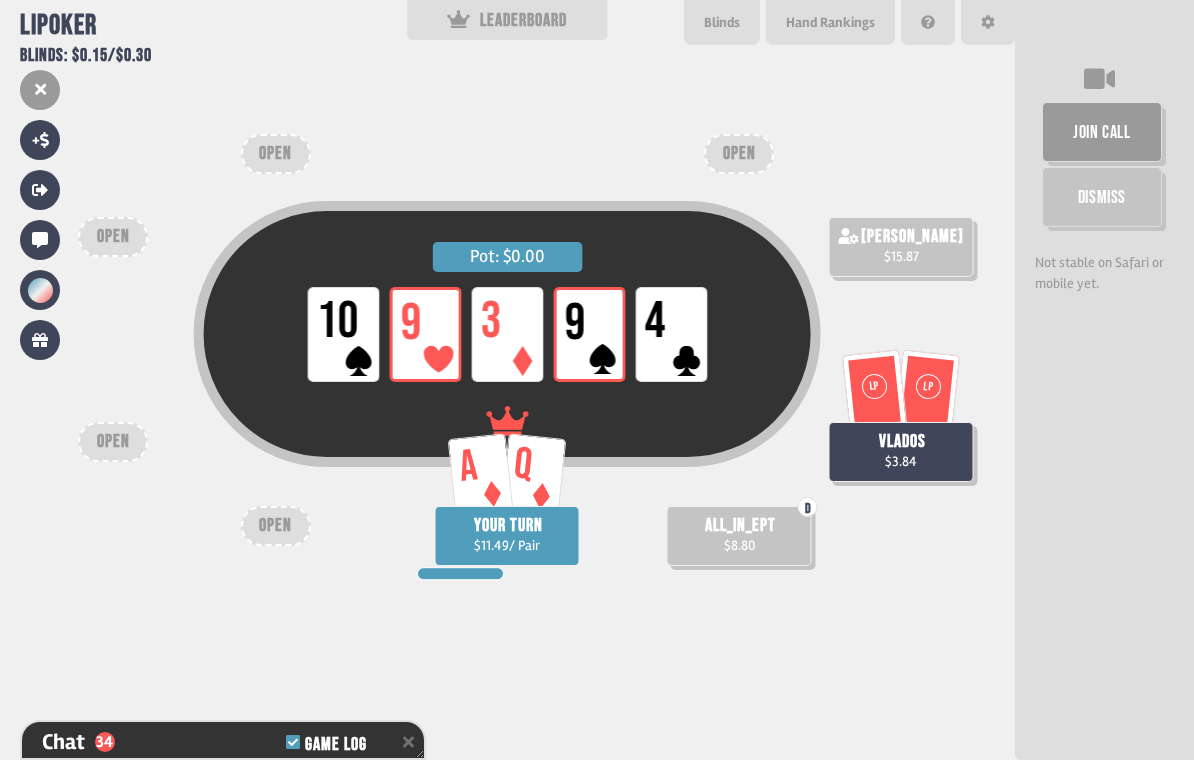 scroll, scrollTop: 1832, scrollLeft: 0, axis: vertical 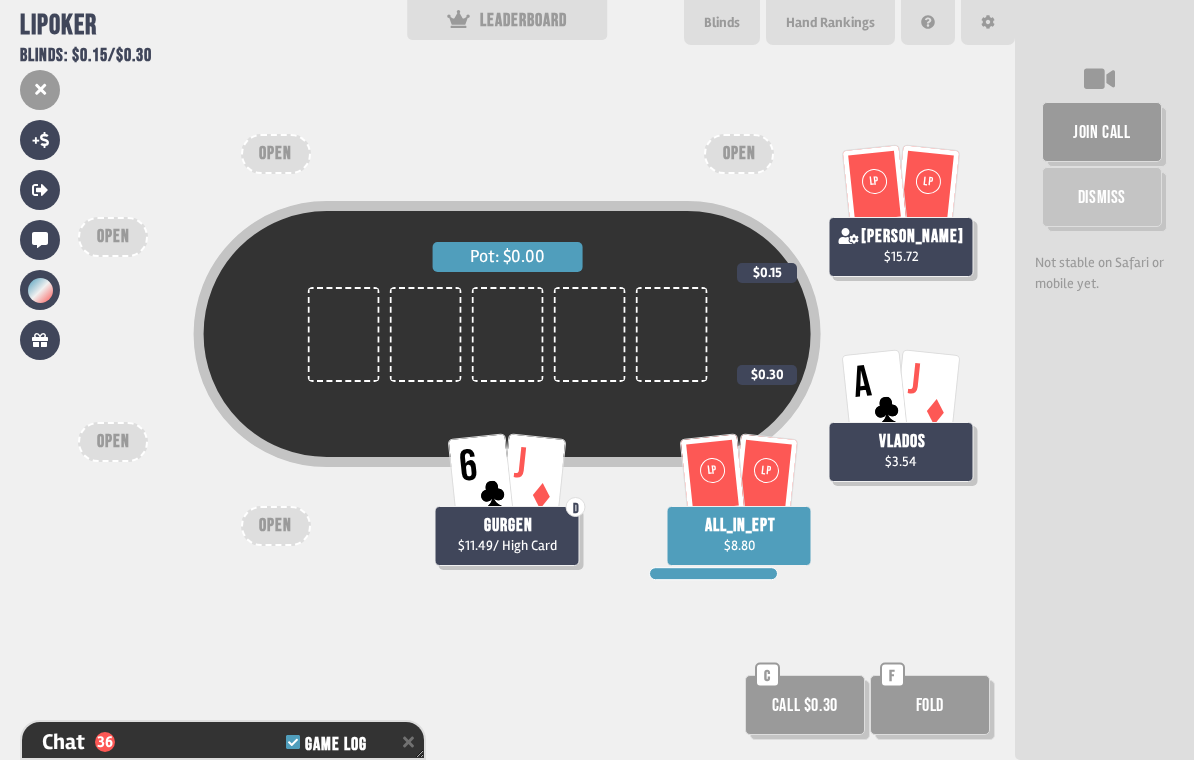 click on "Pot: $0.00   6 J D gurgen $11.49   / High Card LP LP all_in_ept $8.80  A J vlados $3.54  $0.30  LP LP anton $15.72  $0.15  OPEN OPEN OPEN OPEN OPEN Call $0.30 C Fold F" at bounding box center [507, 380] 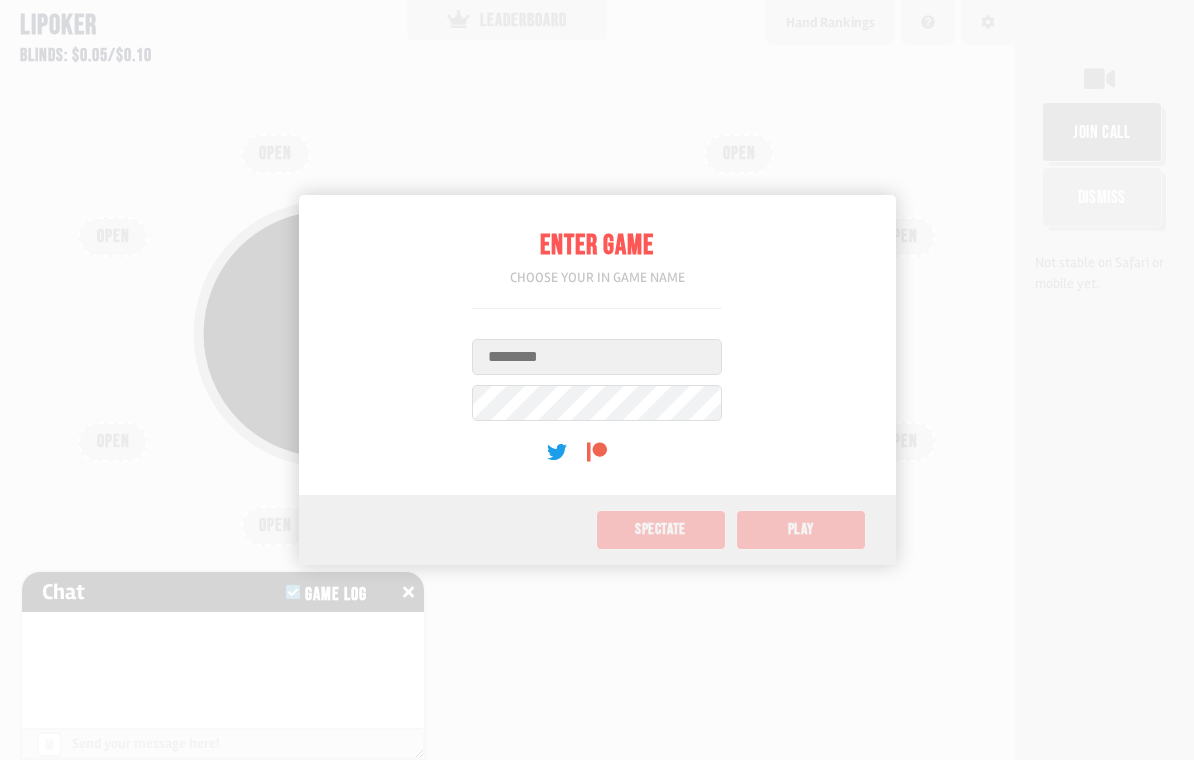 scroll, scrollTop: 0, scrollLeft: 0, axis: both 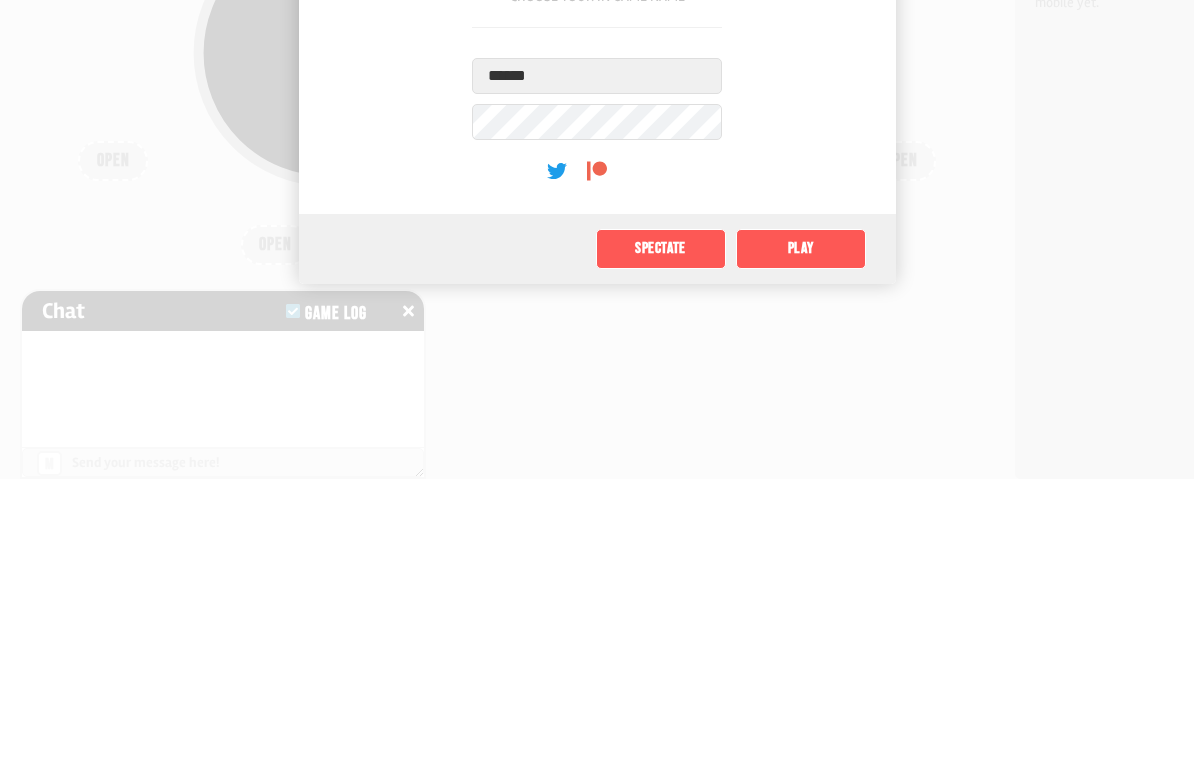 type on "******" 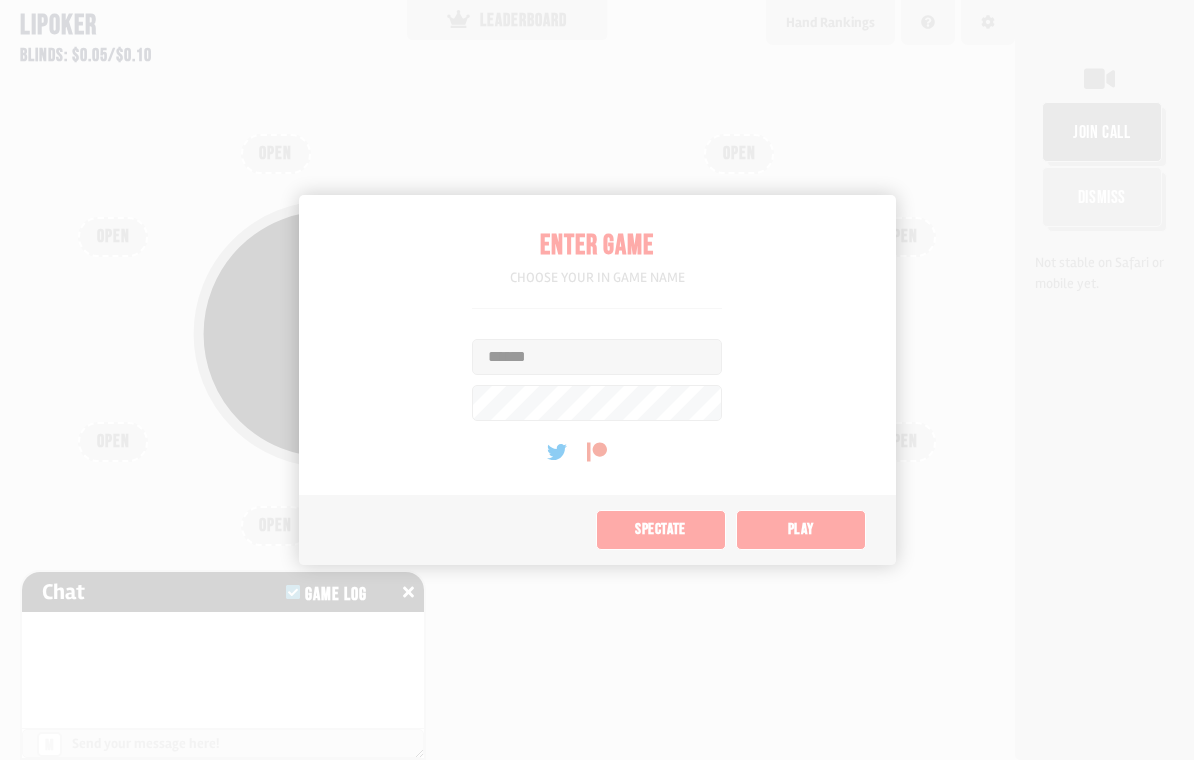 click on "Pot: $0.00   COPY GAME LINK" at bounding box center [508, 372] 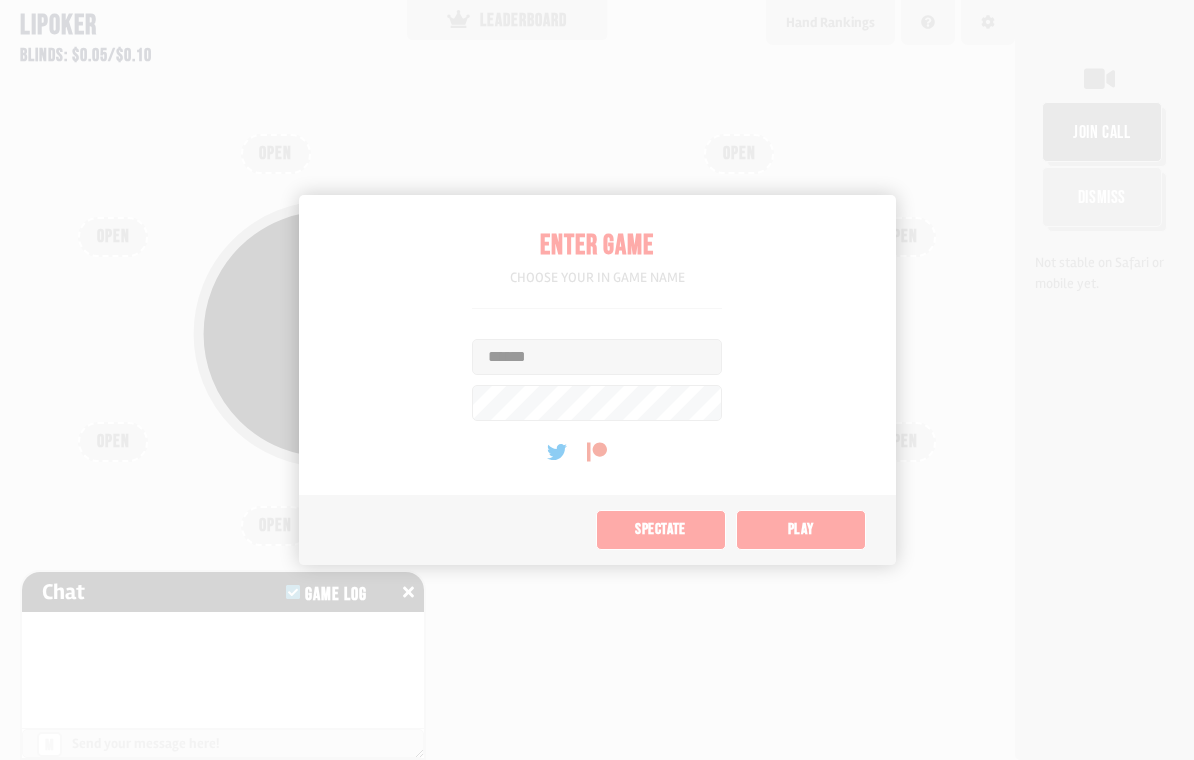 type on "**" 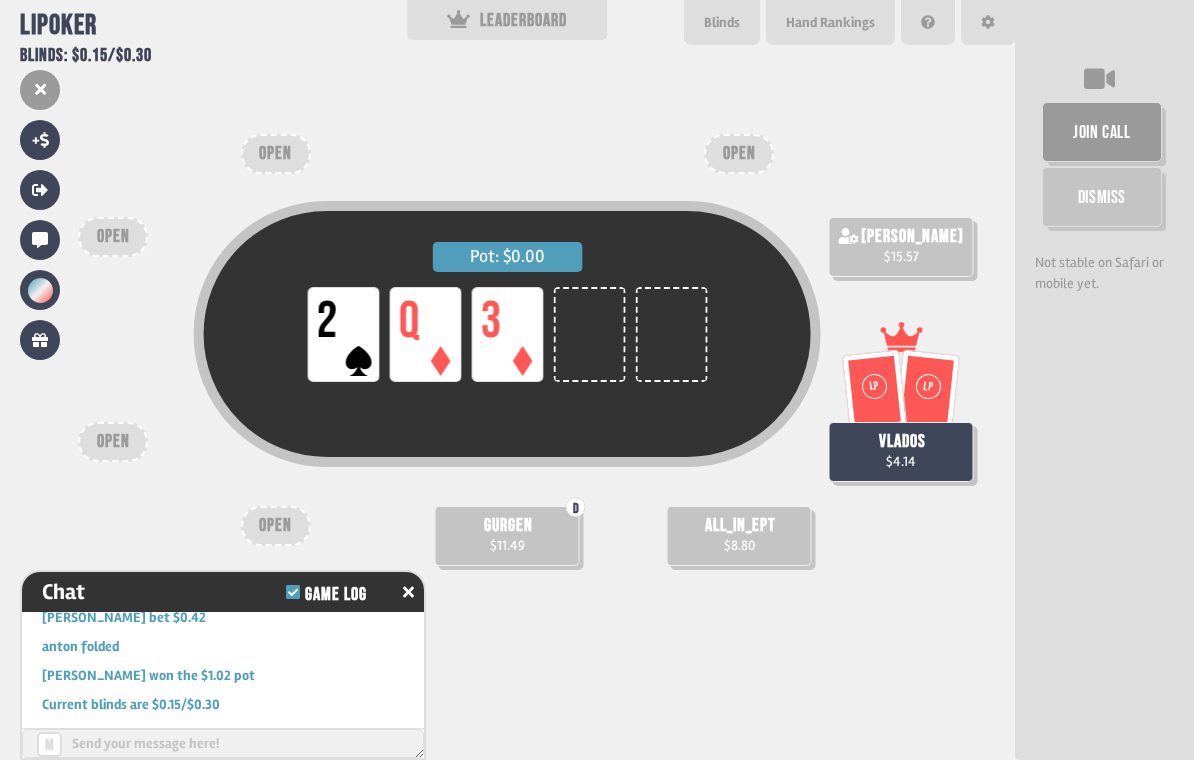 scroll, scrollTop: 329, scrollLeft: 0, axis: vertical 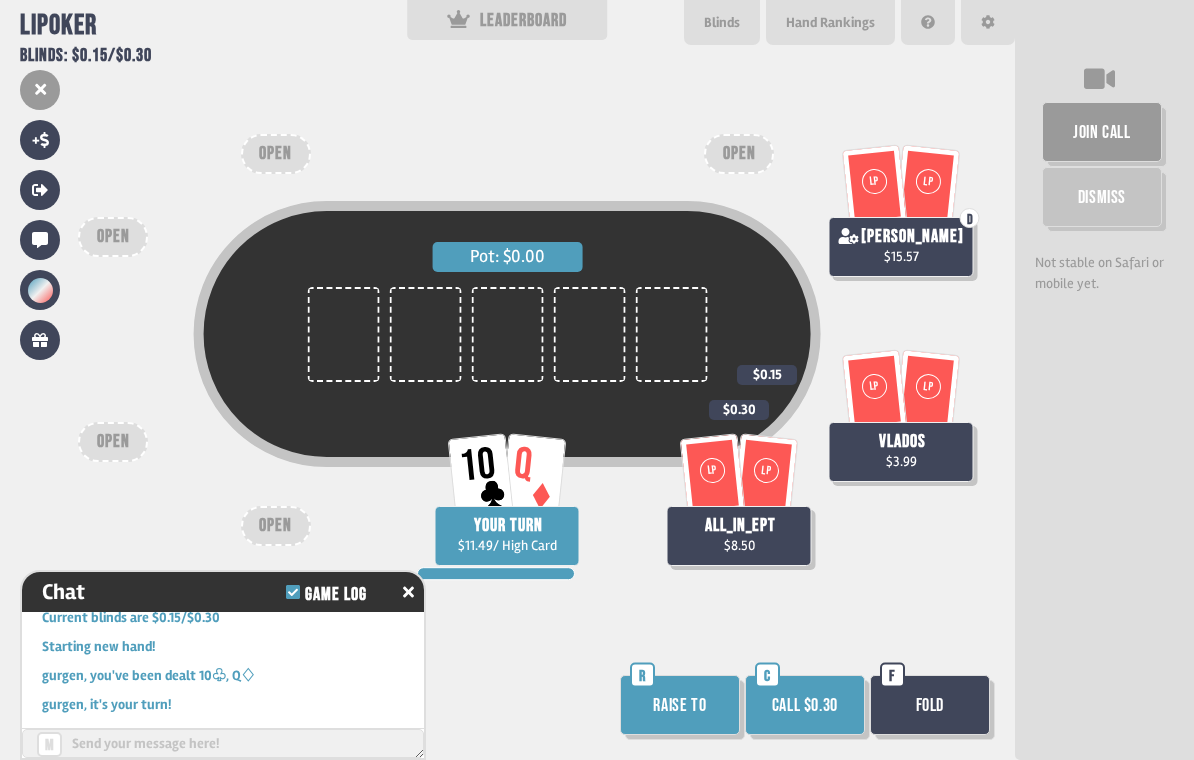 click on "Call $0.30" at bounding box center [805, 705] 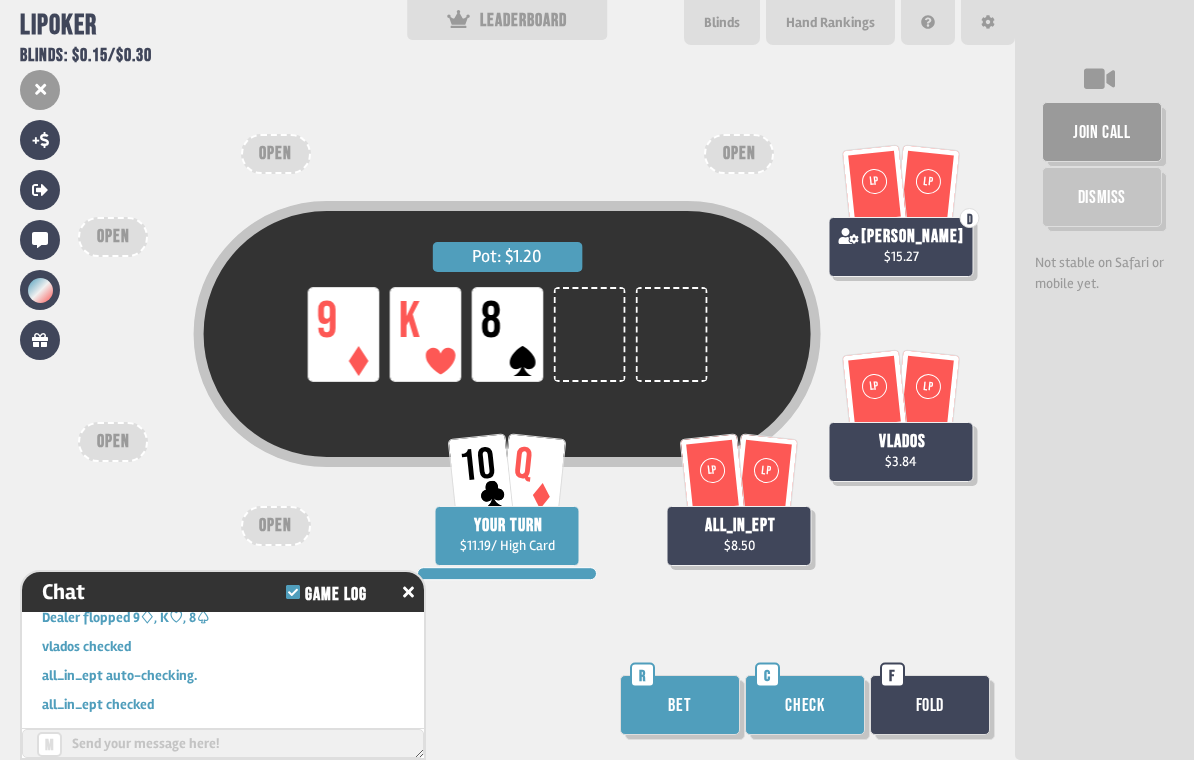 scroll, scrollTop: 590, scrollLeft: 0, axis: vertical 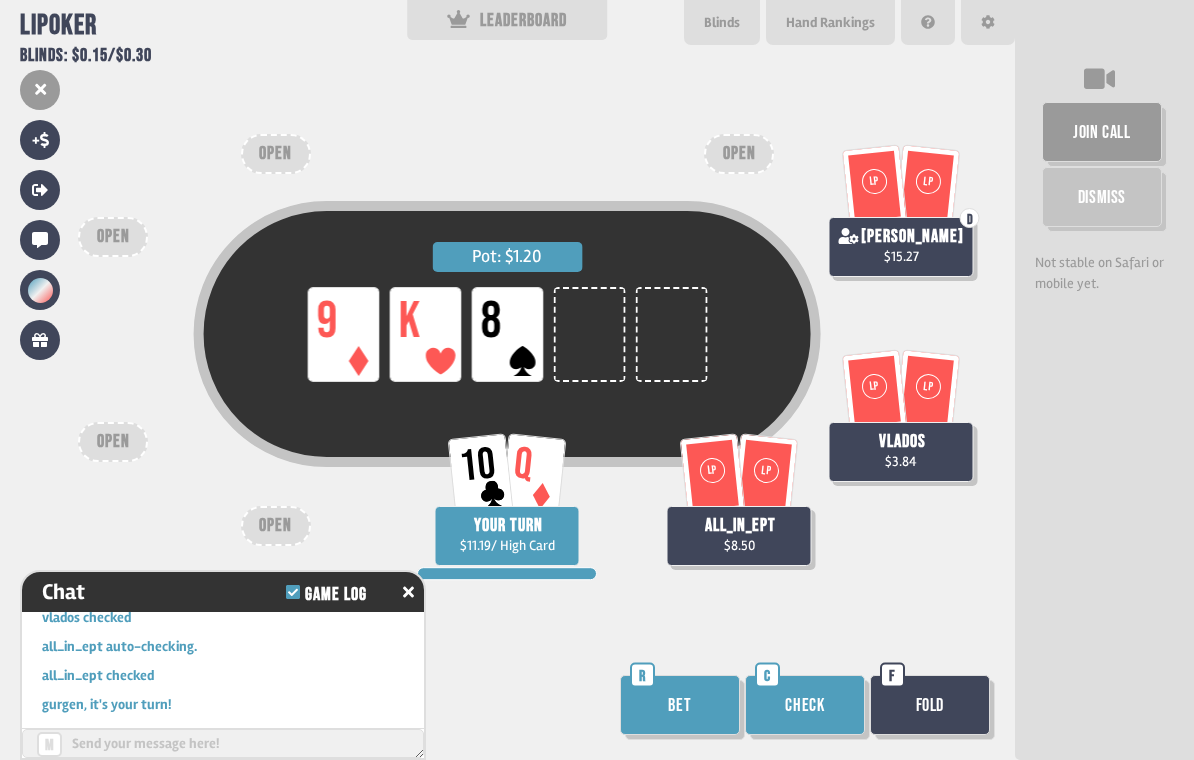 click on "Check" at bounding box center (805, 705) 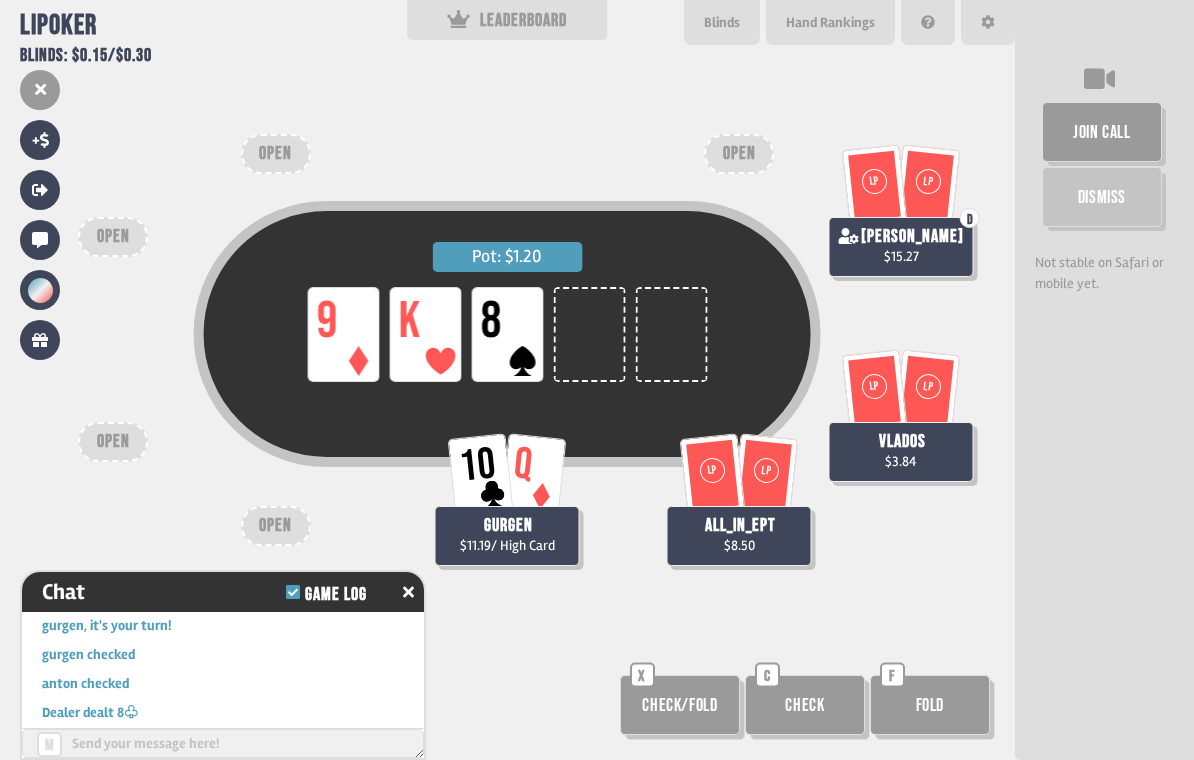 scroll, scrollTop: 677, scrollLeft: 0, axis: vertical 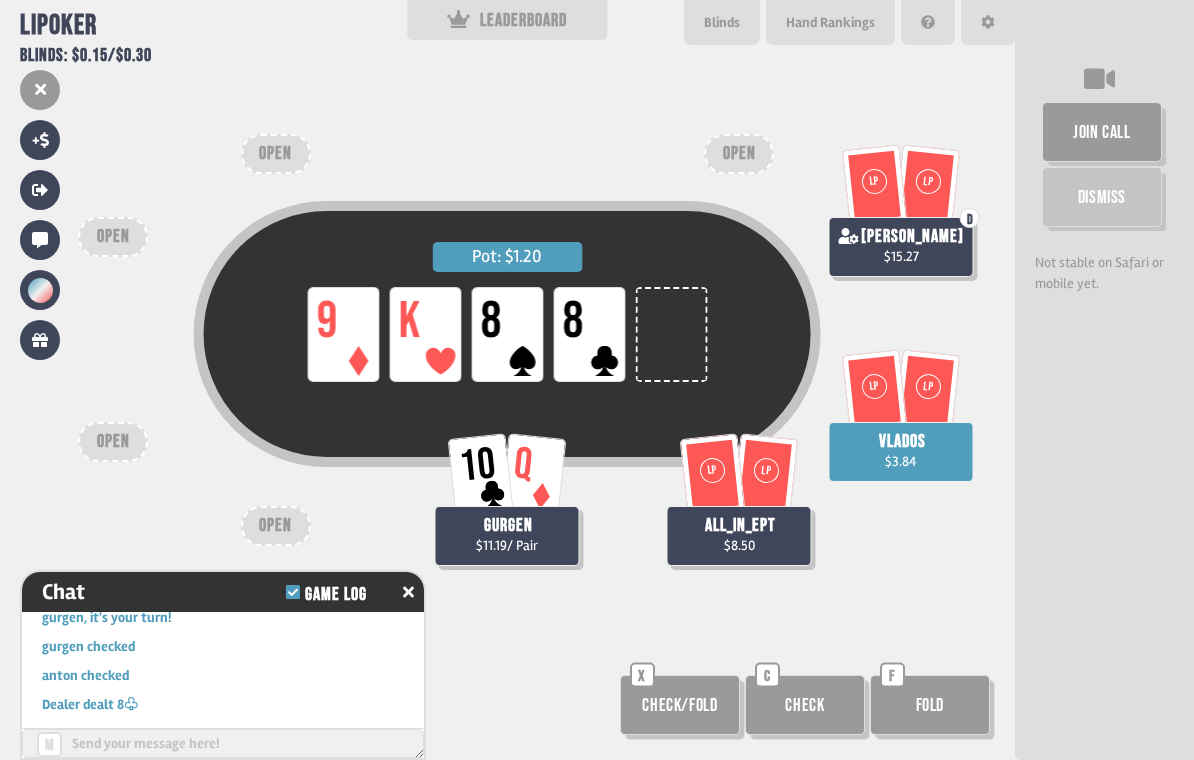 click on "$3.84" at bounding box center [901, 461] 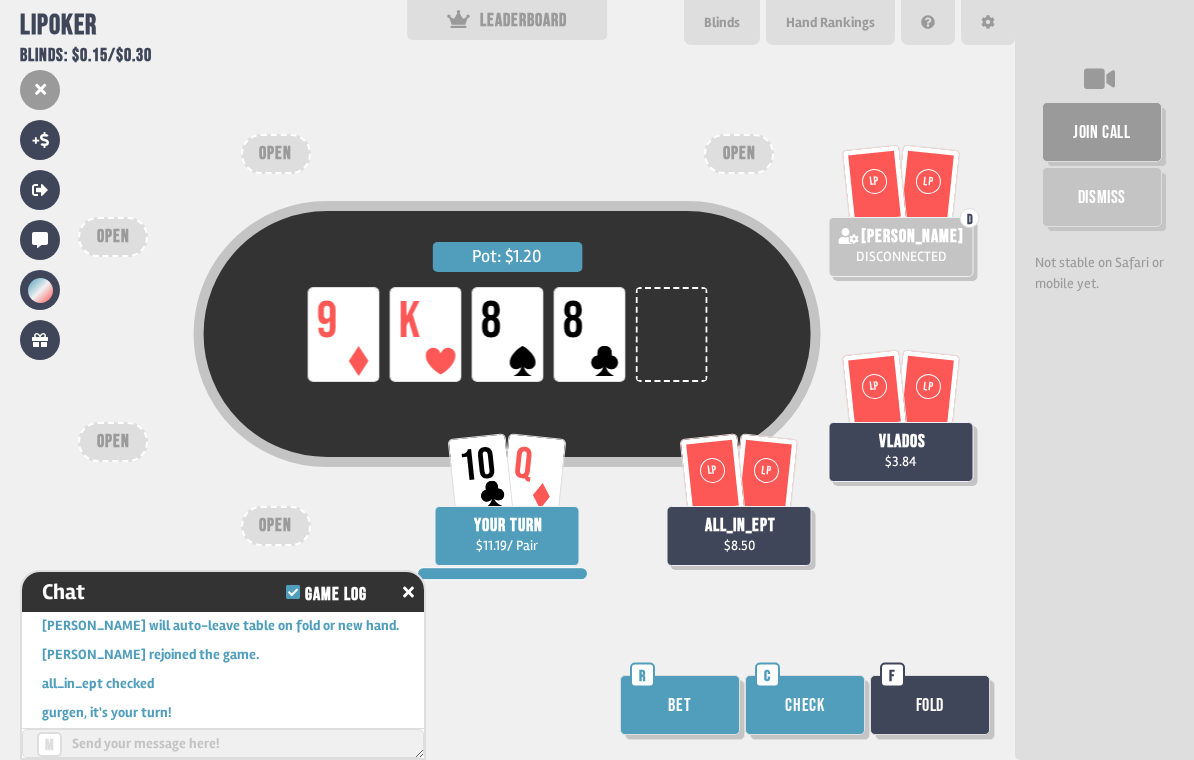scroll, scrollTop: 880, scrollLeft: 0, axis: vertical 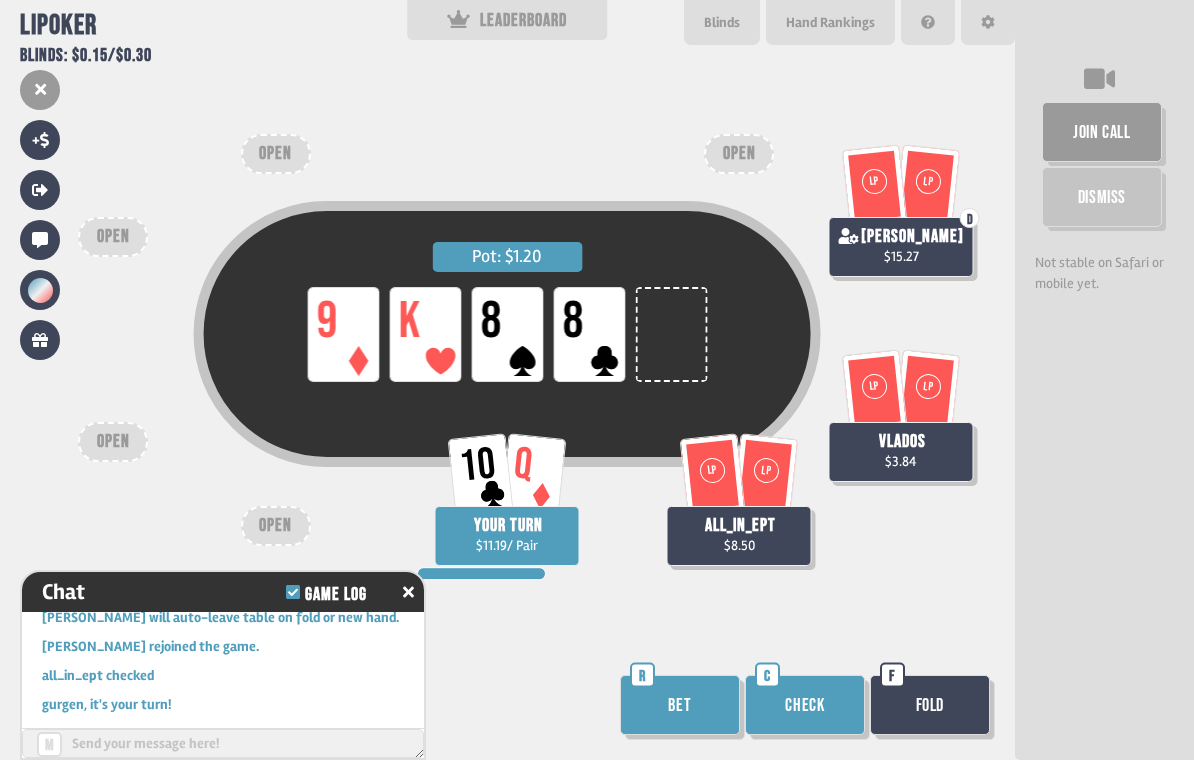 click on "Bet" at bounding box center [680, 705] 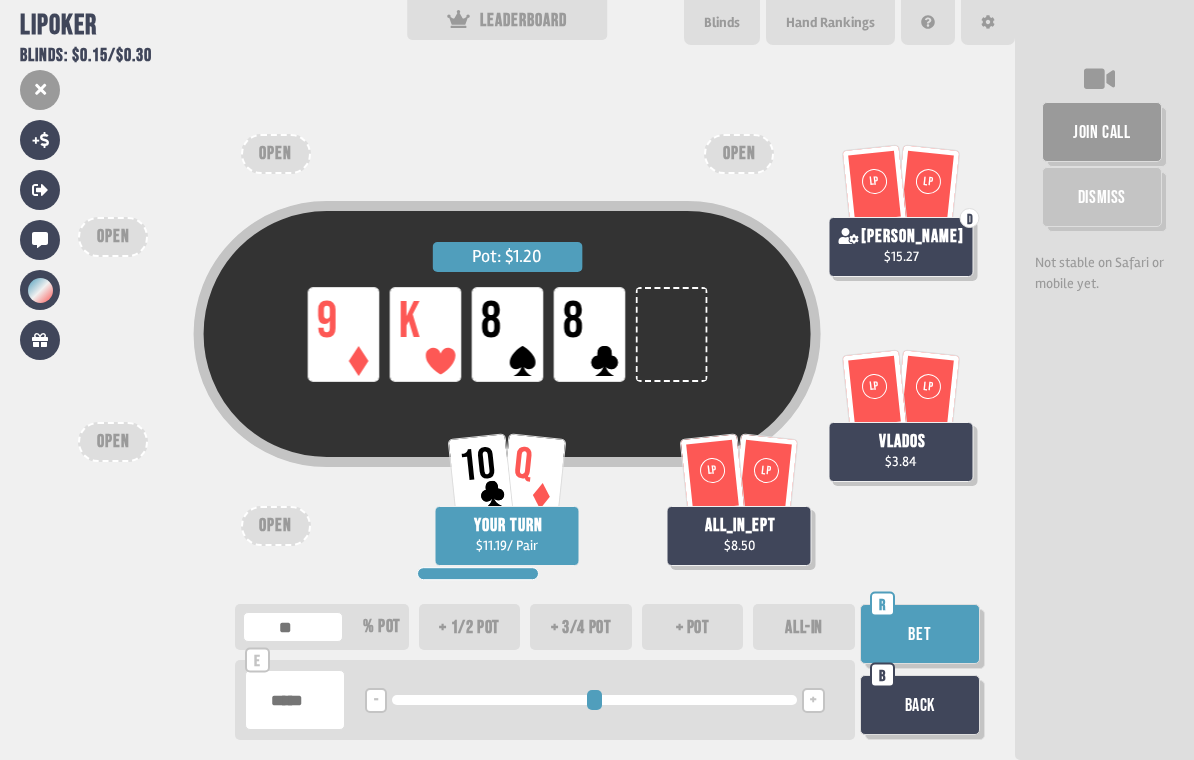 type on "**" 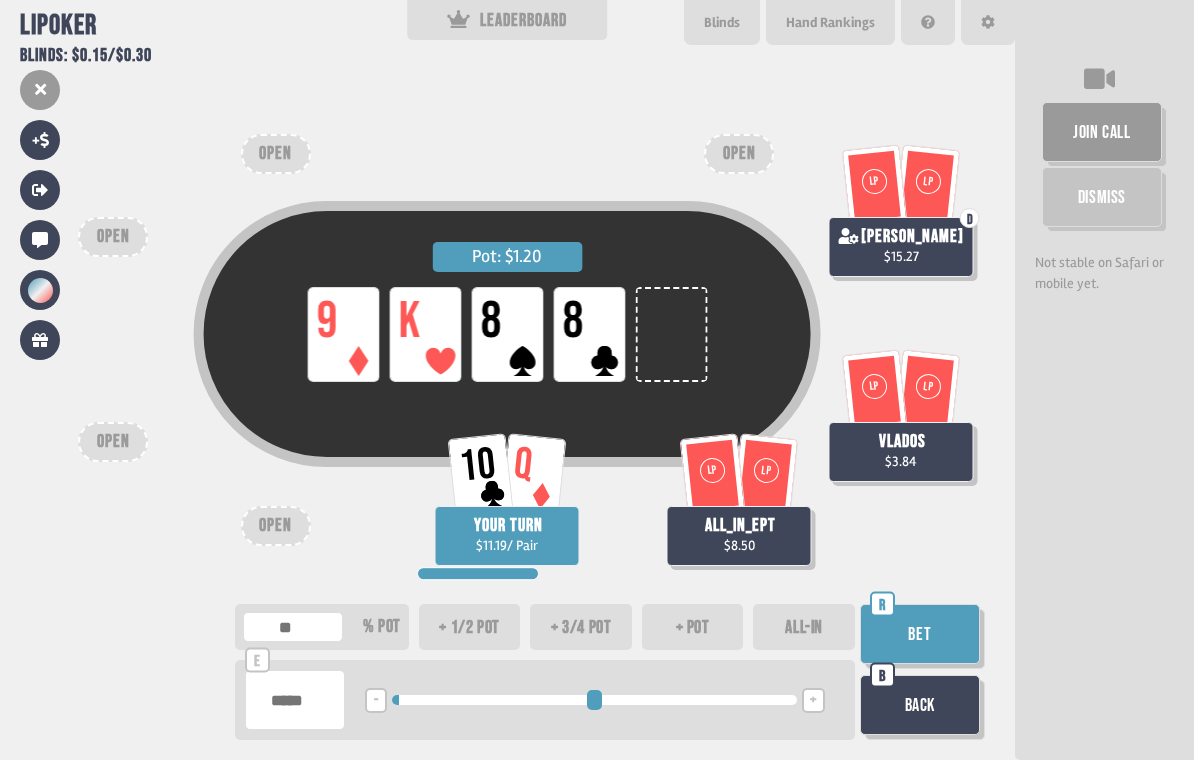 type on "**" 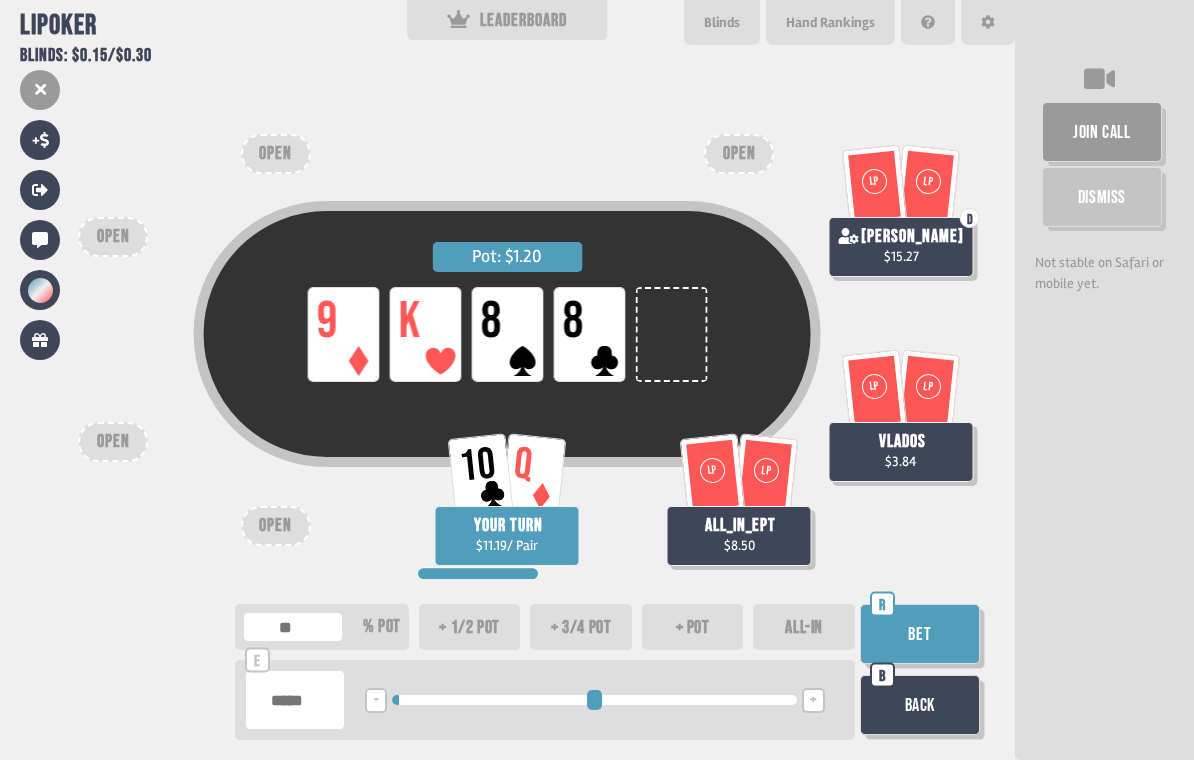 type on "**" 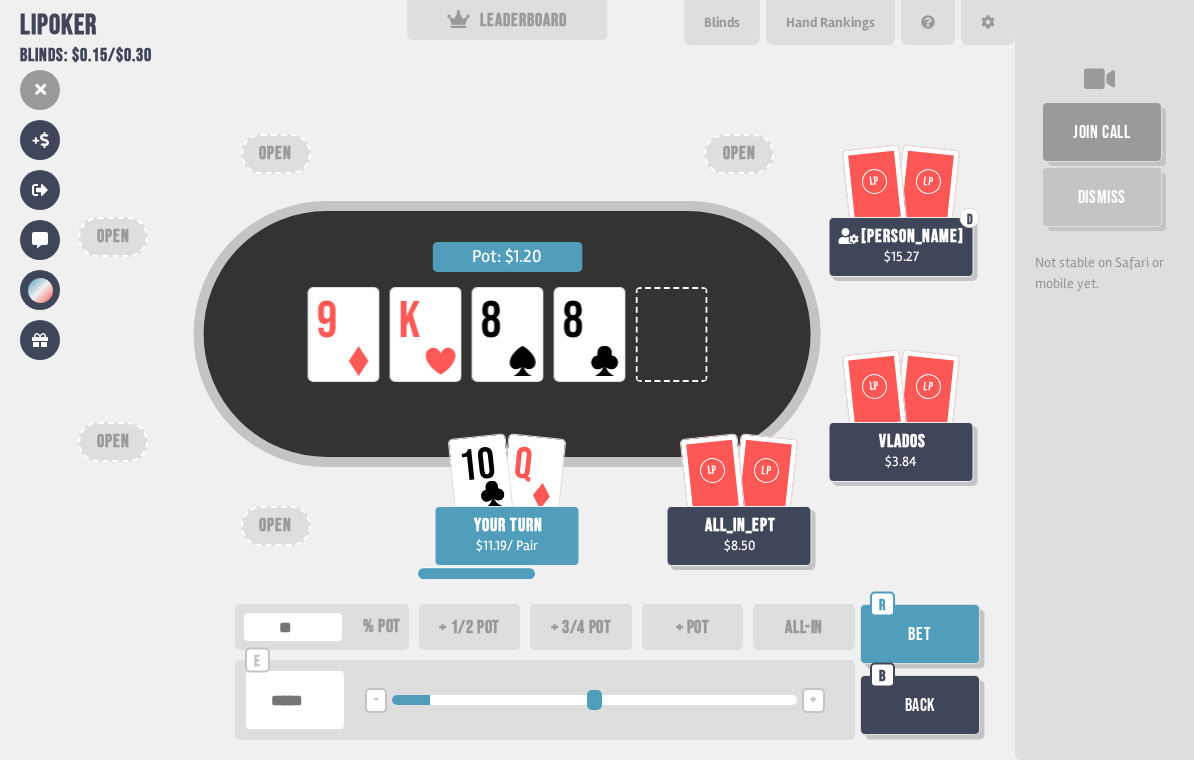 type on "***" 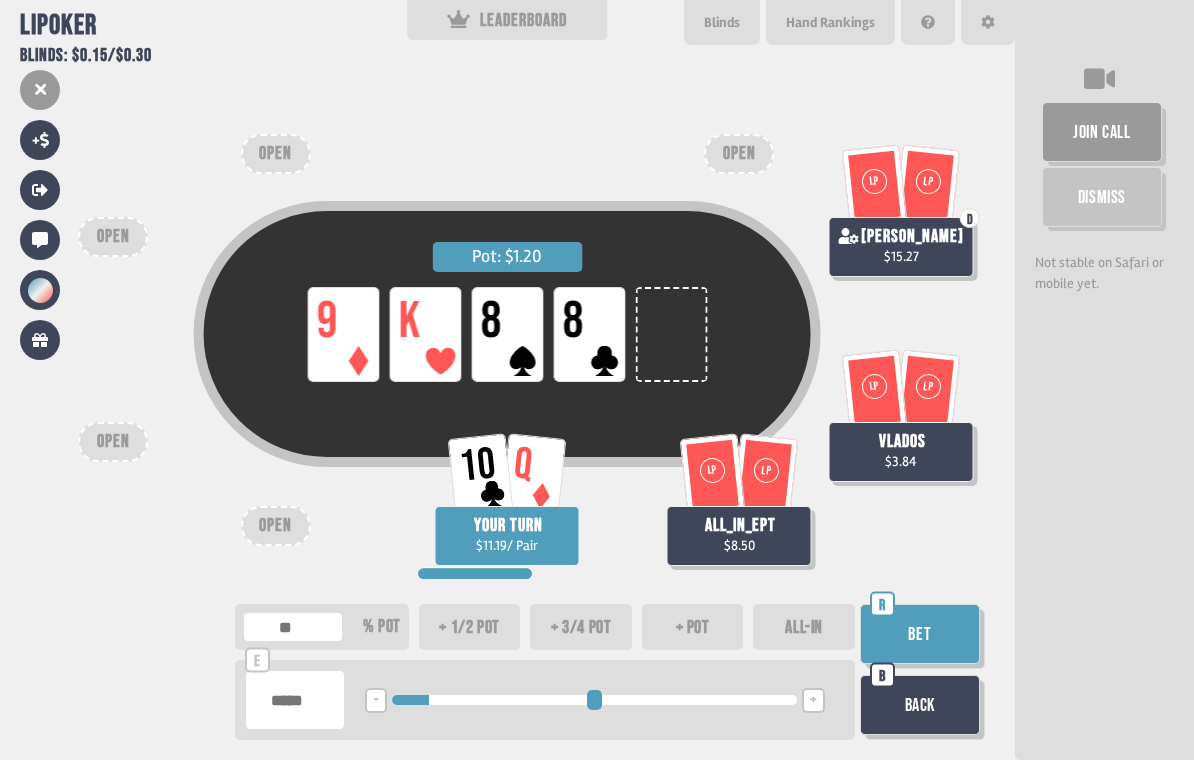 type on "***" 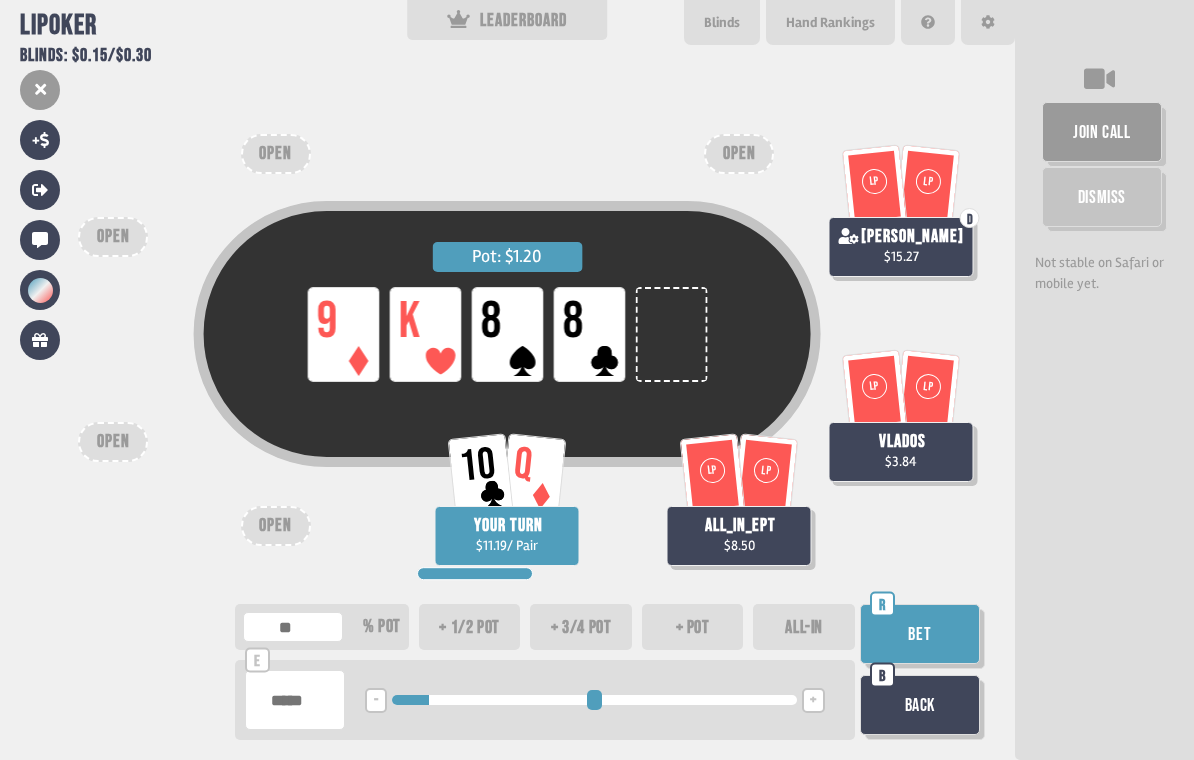 type on "**" 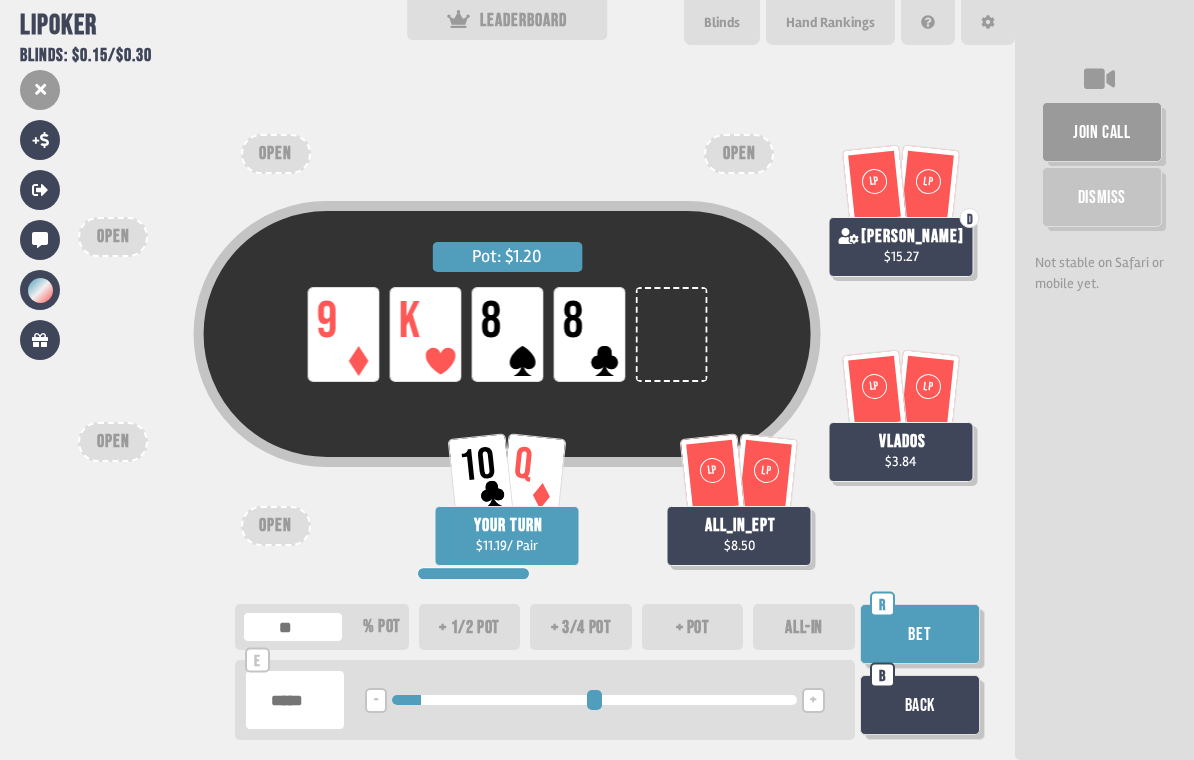 type on "***" 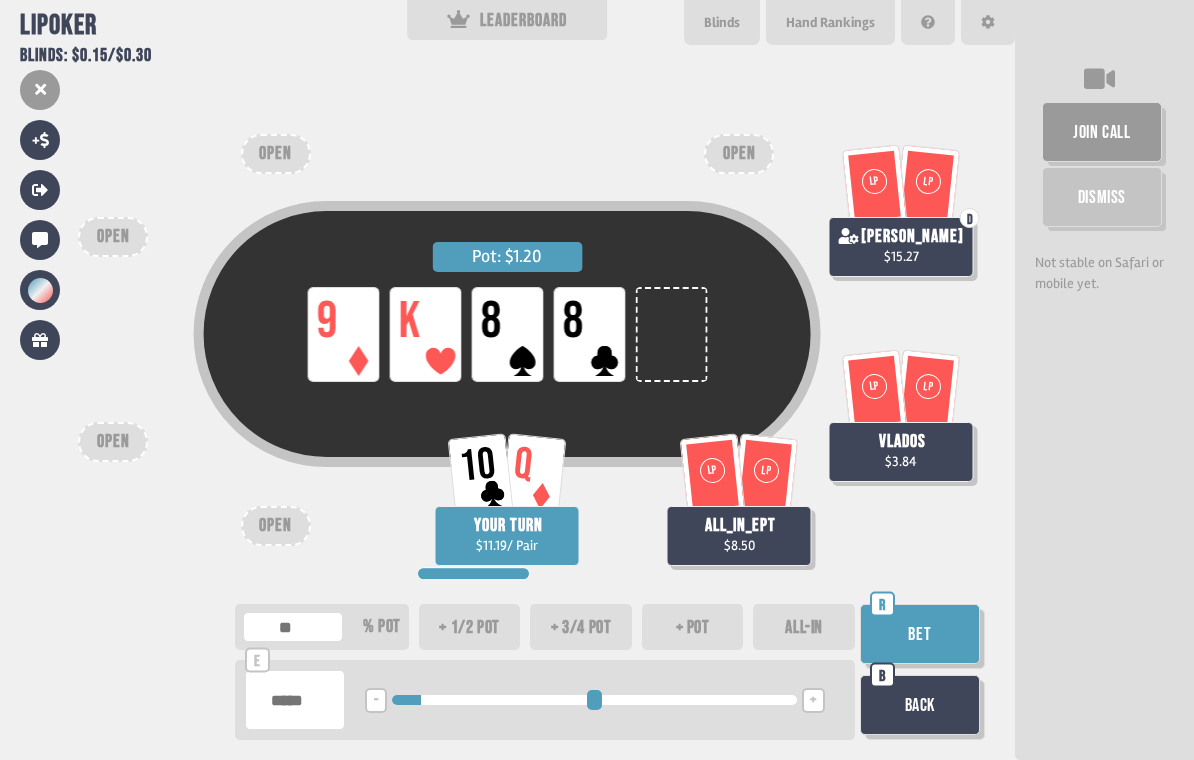 type on "**" 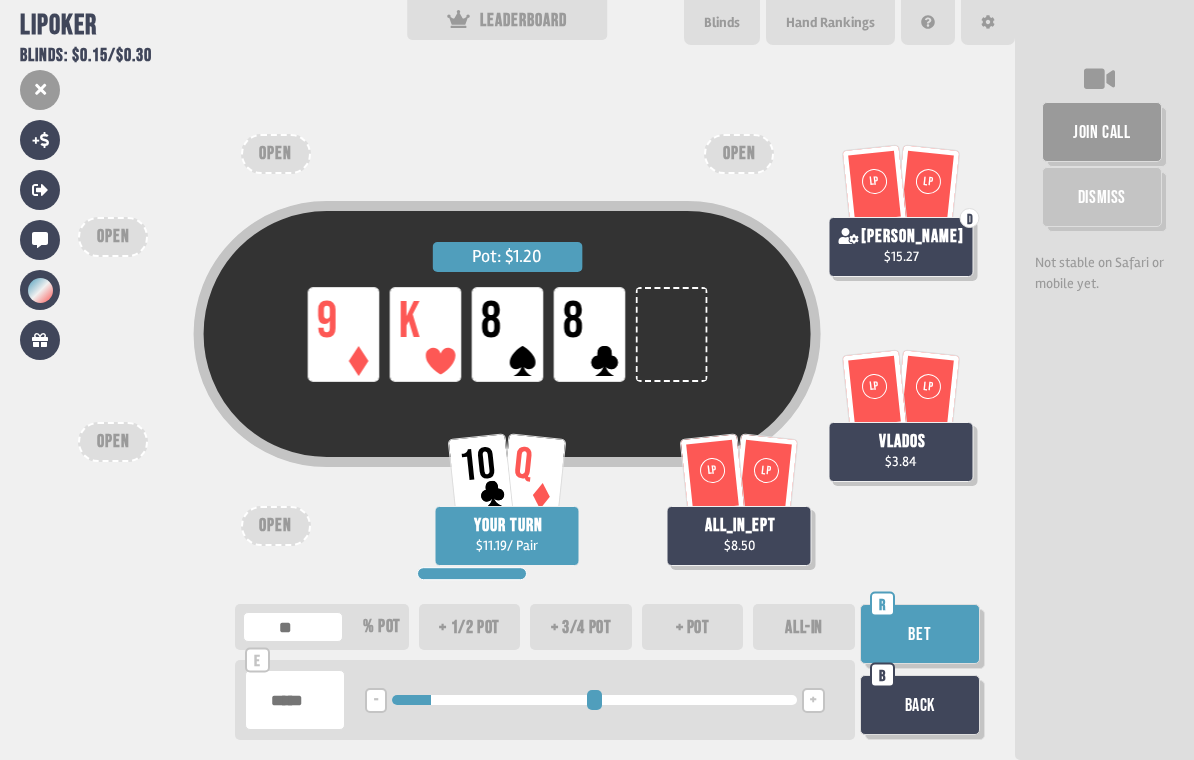 type on "***" 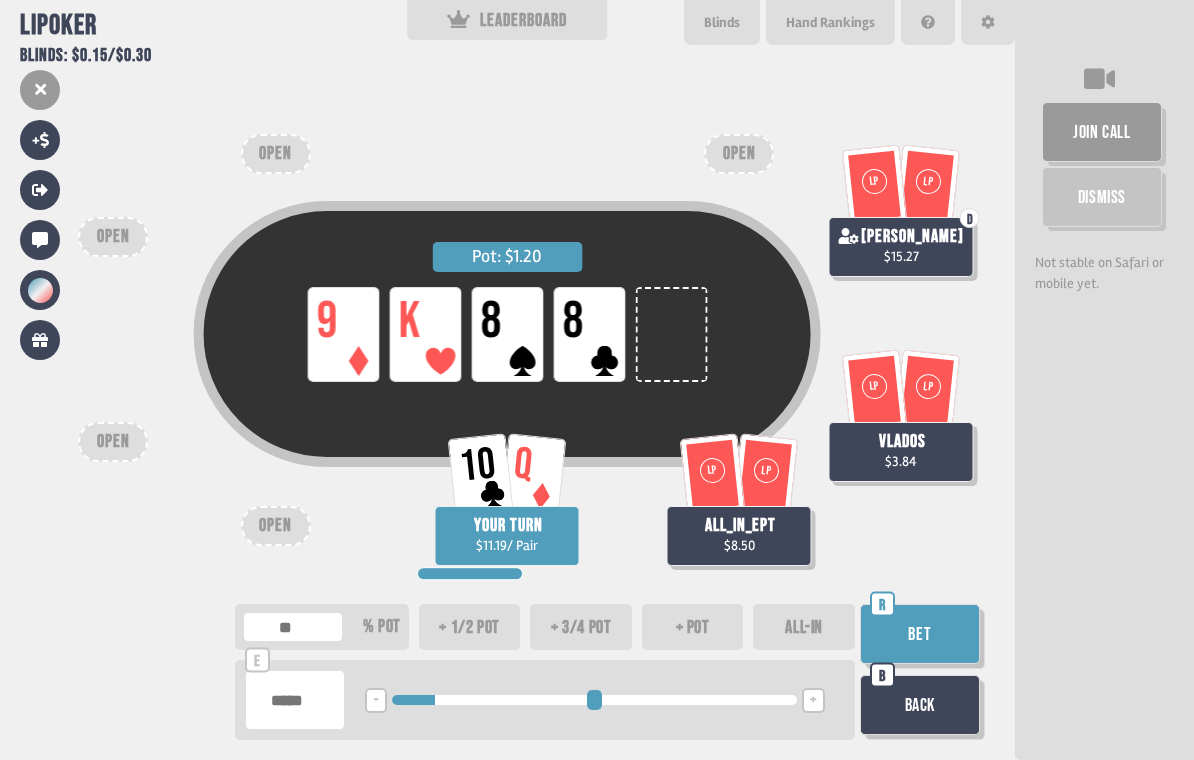 type on "***" 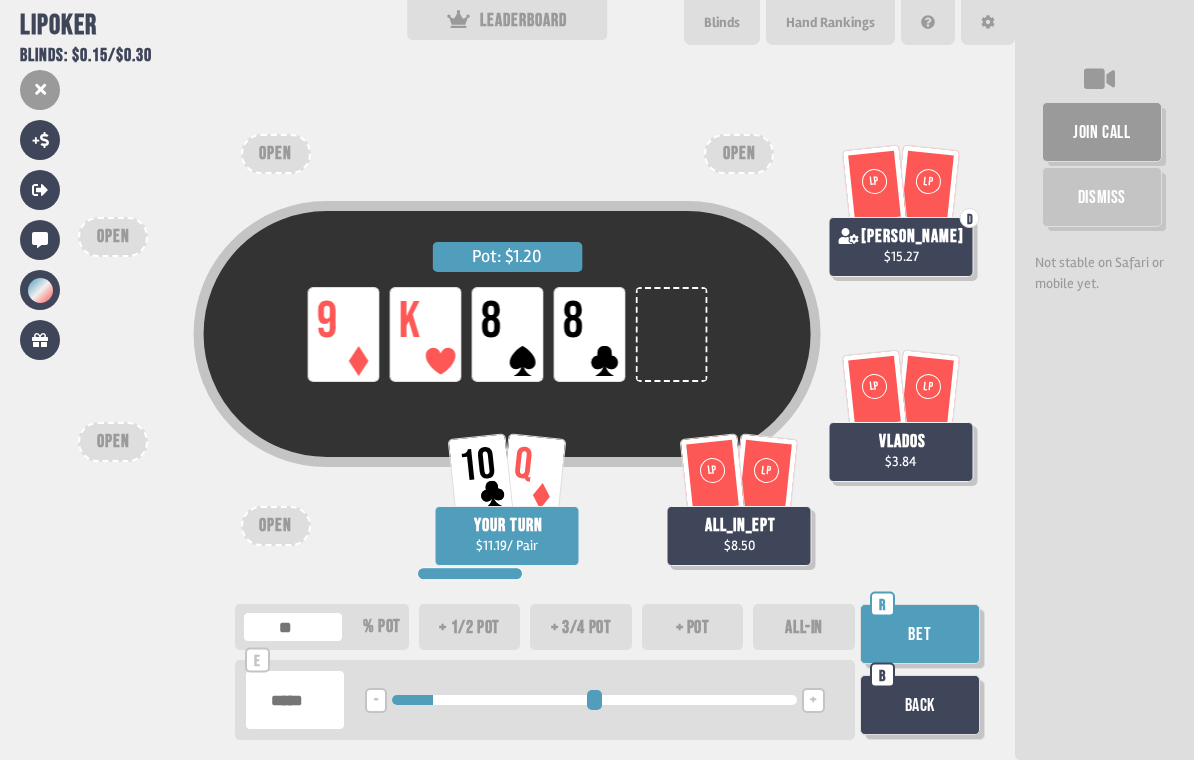 type on "***" 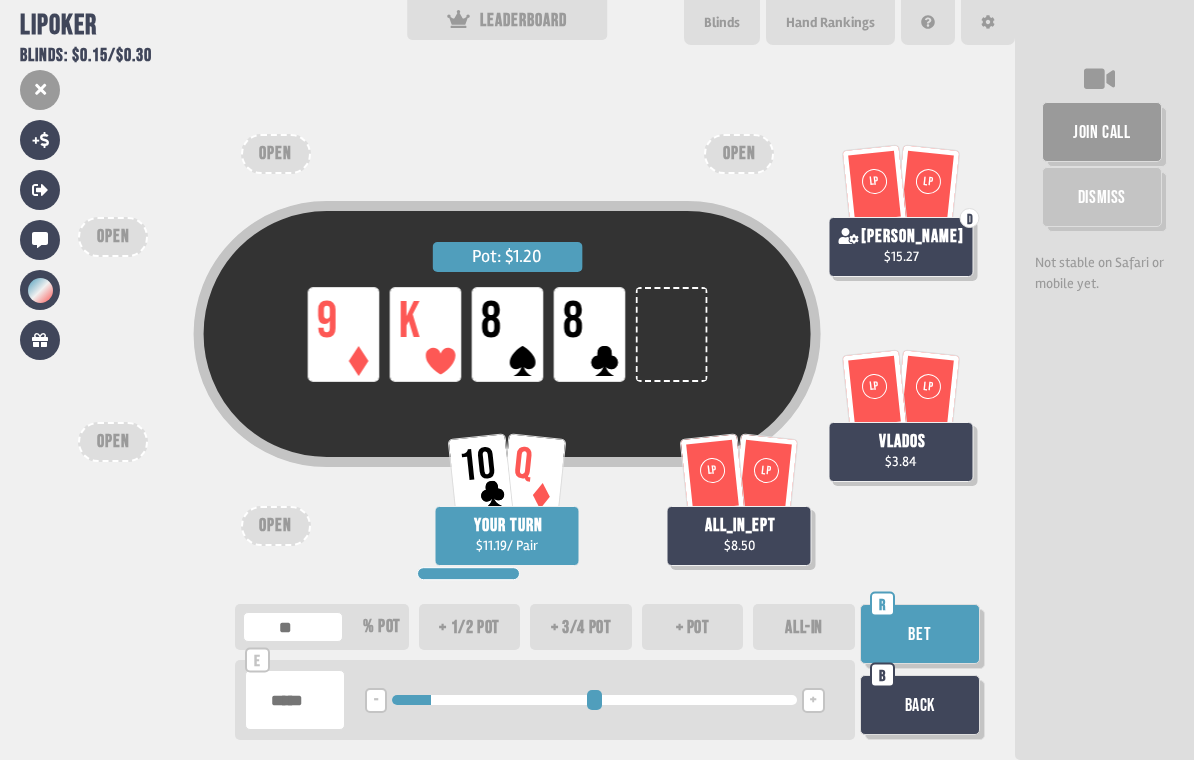 type on "***" 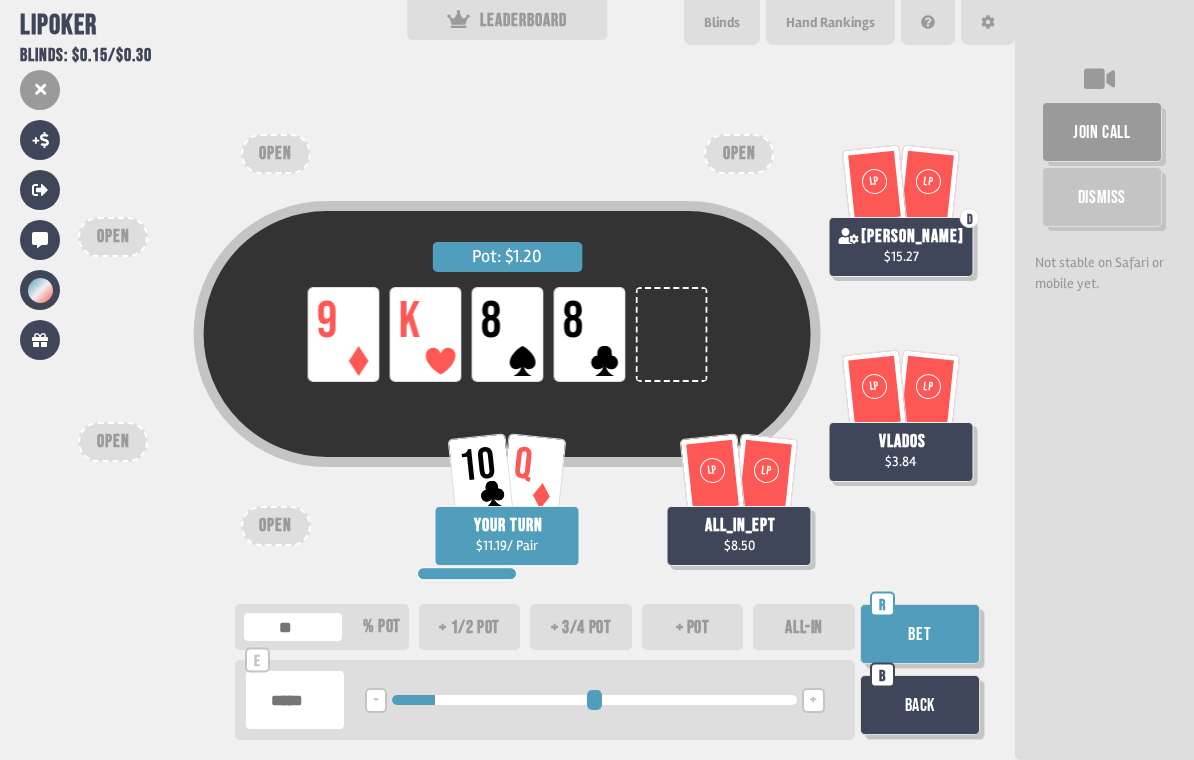 type on "***" 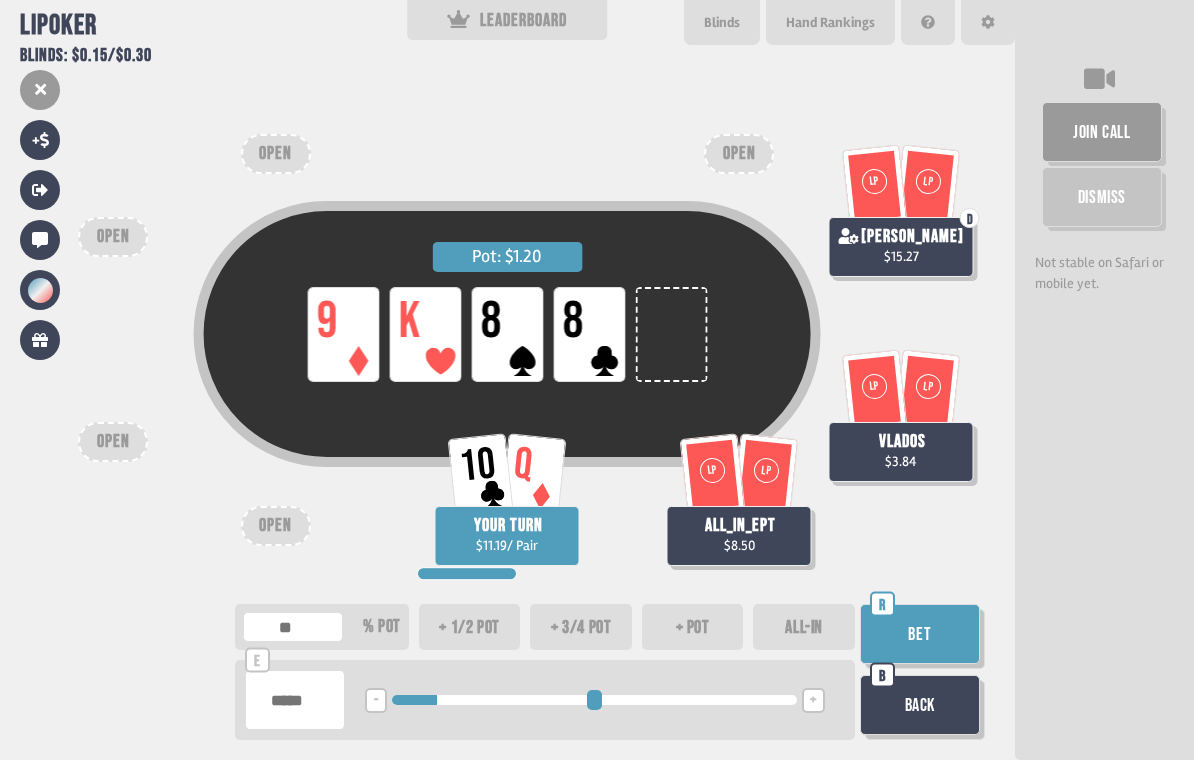 type on "***" 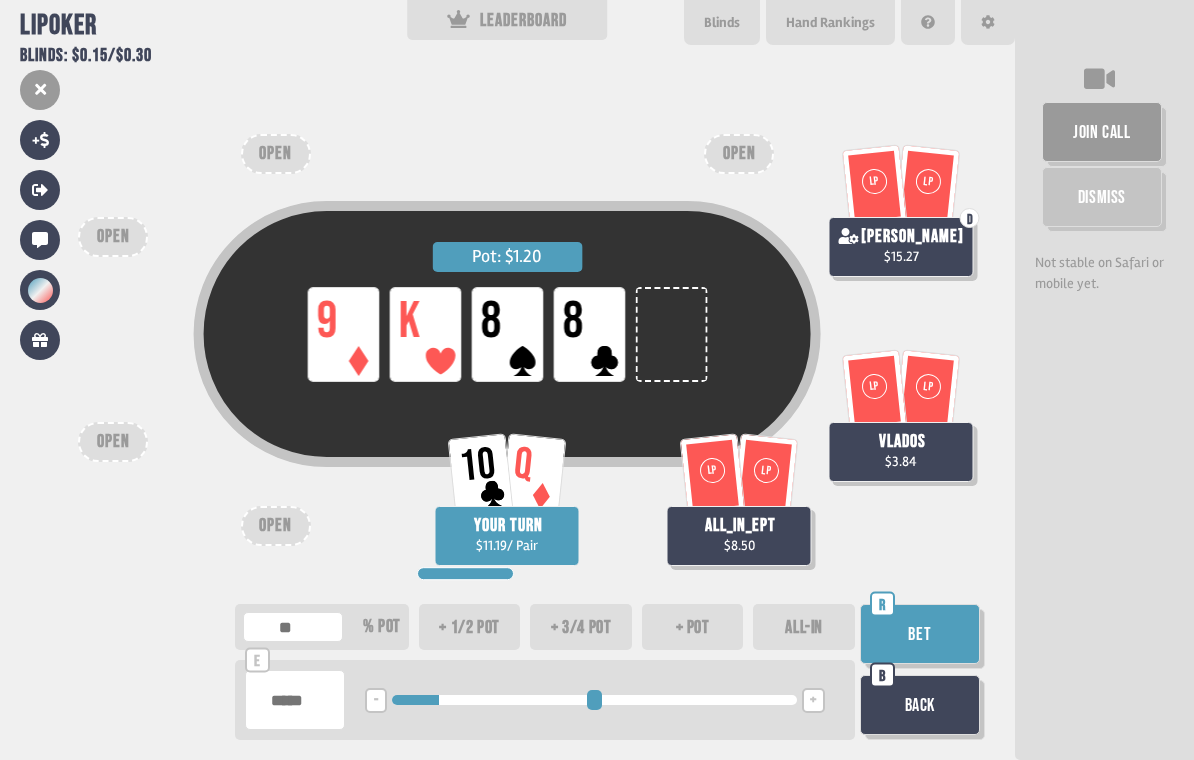type on "***" 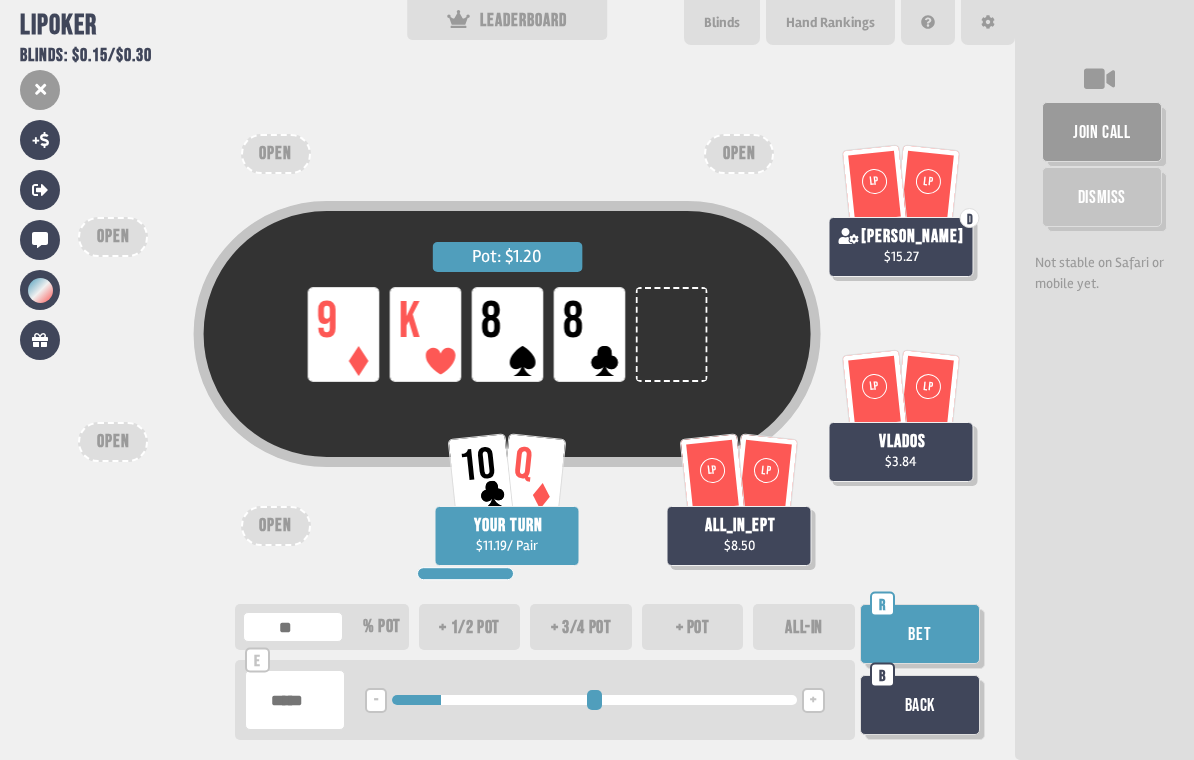 type on "***" 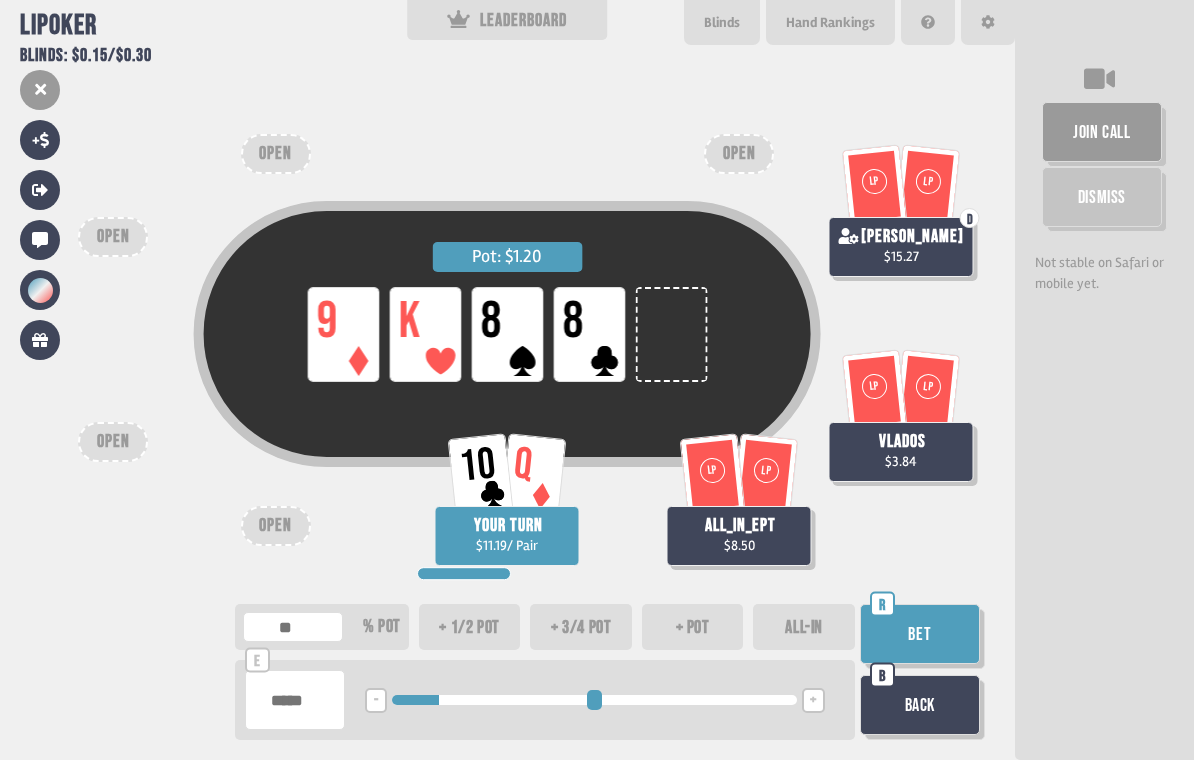 type on "***" 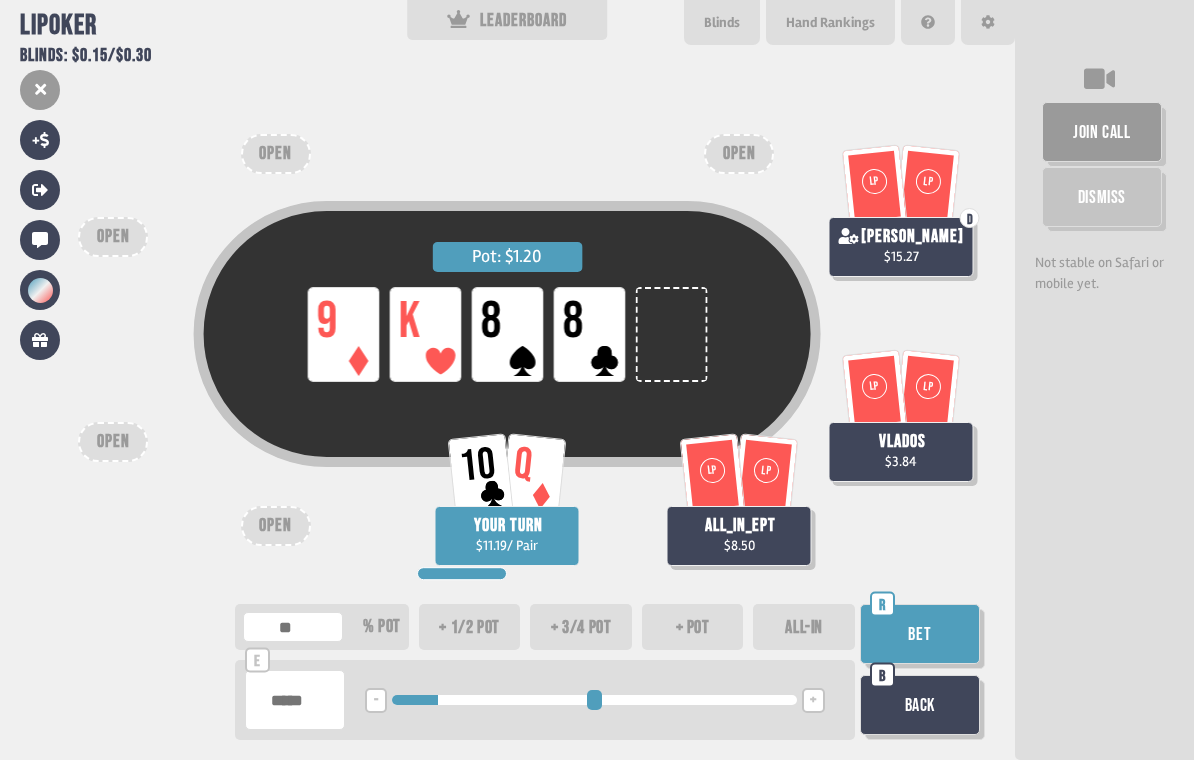 type on "***" 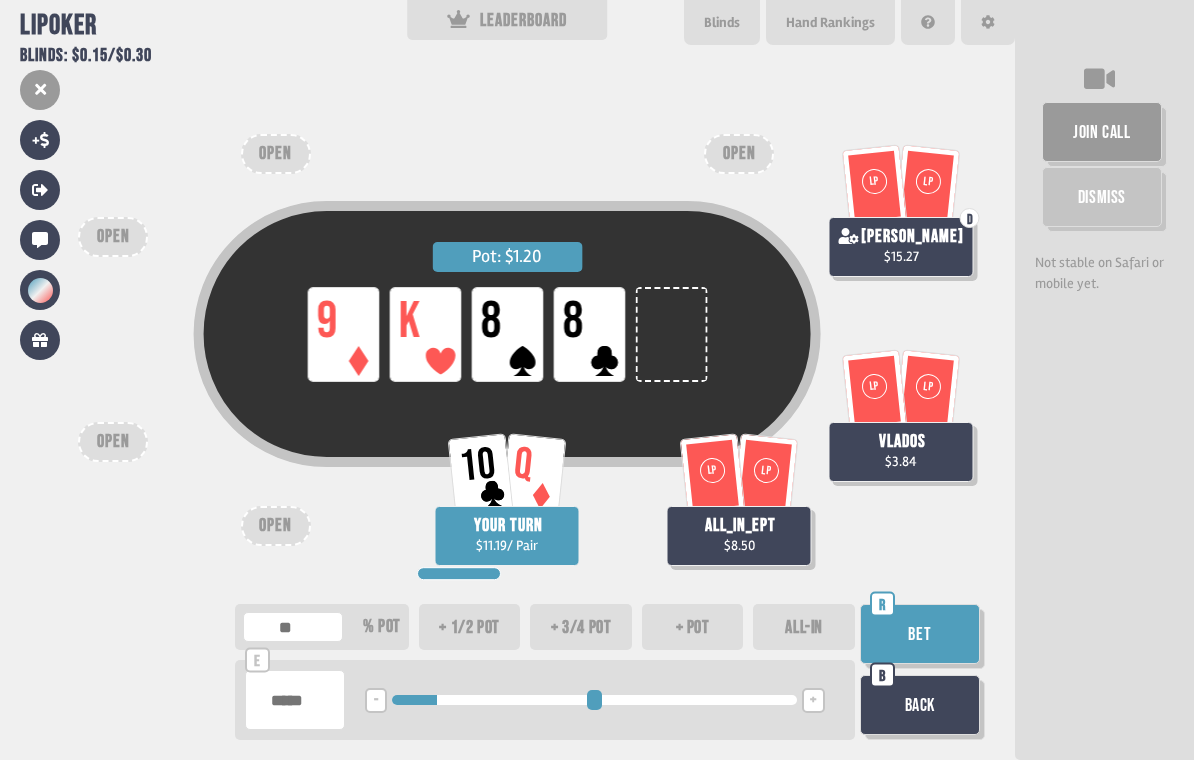 click on "Bet" at bounding box center [920, 634] 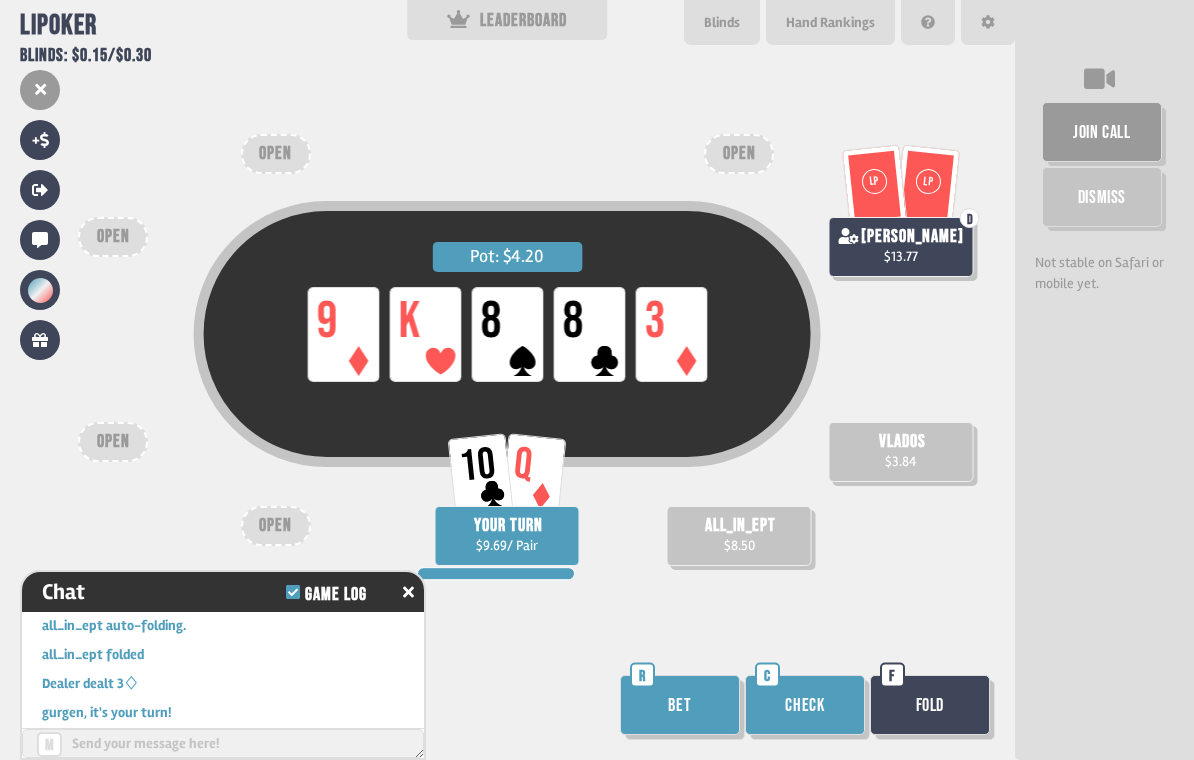 scroll, scrollTop: 1083, scrollLeft: 0, axis: vertical 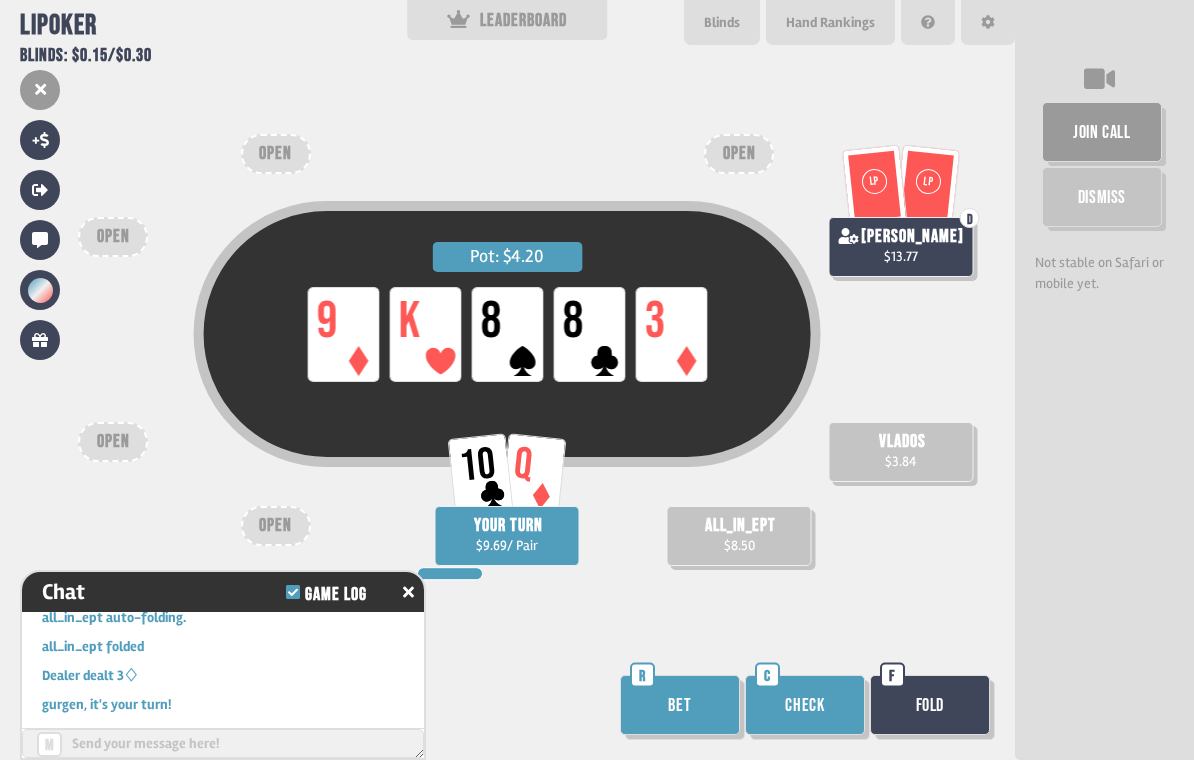 click on "Check" at bounding box center (805, 705) 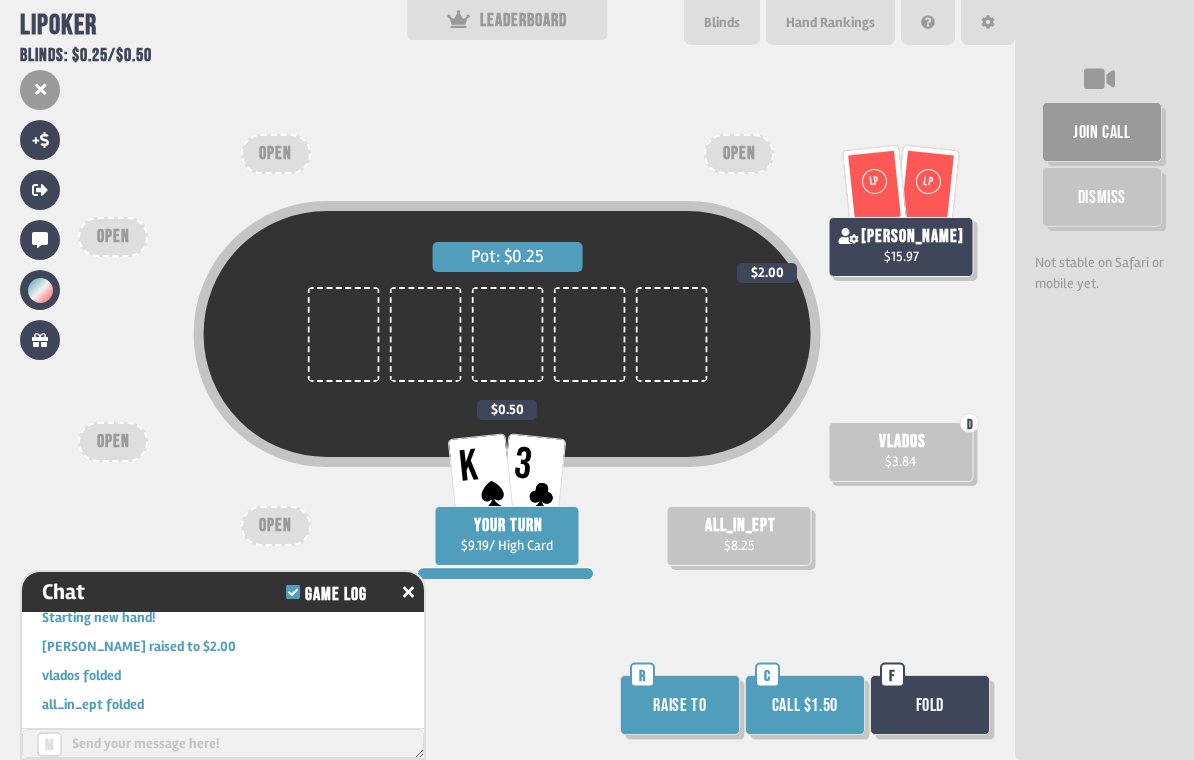 scroll, scrollTop: 1373, scrollLeft: 0, axis: vertical 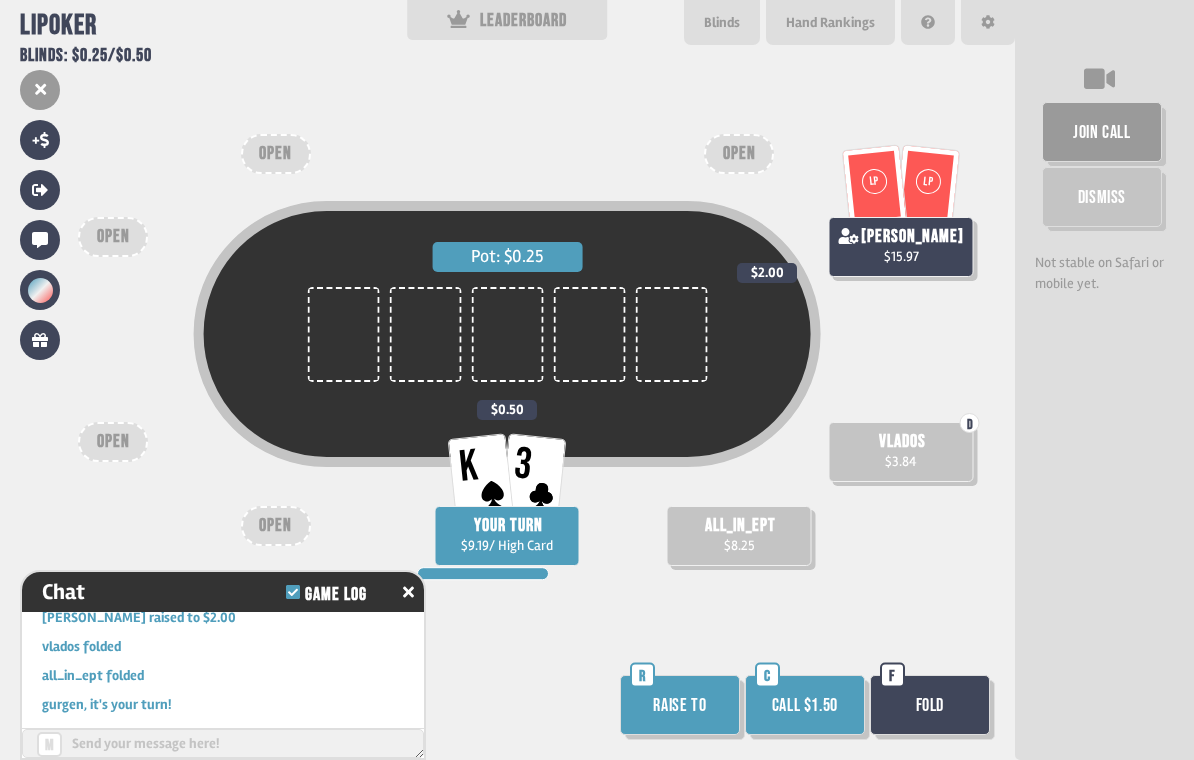 click on "Call $1.50" at bounding box center (805, 705) 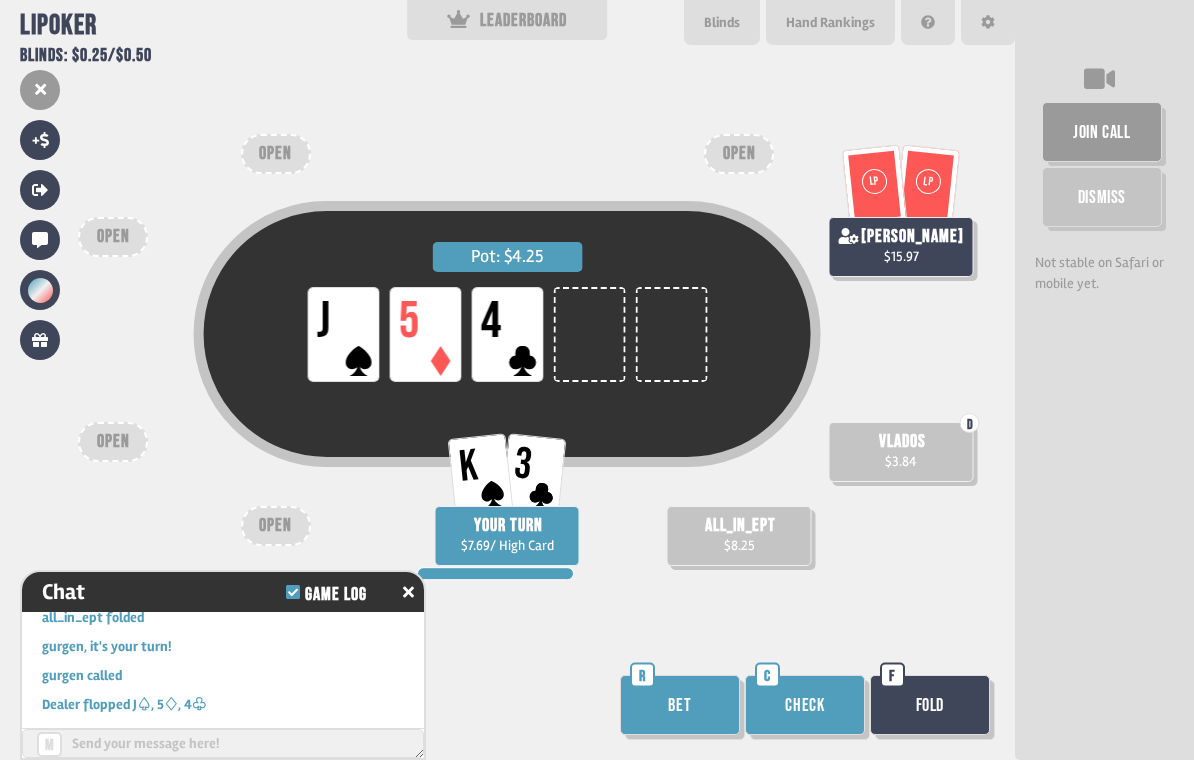 scroll, scrollTop: 1460, scrollLeft: 0, axis: vertical 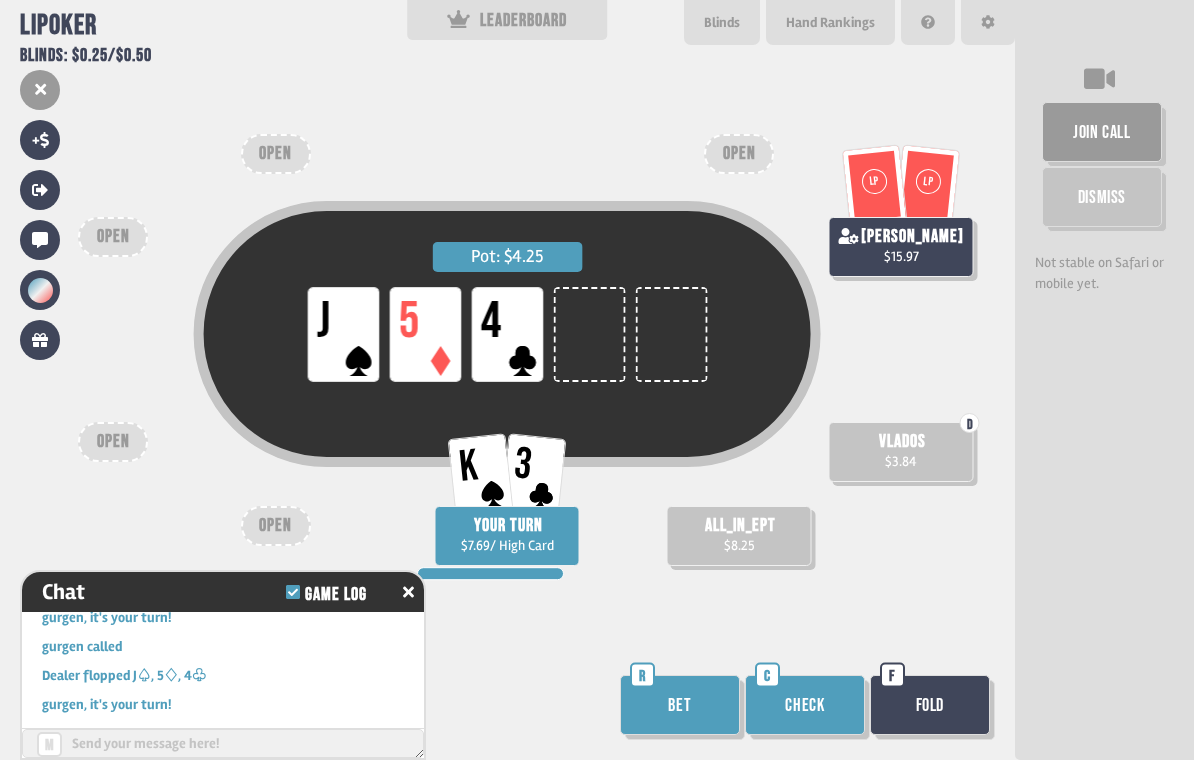 click on "Check" at bounding box center [805, 705] 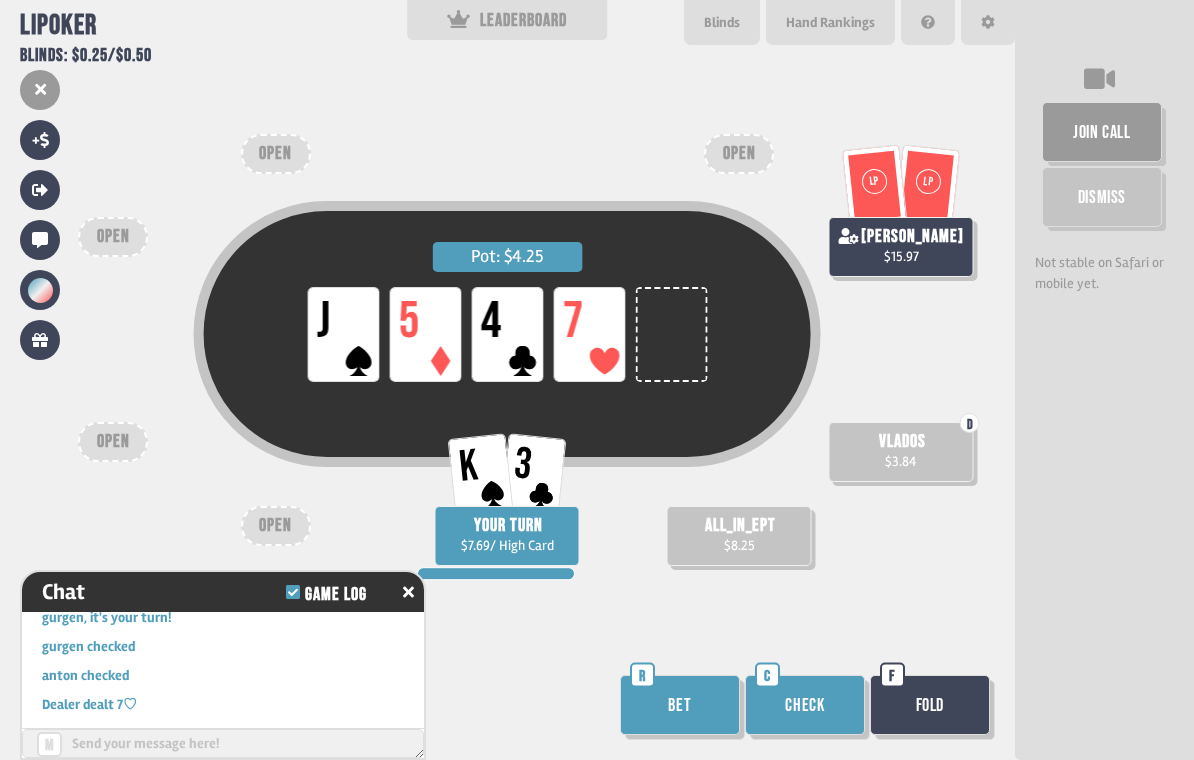 scroll, scrollTop: 1576, scrollLeft: 0, axis: vertical 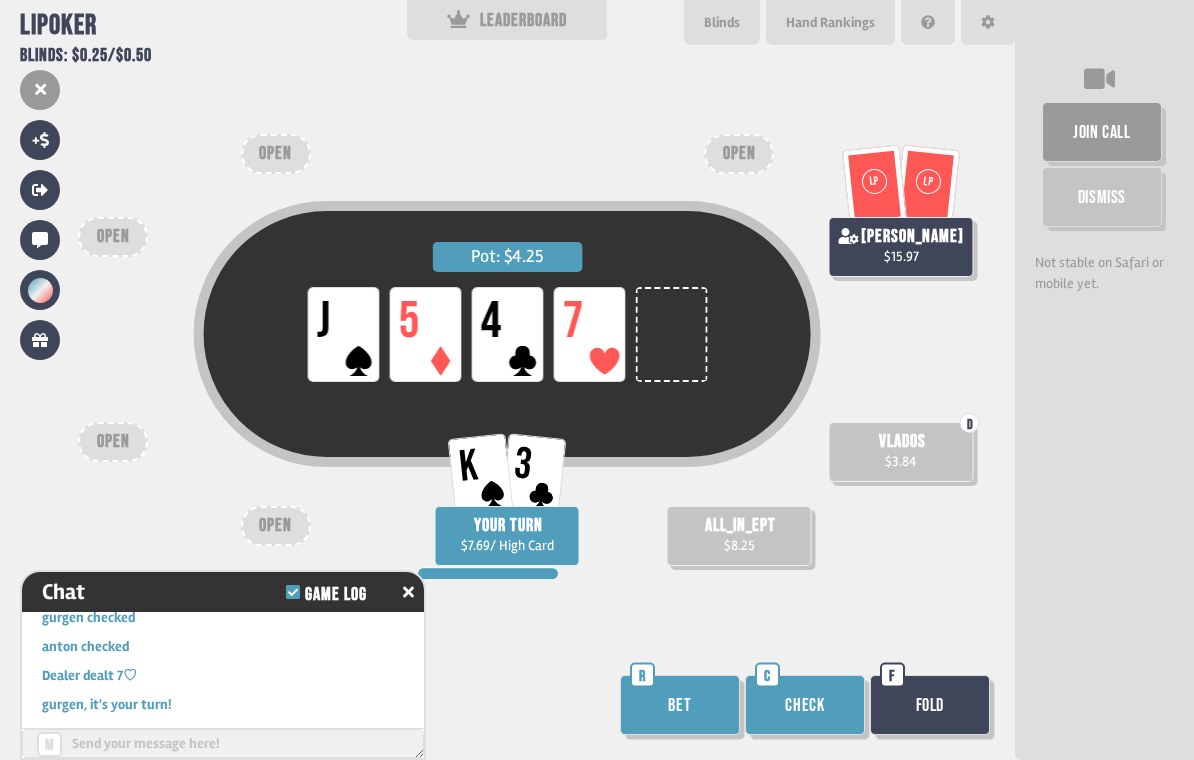 click on "Check" at bounding box center (805, 705) 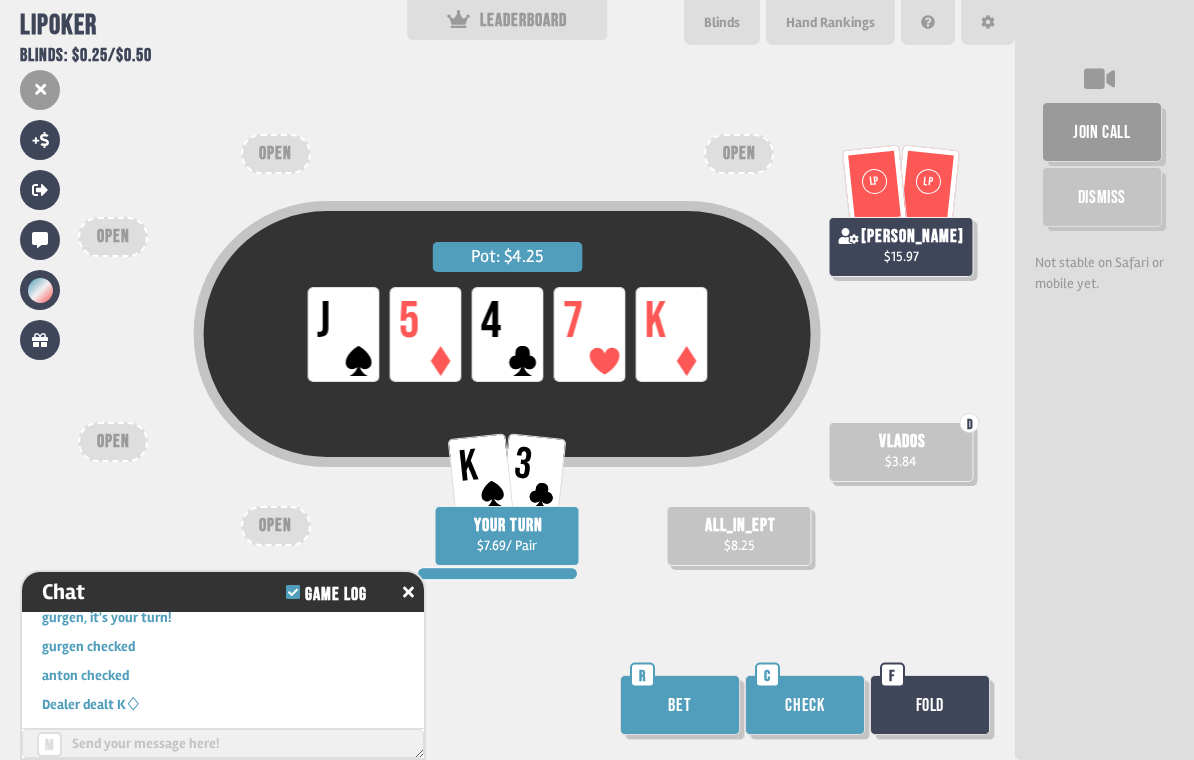 scroll, scrollTop: 1692, scrollLeft: 0, axis: vertical 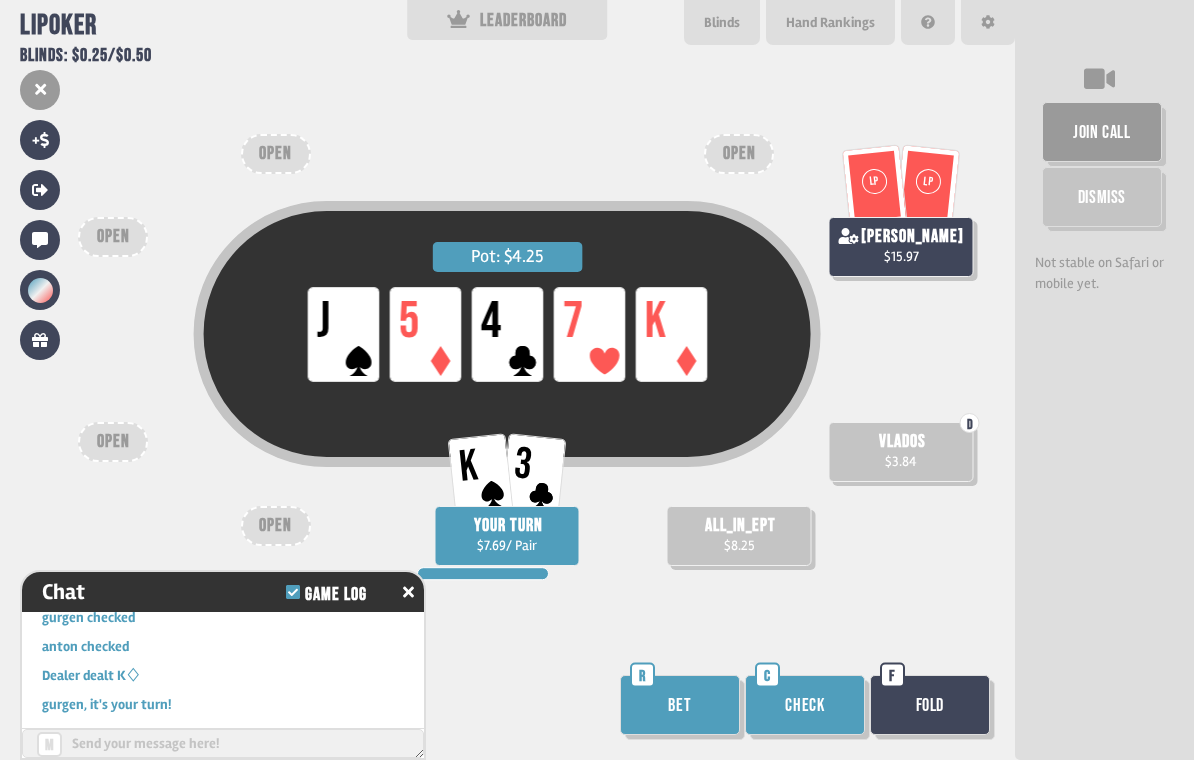 click on "Check" at bounding box center [805, 705] 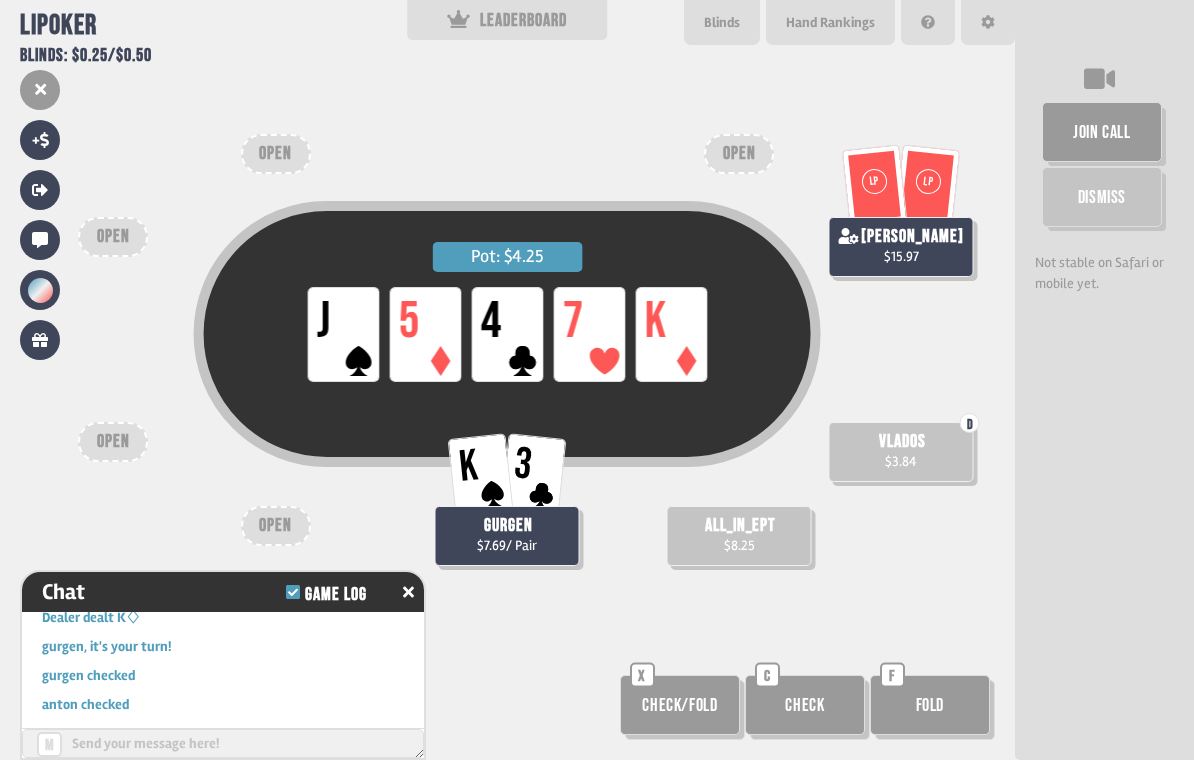 scroll, scrollTop: 1779, scrollLeft: 0, axis: vertical 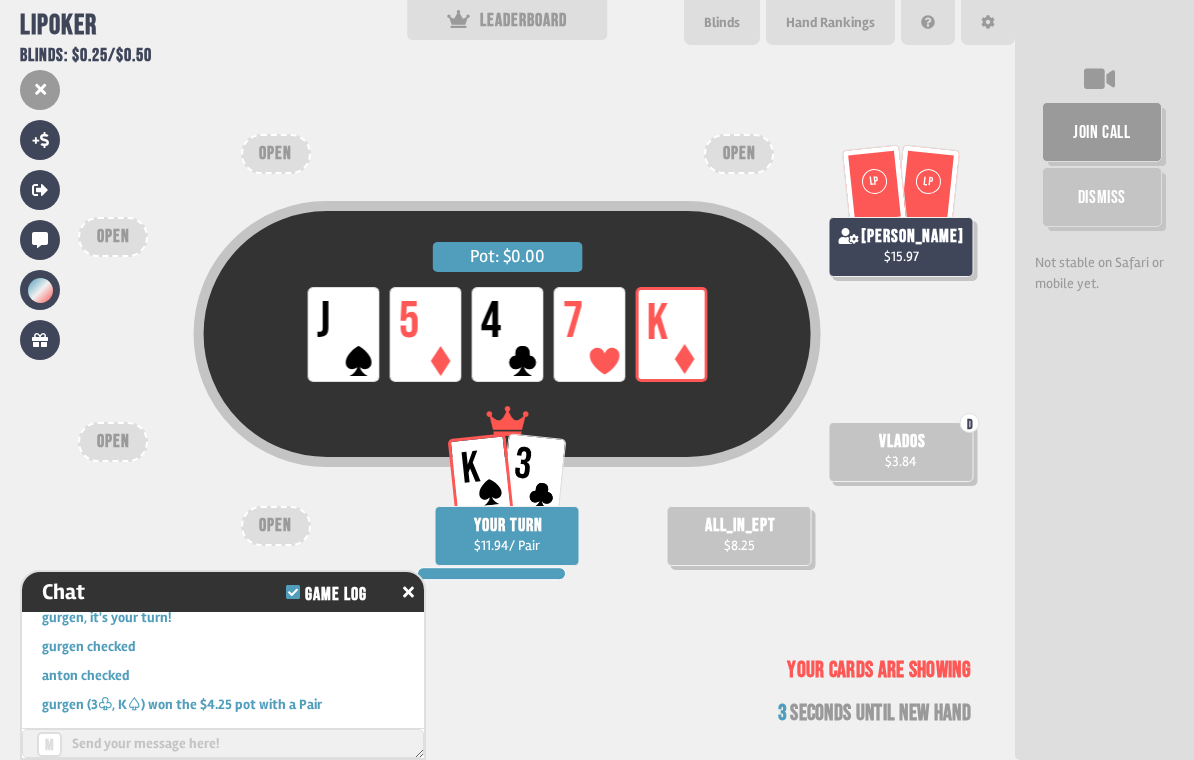 type on "**" 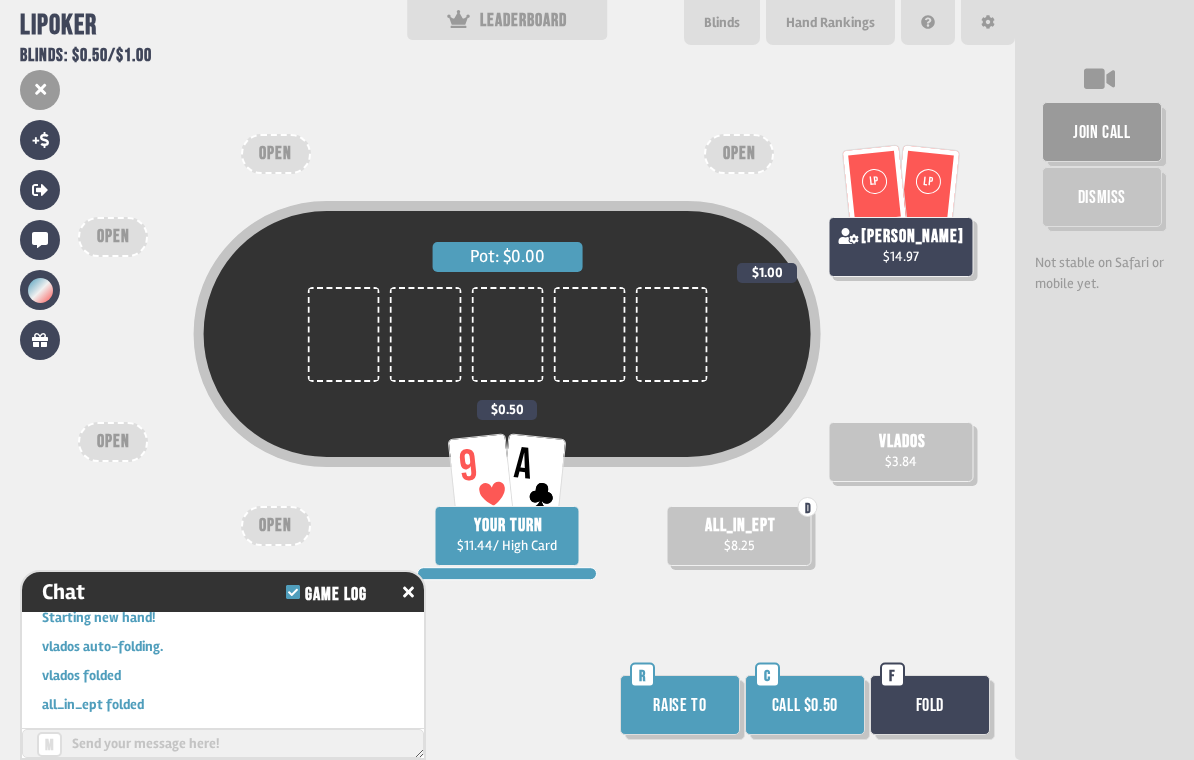 scroll, scrollTop: 1982, scrollLeft: 0, axis: vertical 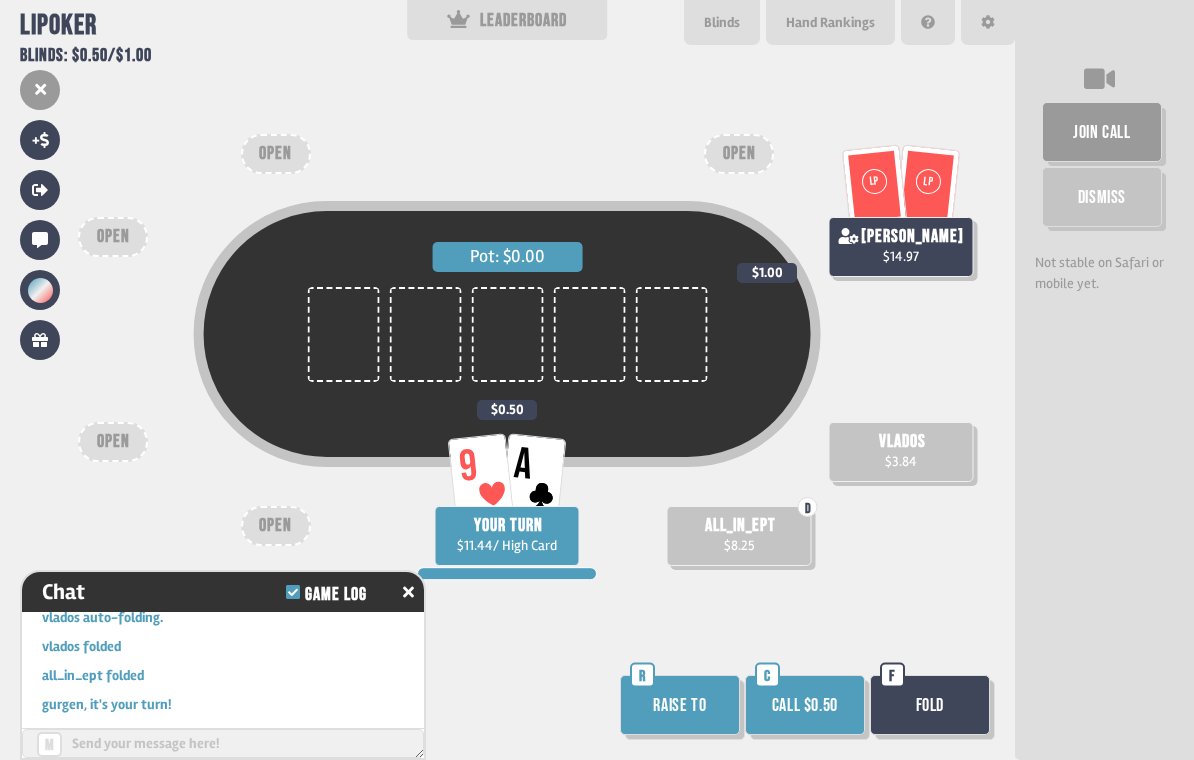 click on "Call $0.50" at bounding box center (805, 705) 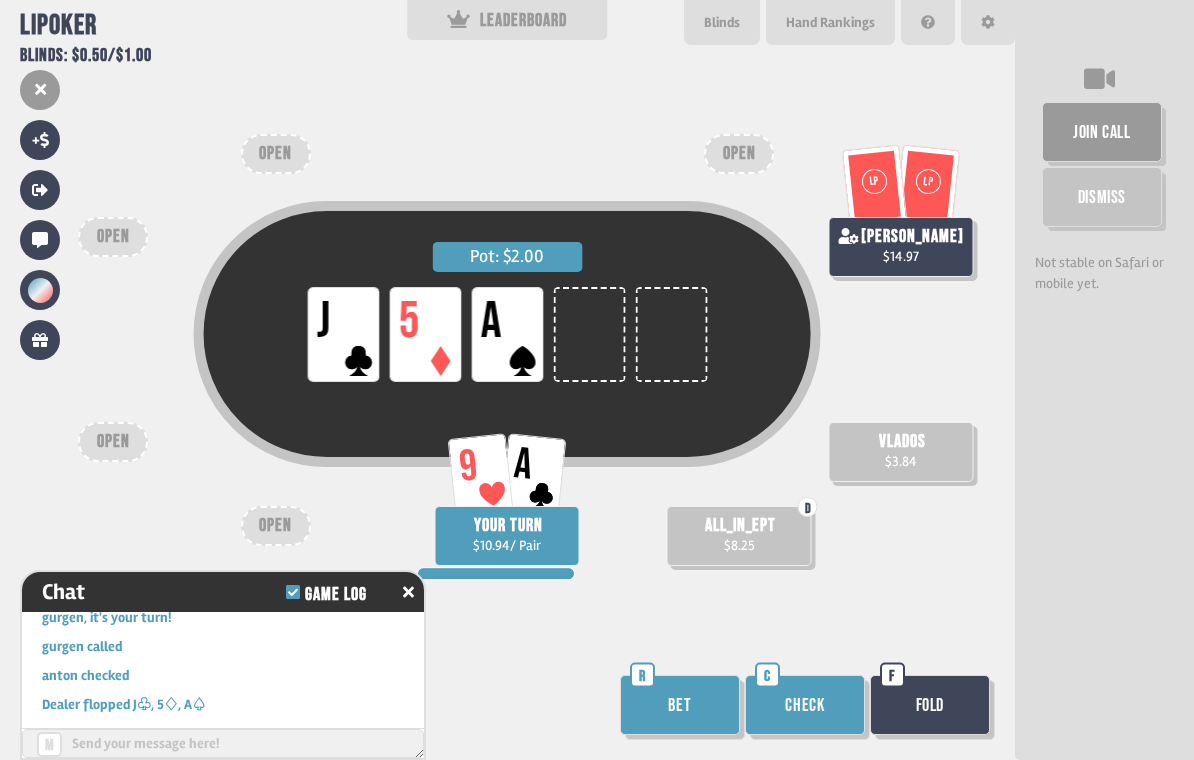 scroll, scrollTop: 2098, scrollLeft: 0, axis: vertical 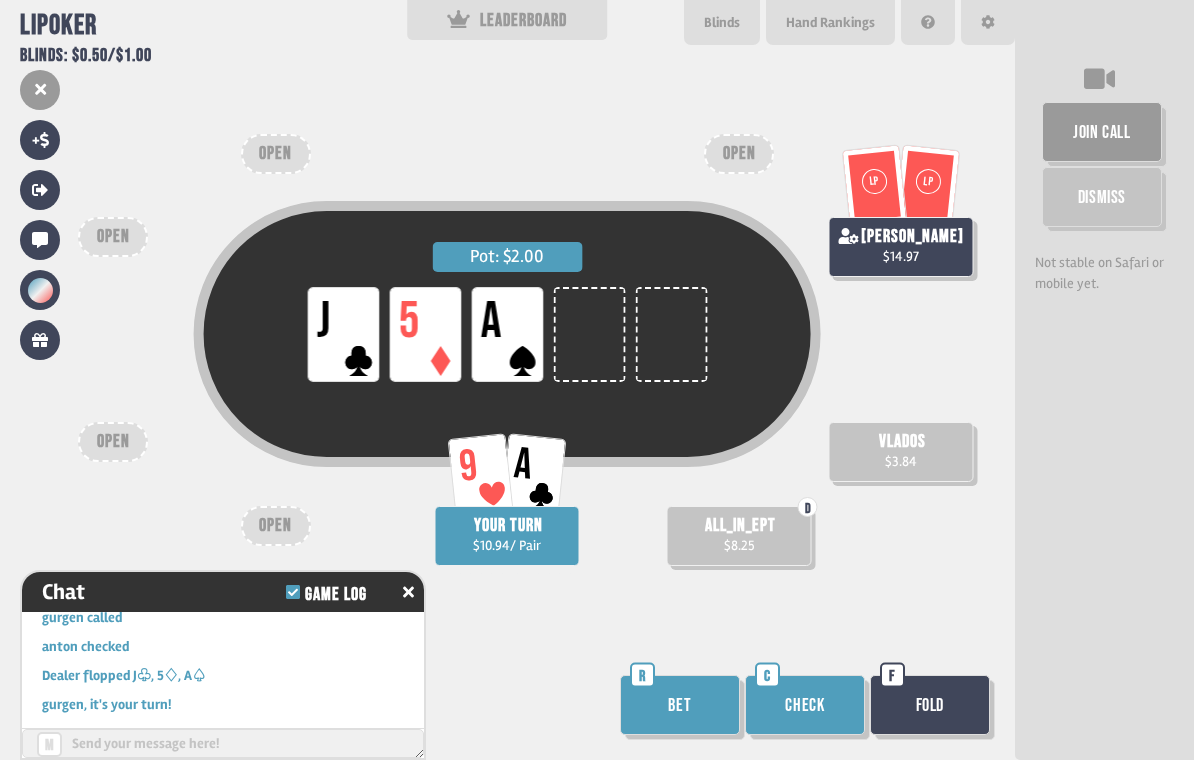 click on "Check" at bounding box center (805, 705) 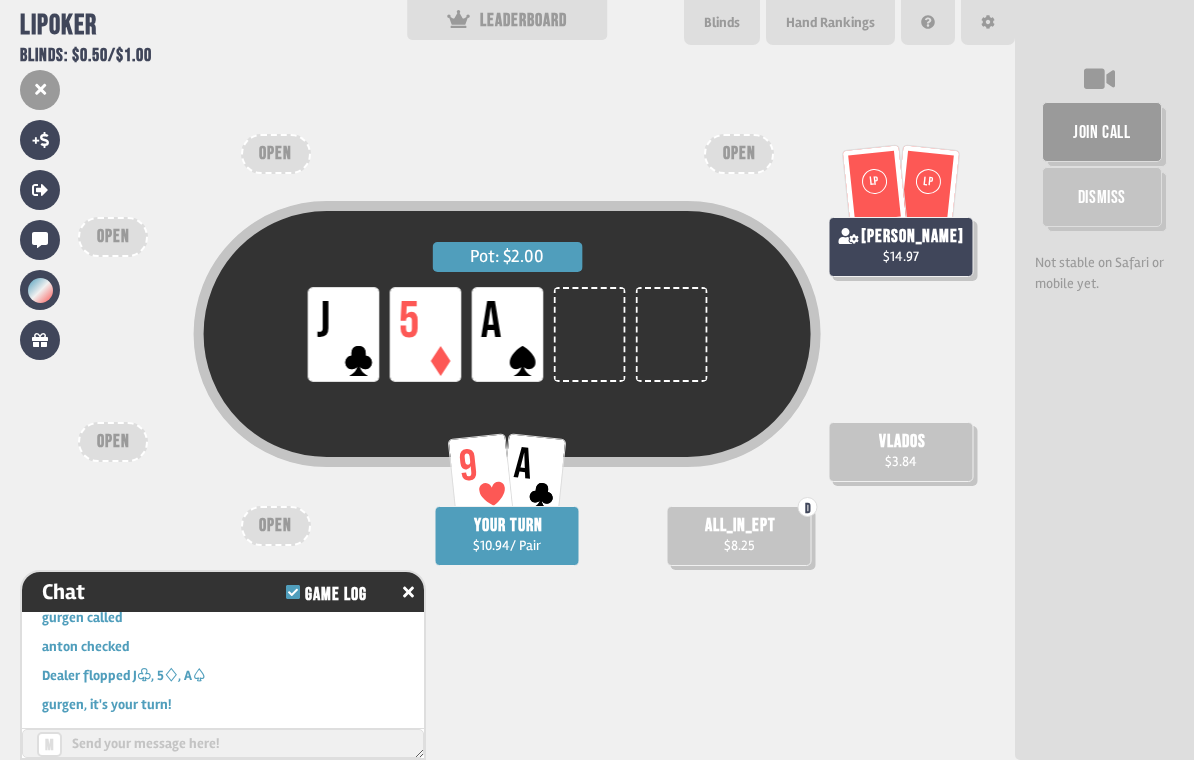click on "Pot: $2.00   LP J LP 5 LP A 9 A YOUR TURN $10.94   / Pair D all_in_ept $8.25  [PERSON_NAME] $3.84  LP [PERSON_NAME] $14.97  OPEN OPEN OPEN OPEN OPEN" at bounding box center (507, 380) 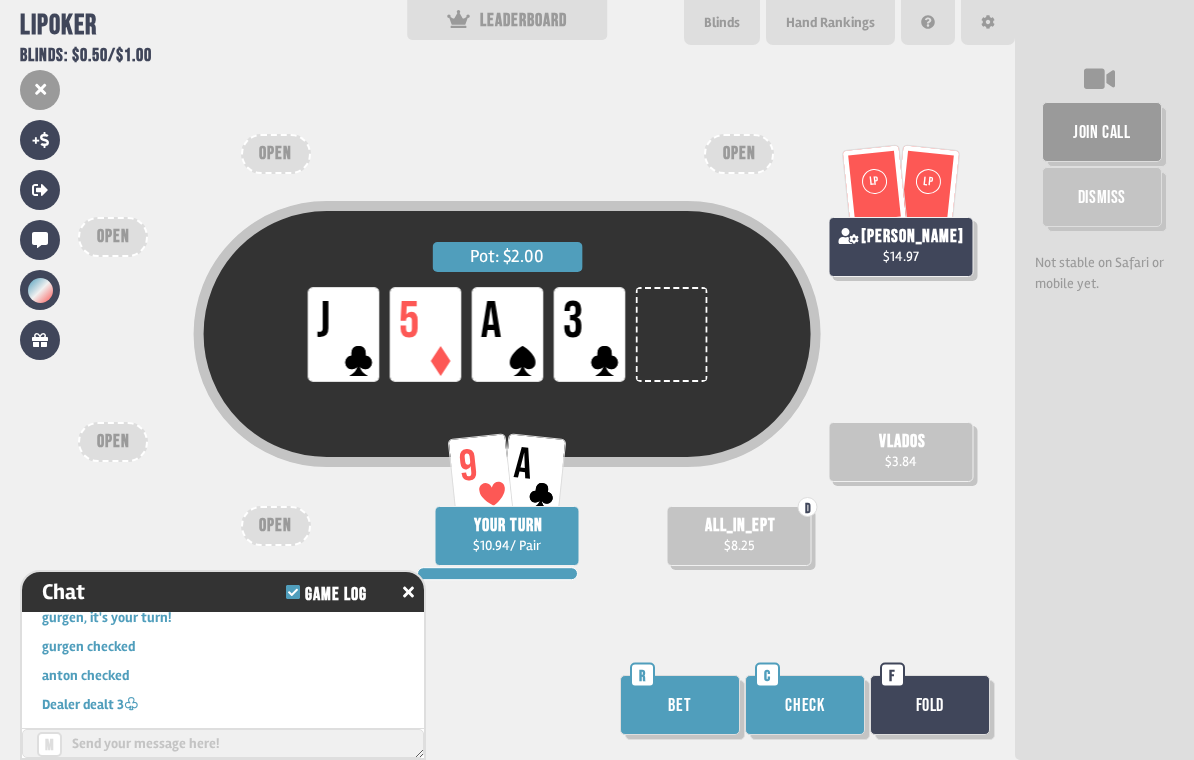 scroll, scrollTop: 2214, scrollLeft: 0, axis: vertical 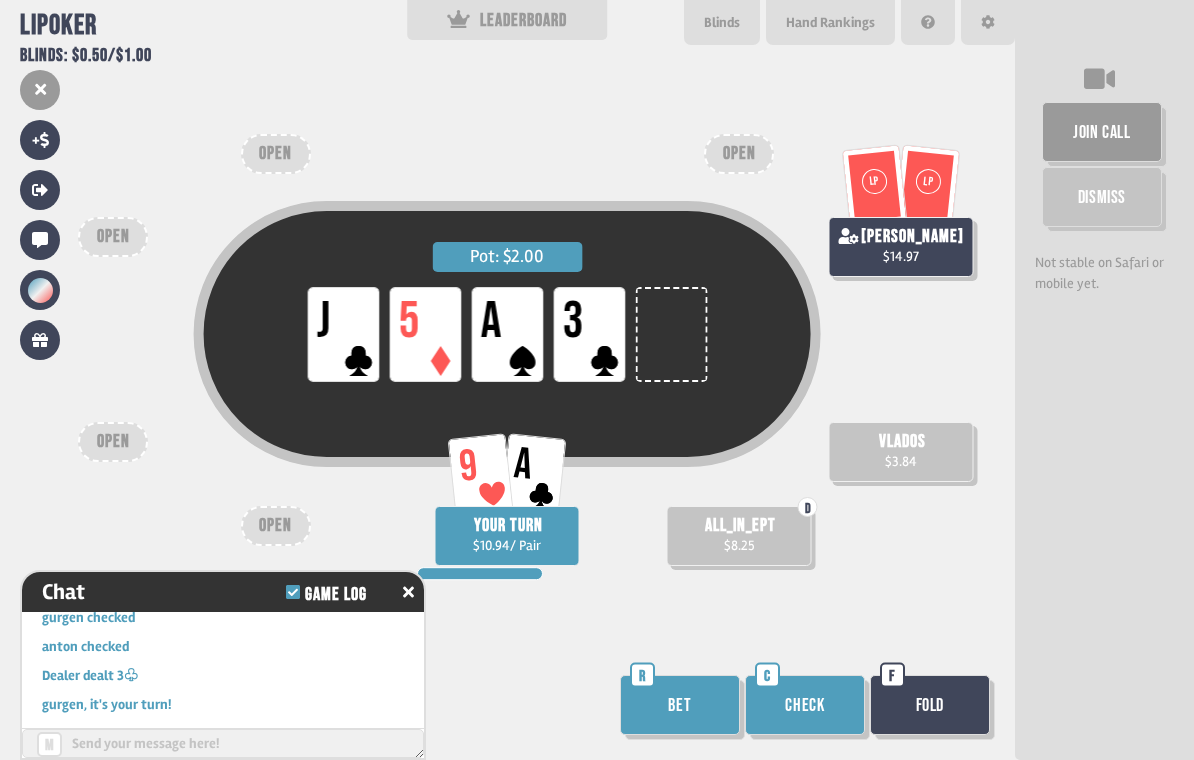 click on "Bet" at bounding box center (680, 705) 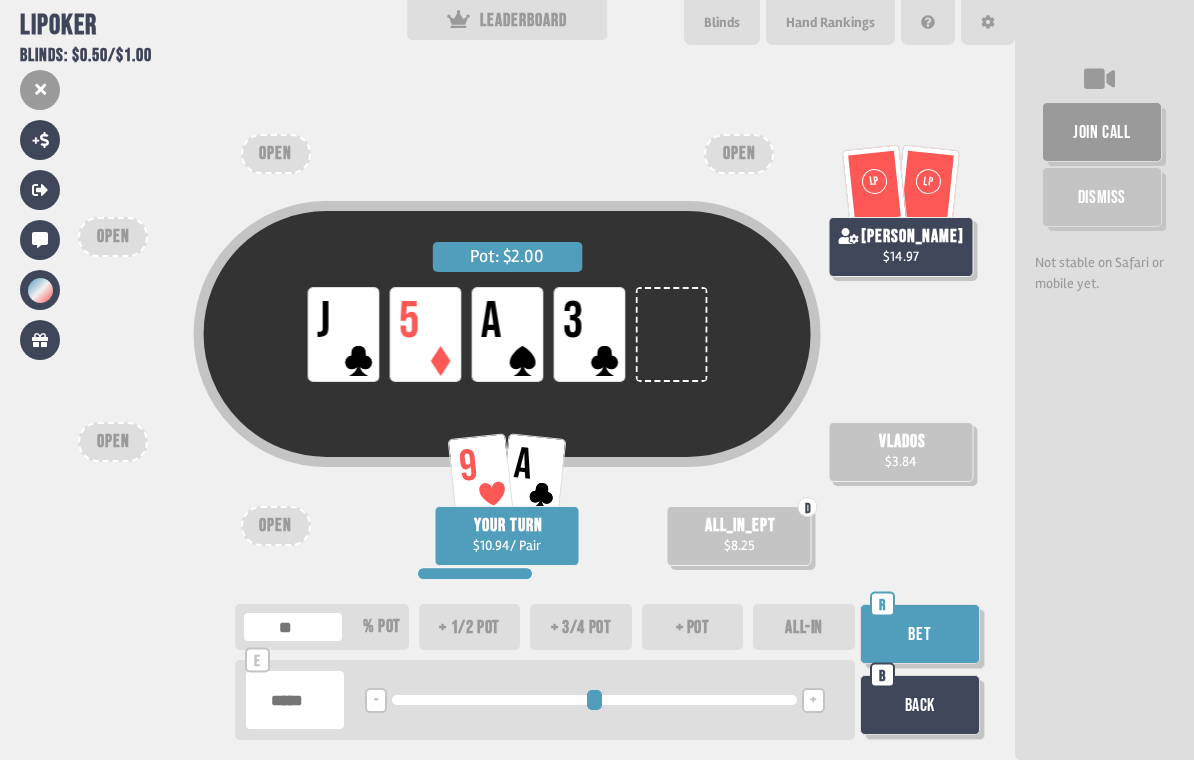 type on "**" 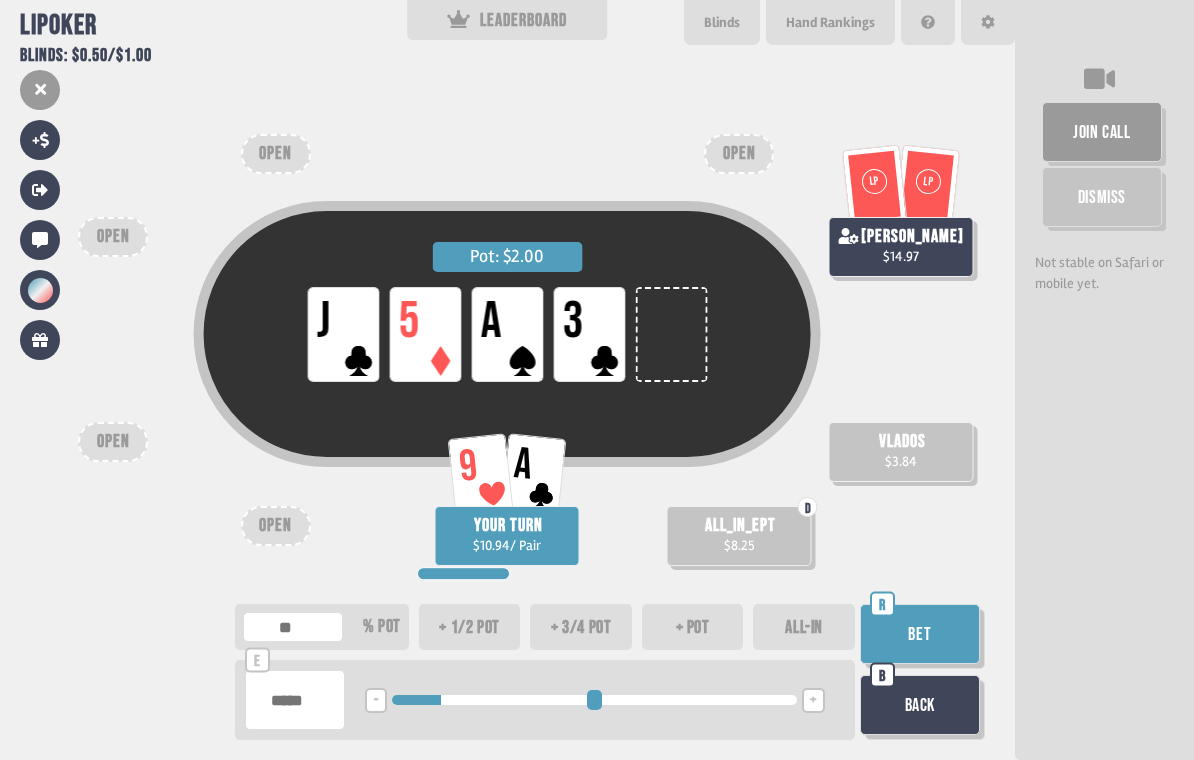click on "Bet" at bounding box center (920, 634) 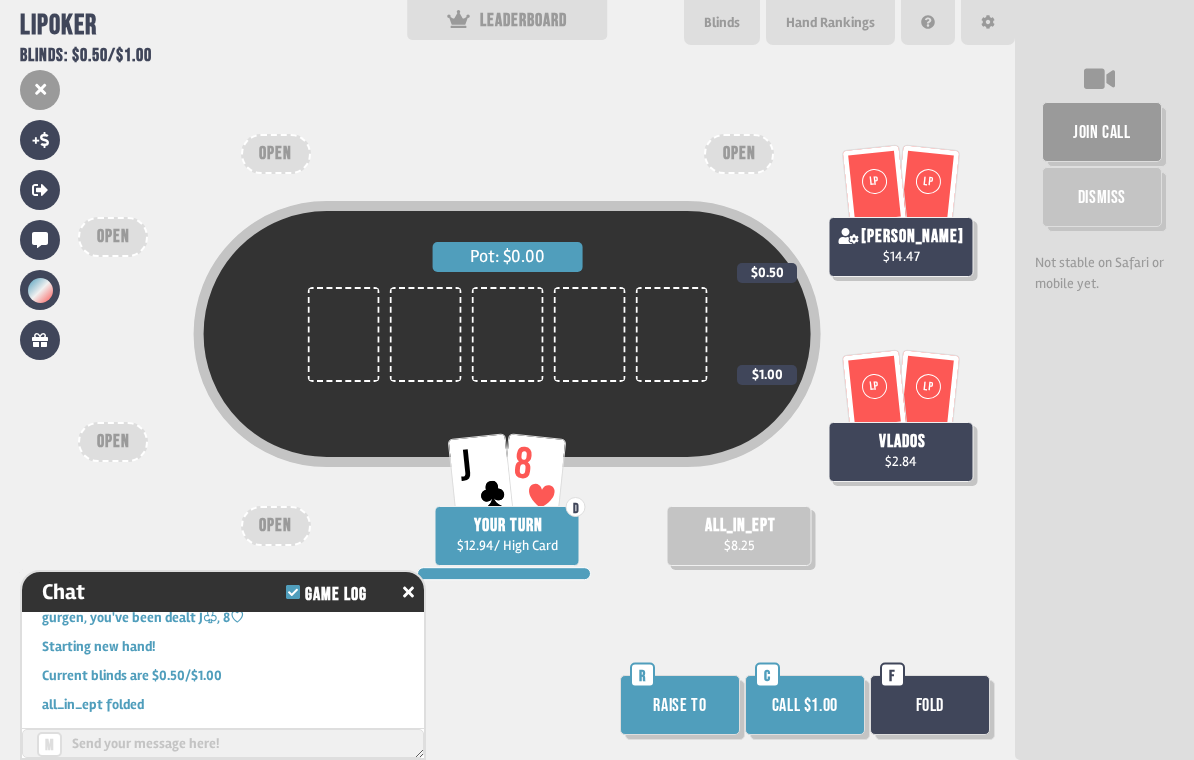 scroll, scrollTop: 2446, scrollLeft: 0, axis: vertical 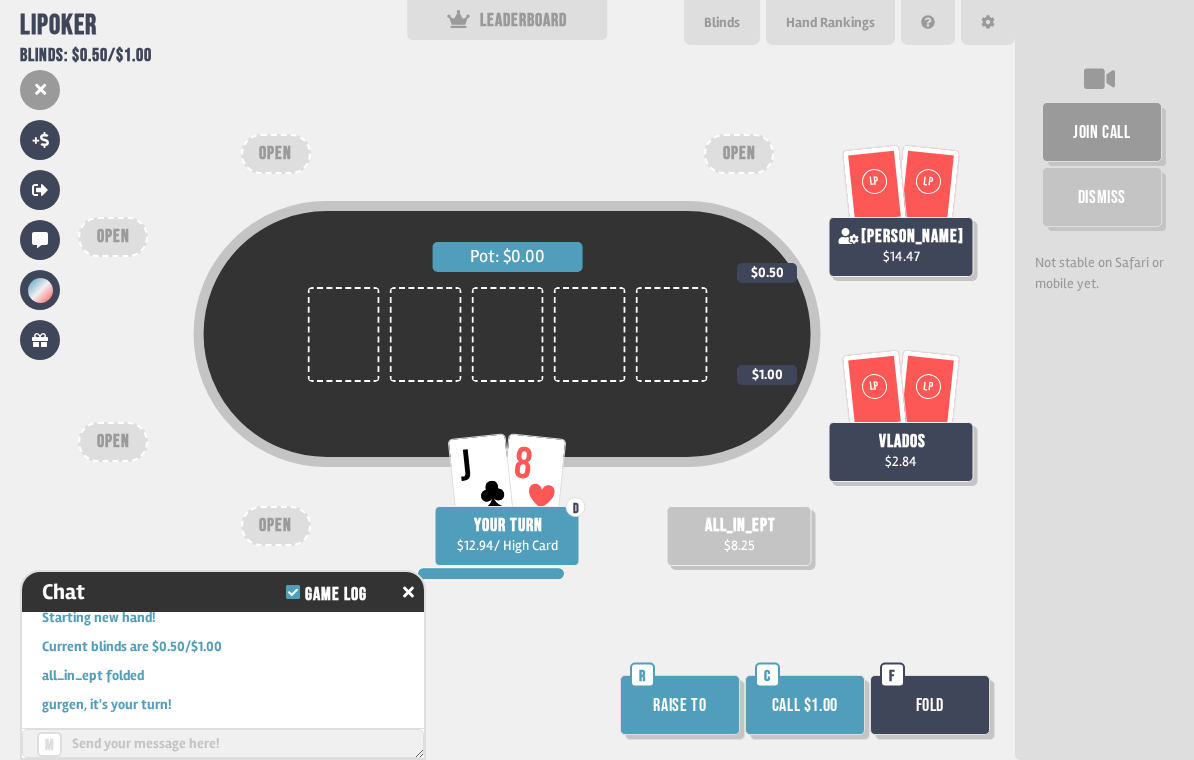 click on "Call $1.00" at bounding box center (805, 705) 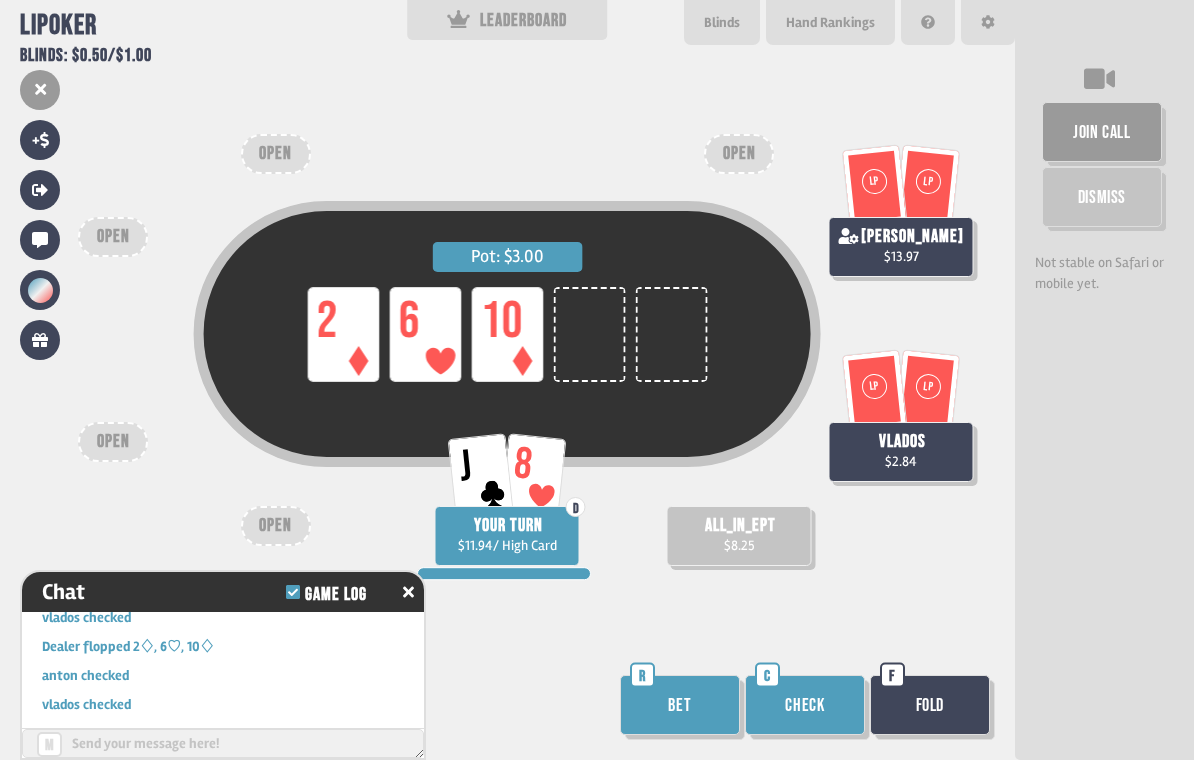 scroll, scrollTop: 2649, scrollLeft: 0, axis: vertical 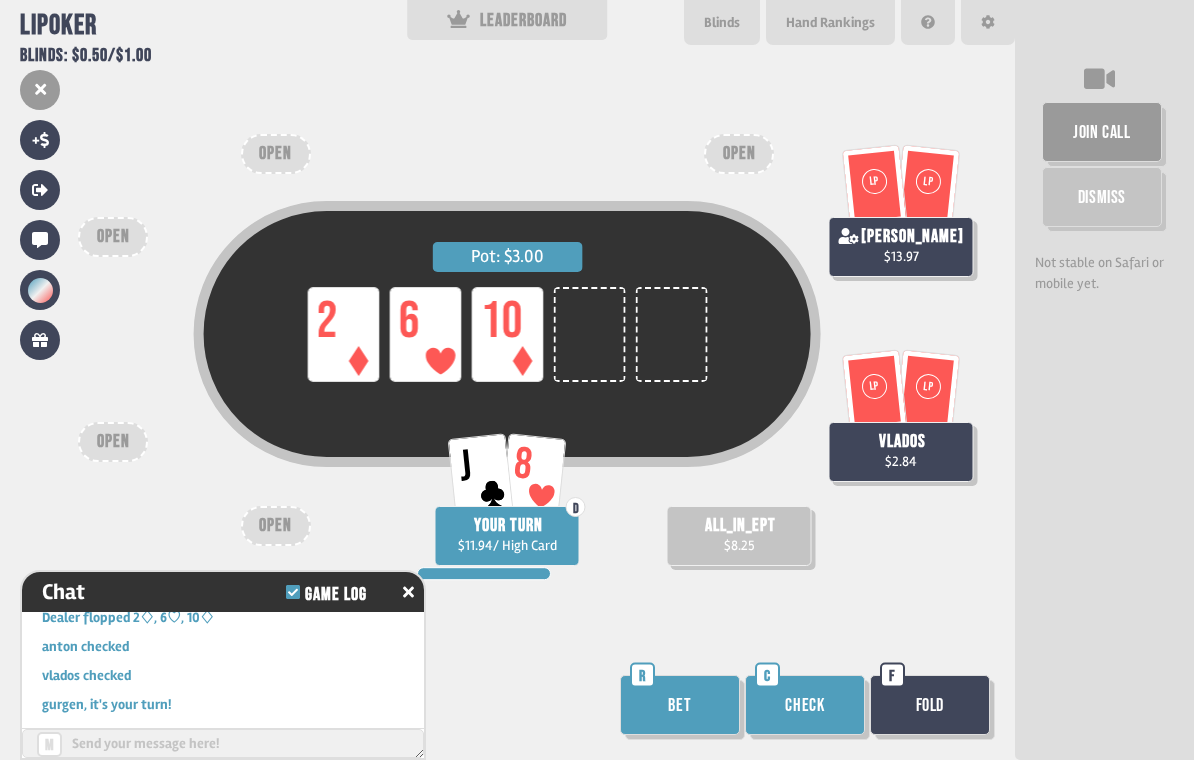 click on "Check" at bounding box center (805, 705) 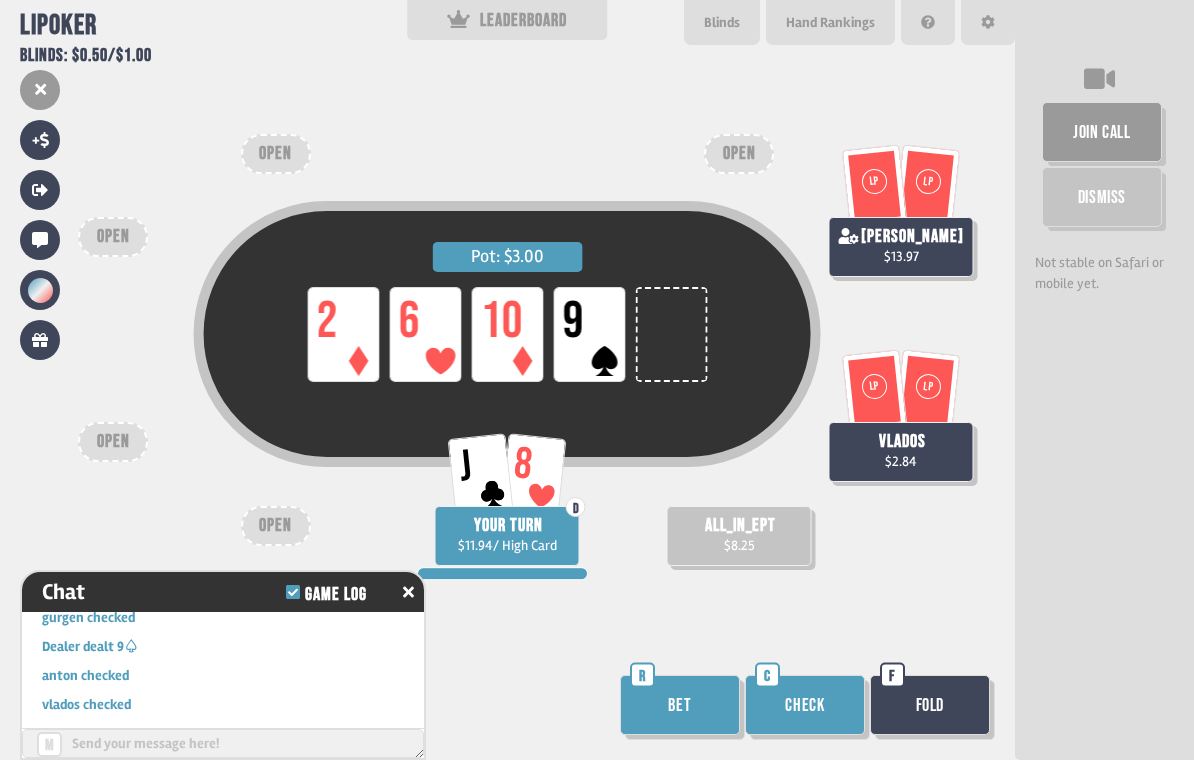 scroll, scrollTop: 2794, scrollLeft: 0, axis: vertical 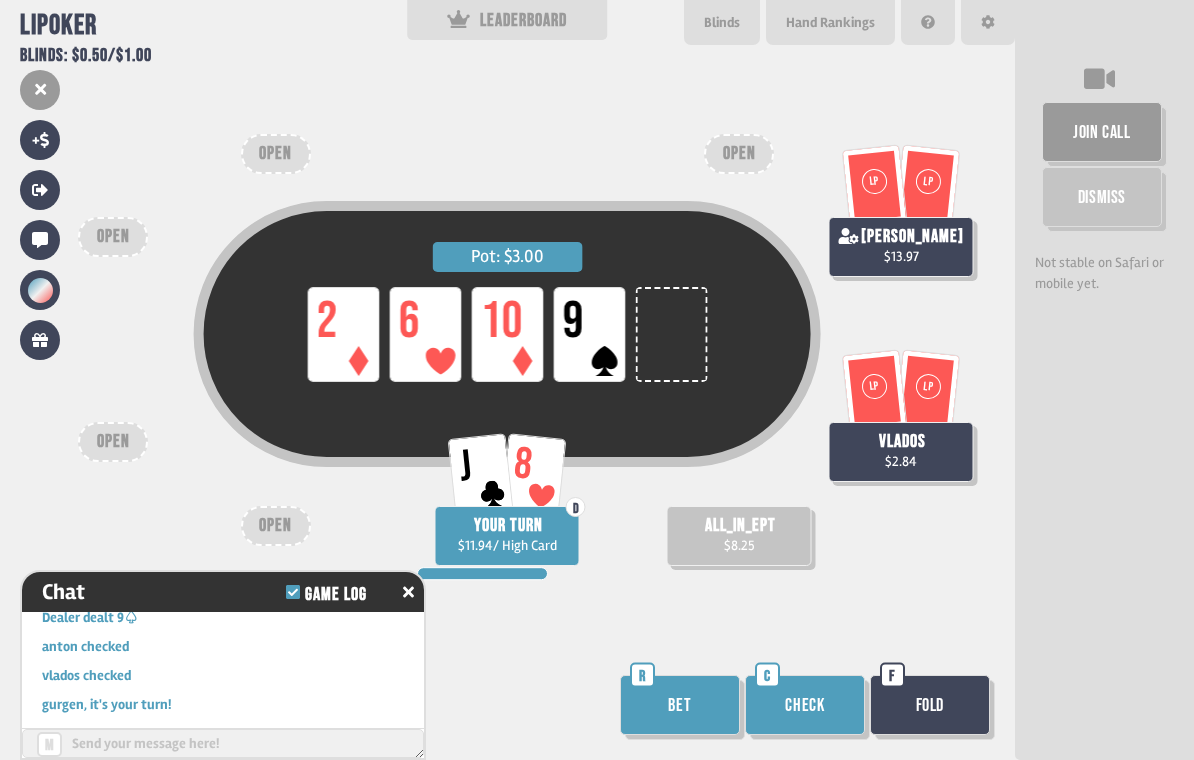click on "Check" at bounding box center (805, 705) 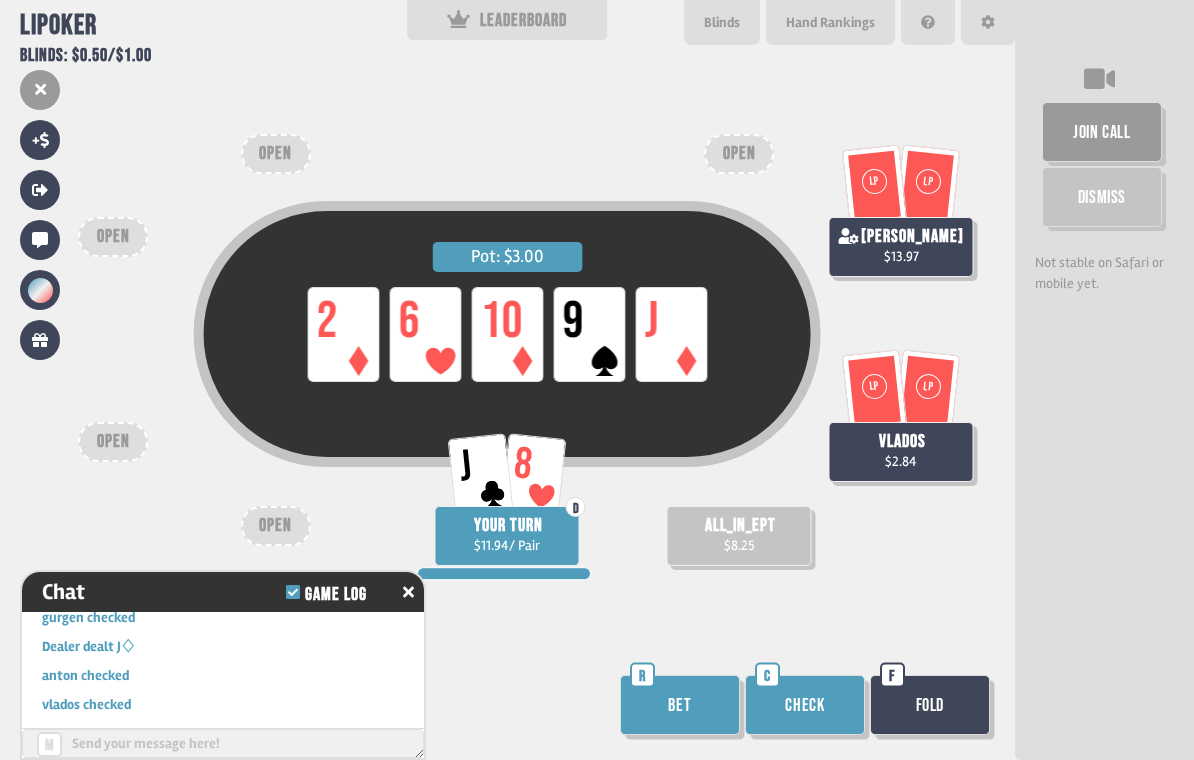 scroll, scrollTop: 2939, scrollLeft: 0, axis: vertical 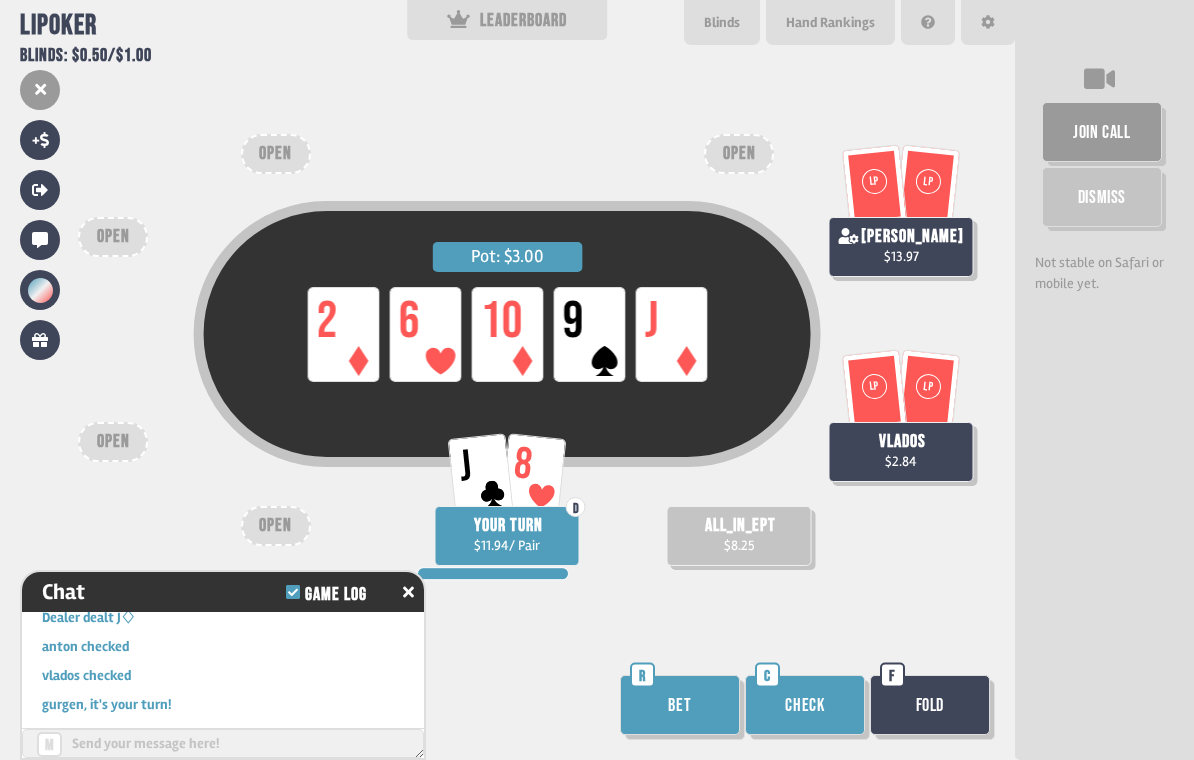 click on "Bet" at bounding box center (680, 705) 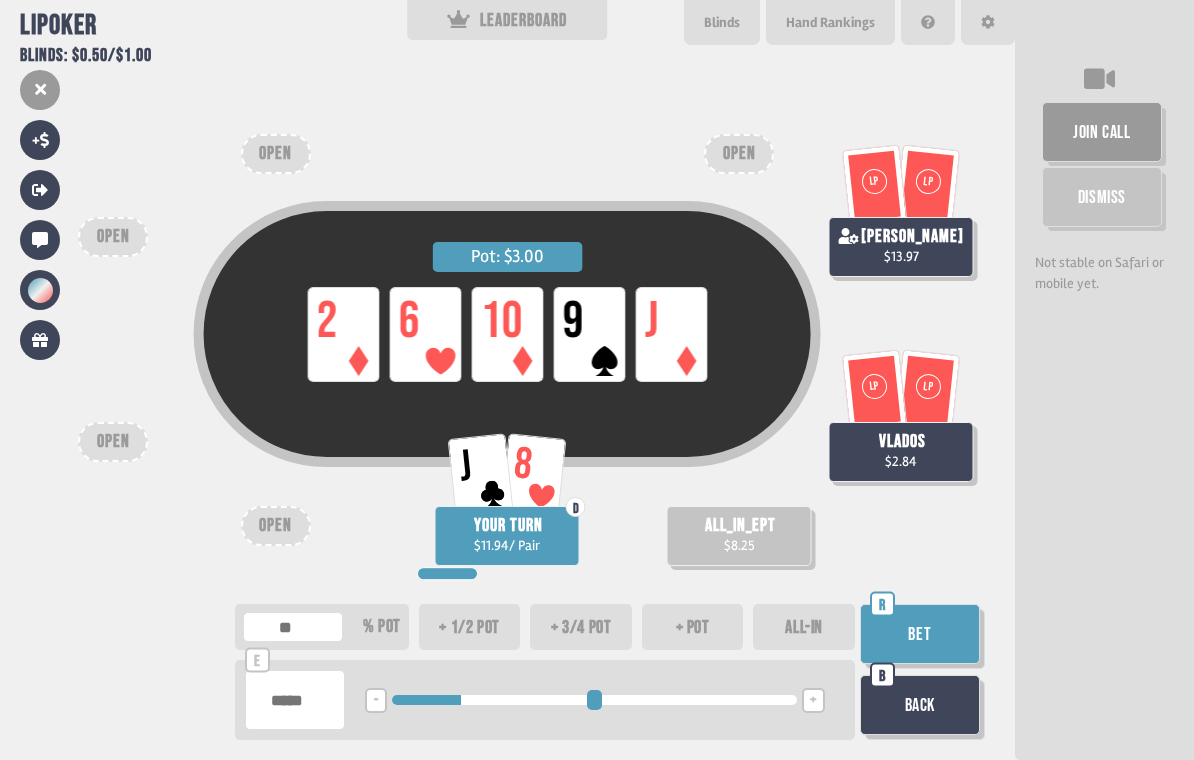 click on "Bet" at bounding box center (920, 634) 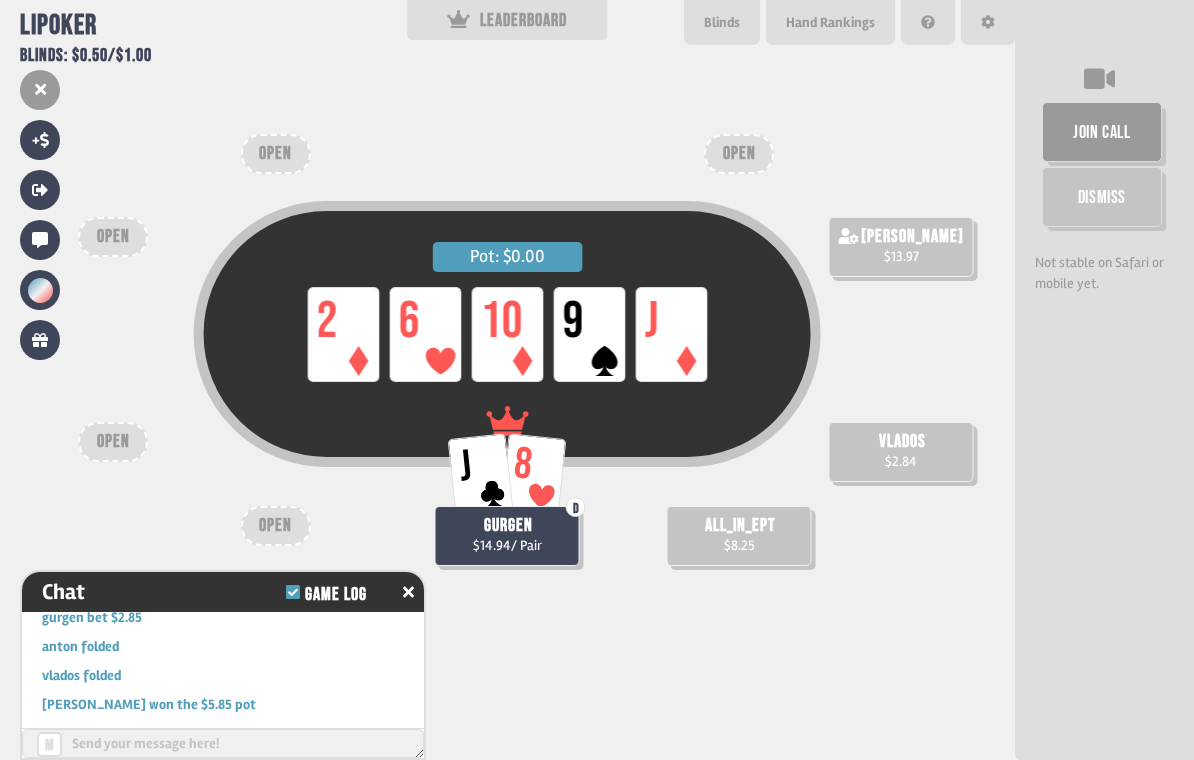 scroll, scrollTop: 3171, scrollLeft: 0, axis: vertical 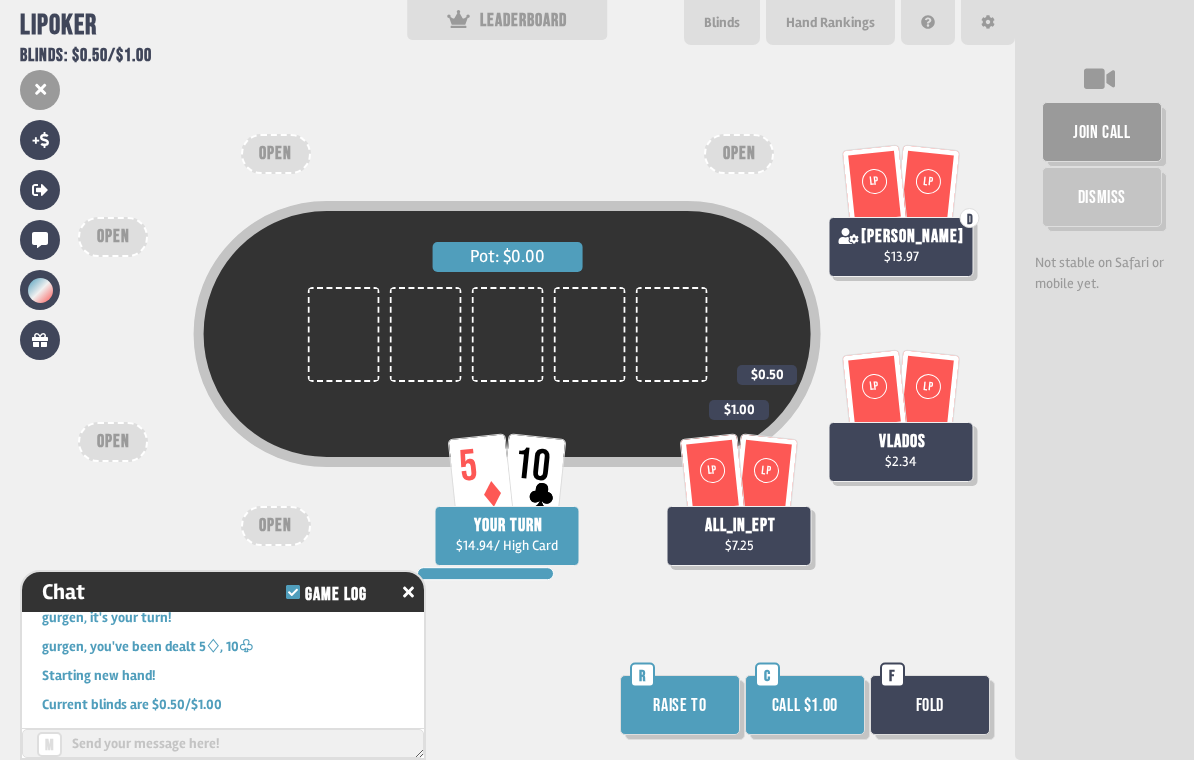 click on "Call $1.00" at bounding box center [805, 705] 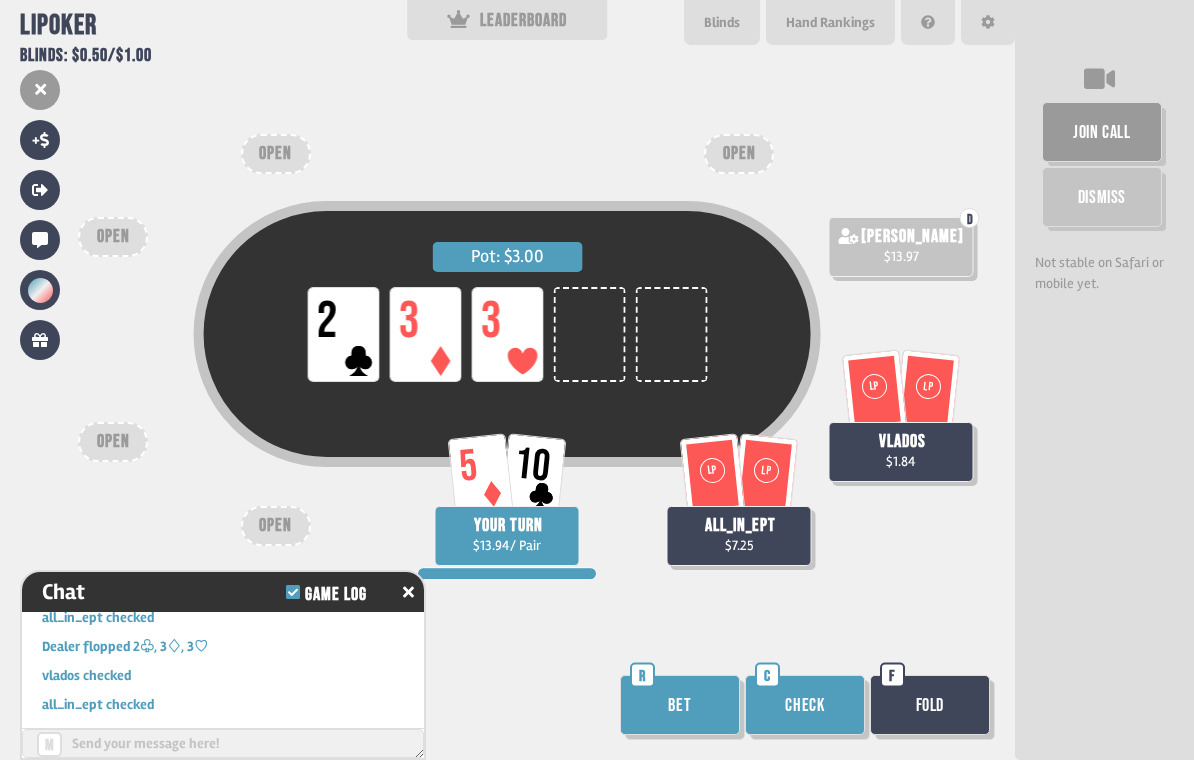 scroll, scrollTop: 3403, scrollLeft: 0, axis: vertical 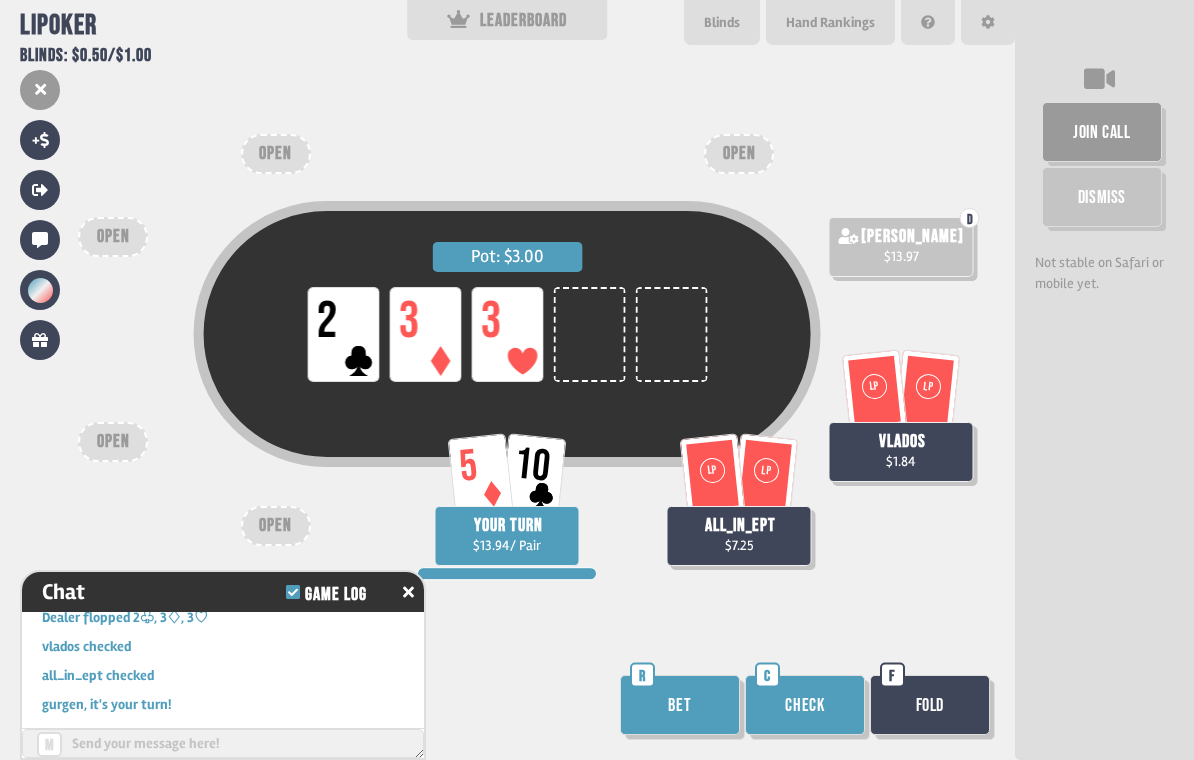 click on "Check" at bounding box center (805, 705) 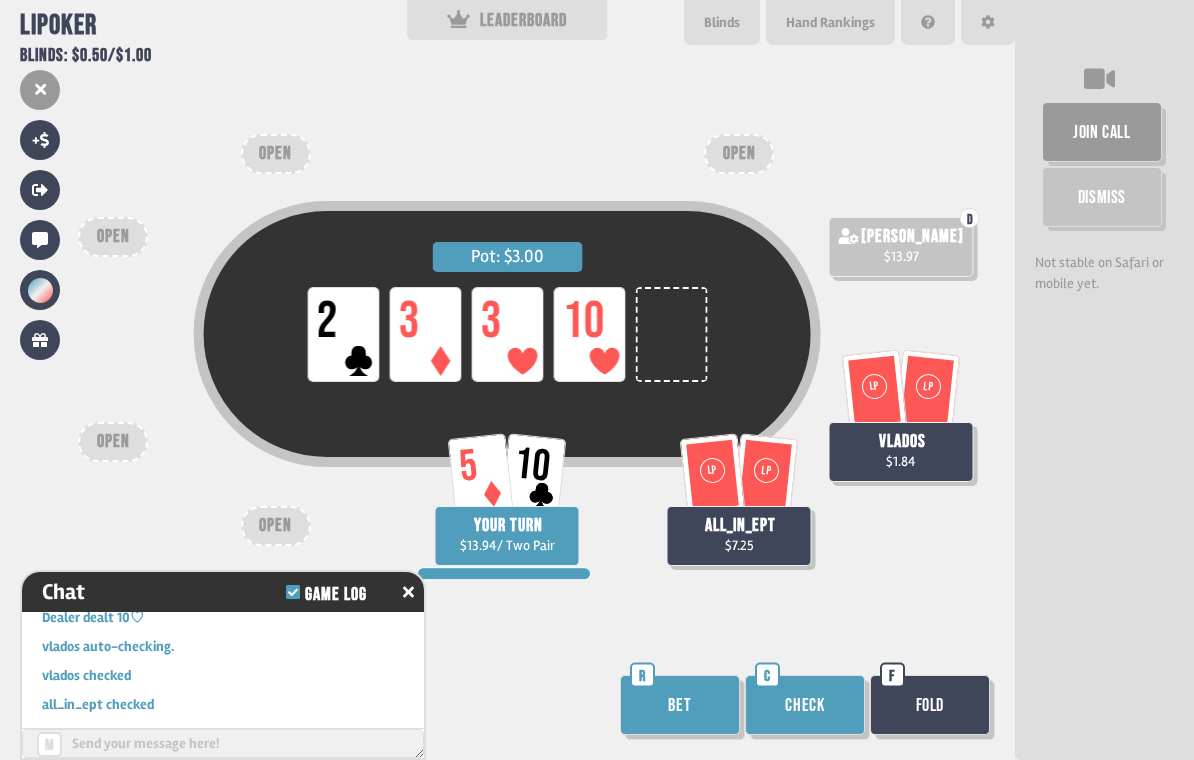 scroll, scrollTop: 3577, scrollLeft: 0, axis: vertical 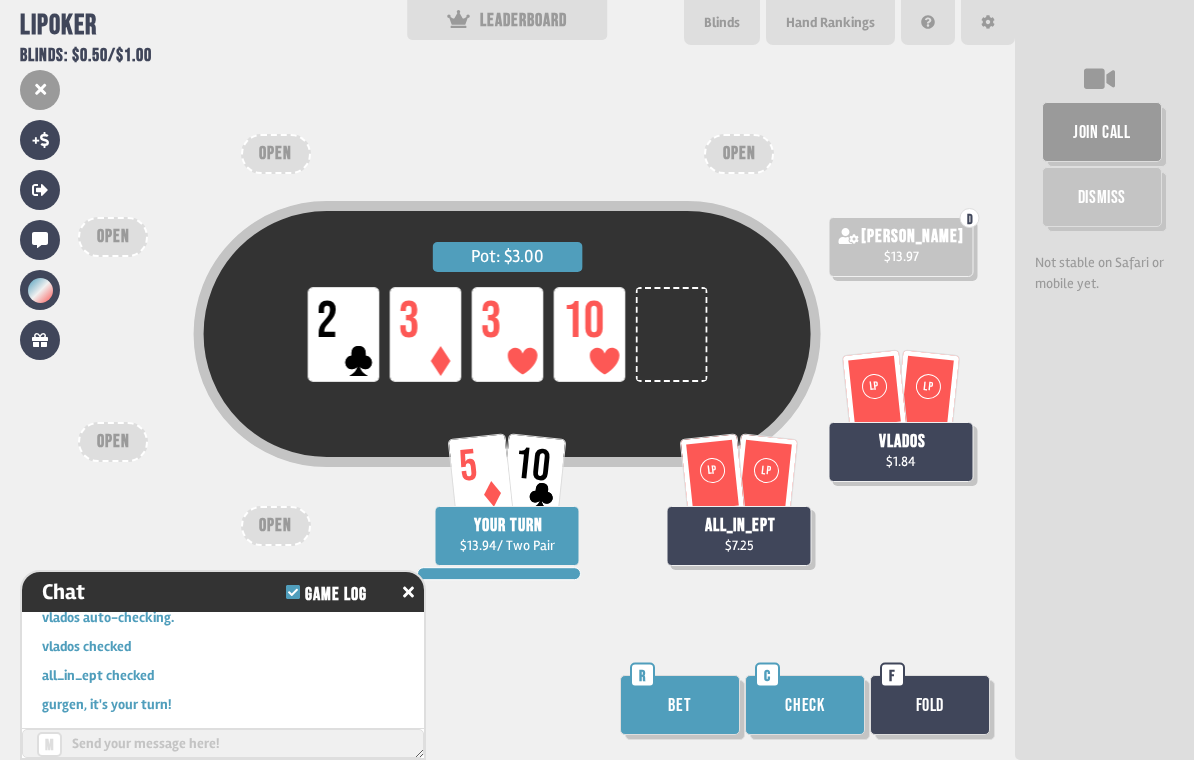 click on "Bet" at bounding box center (680, 705) 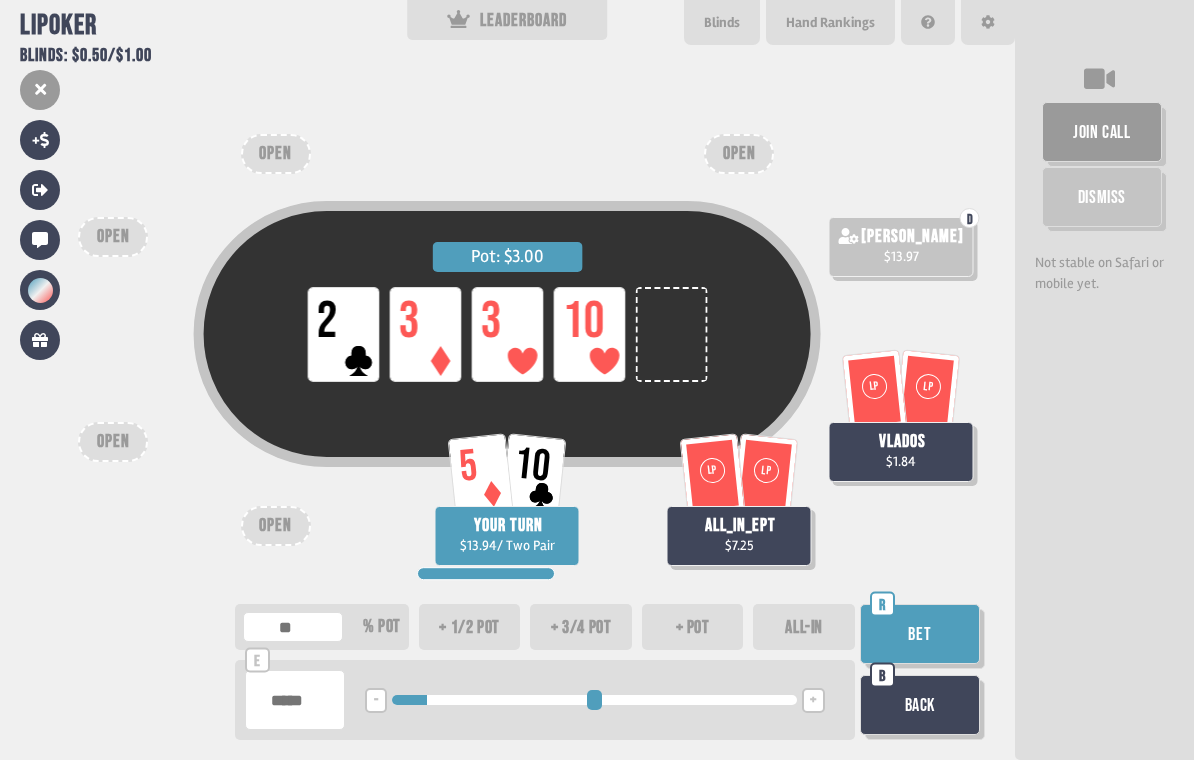 click on "Bet" at bounding box center (920, 634) 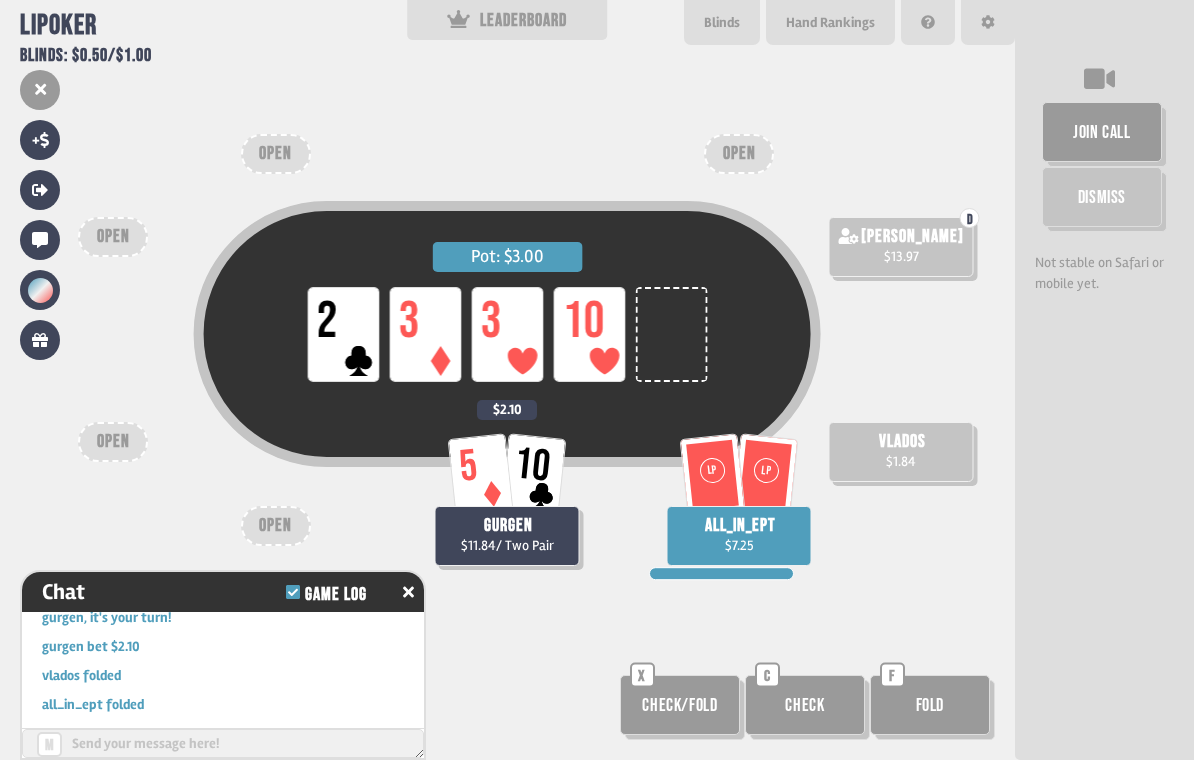 scroll, scrollTop: 3693, scrollLeft: 0, axis: vertical 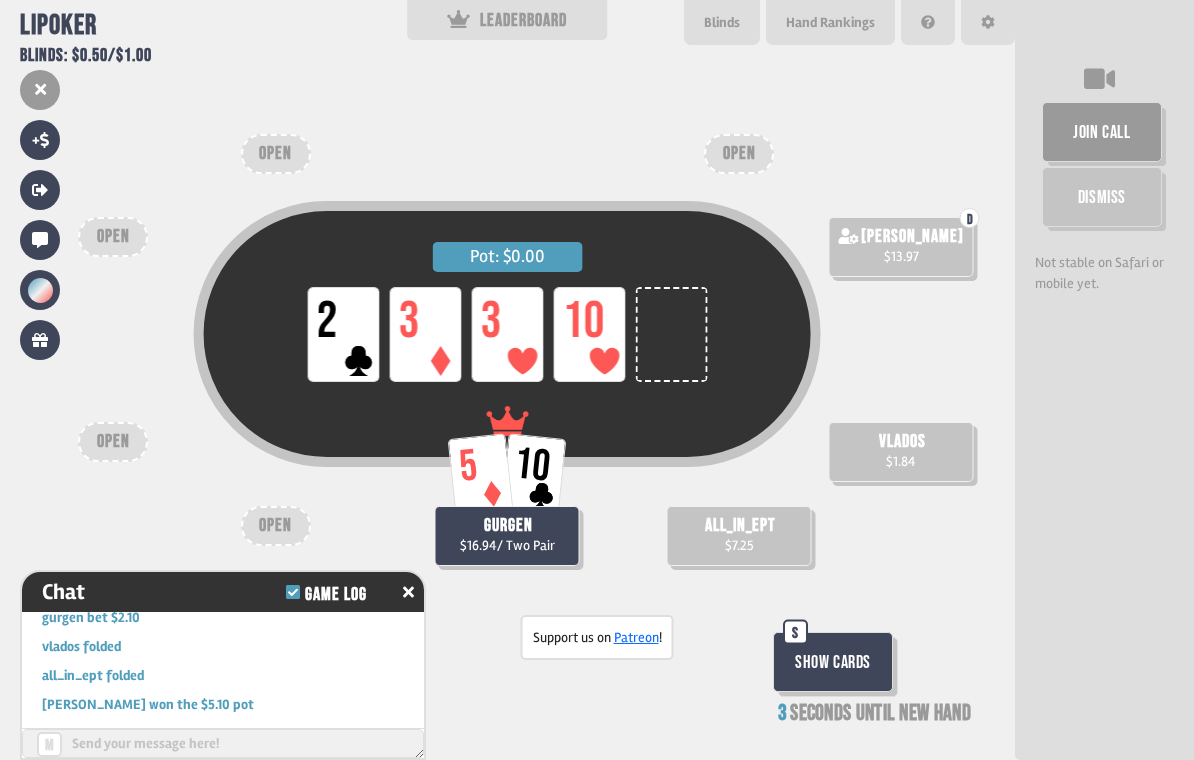 click on "Show Cards" at bounding box center [833, 662] 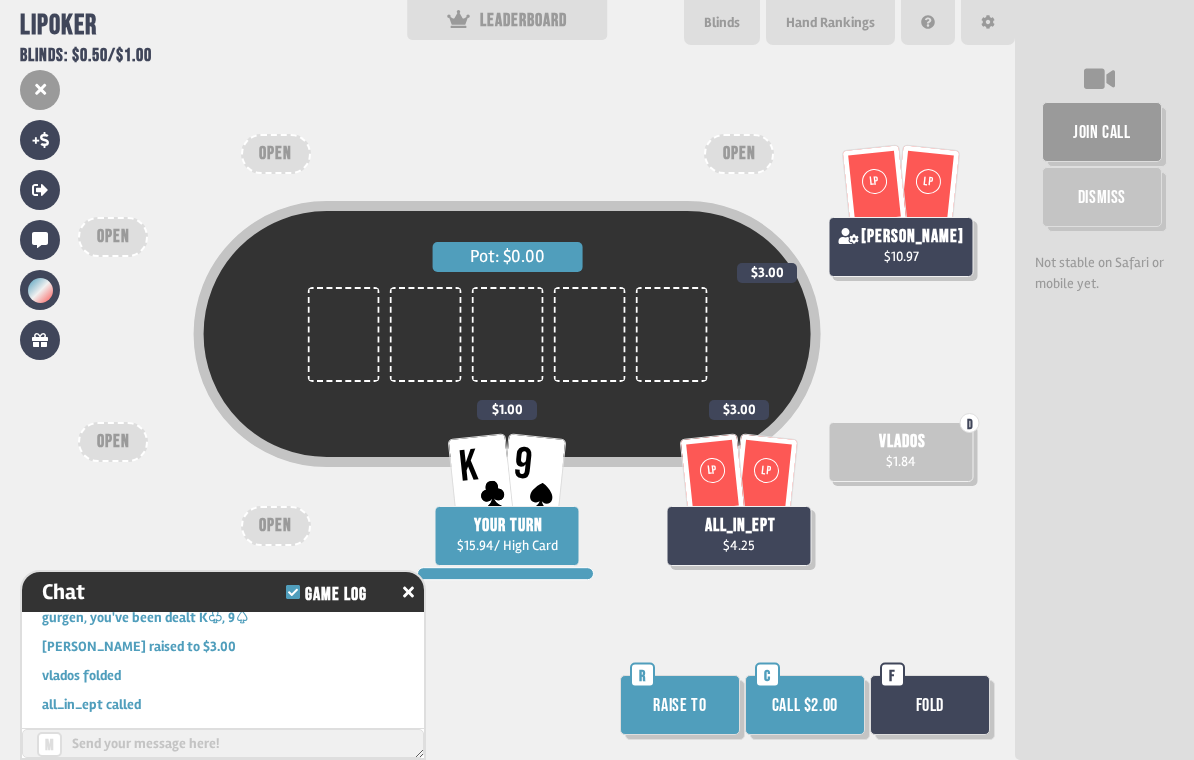 scroll, scrollTop: 3896, scrollLeft: 0, axis: vertical 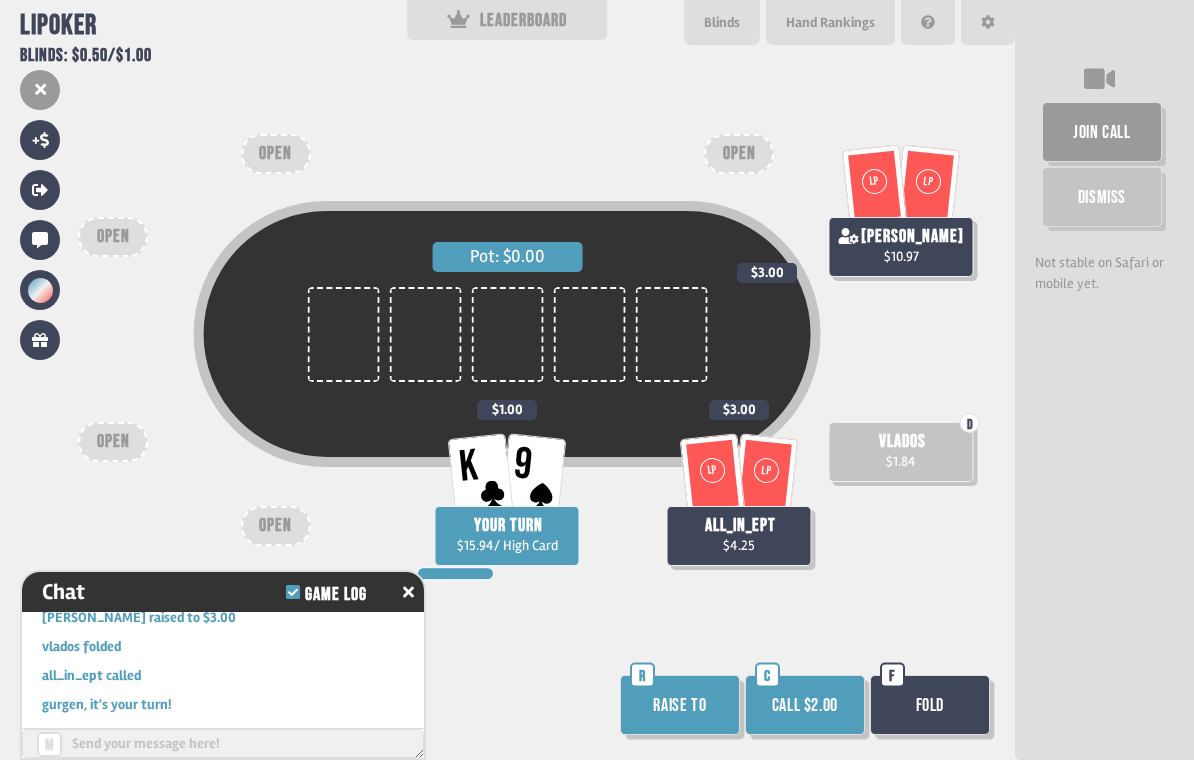 click on "Call $2.00" at bounding box center (805, 705) 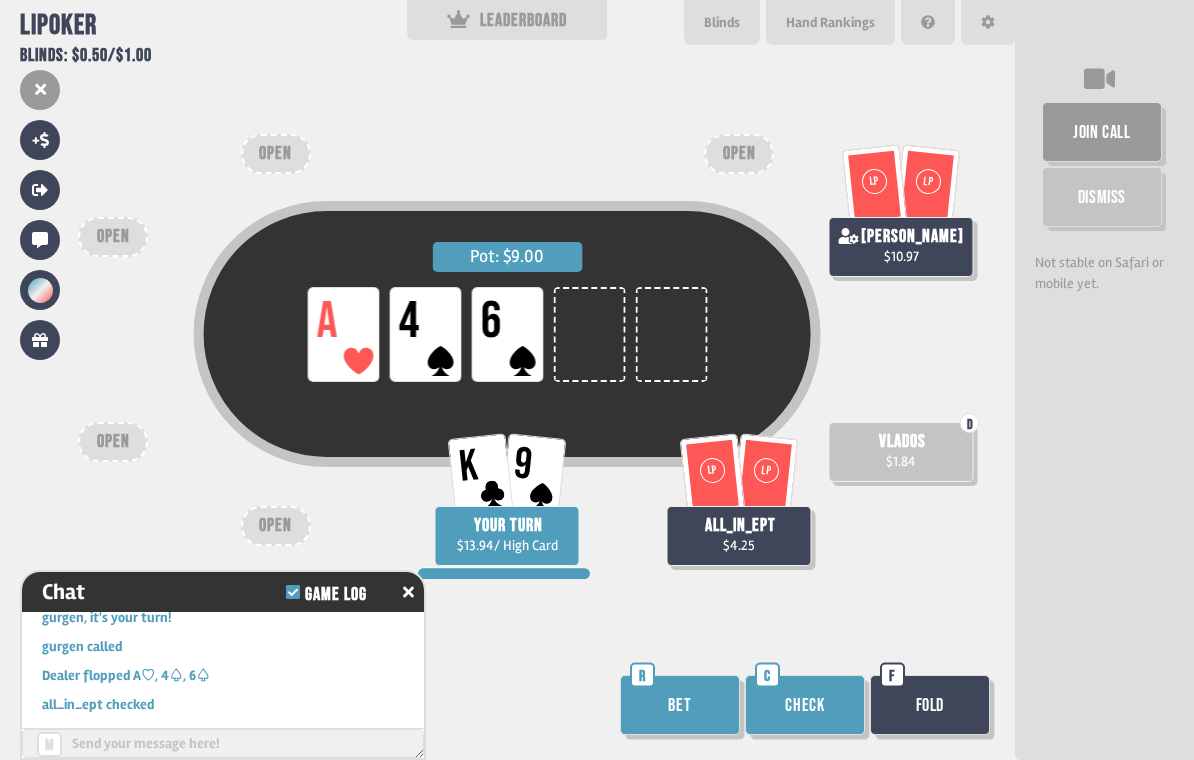 scroll, scrollTop: 4012, scrollLeft: 0, axis: vertical 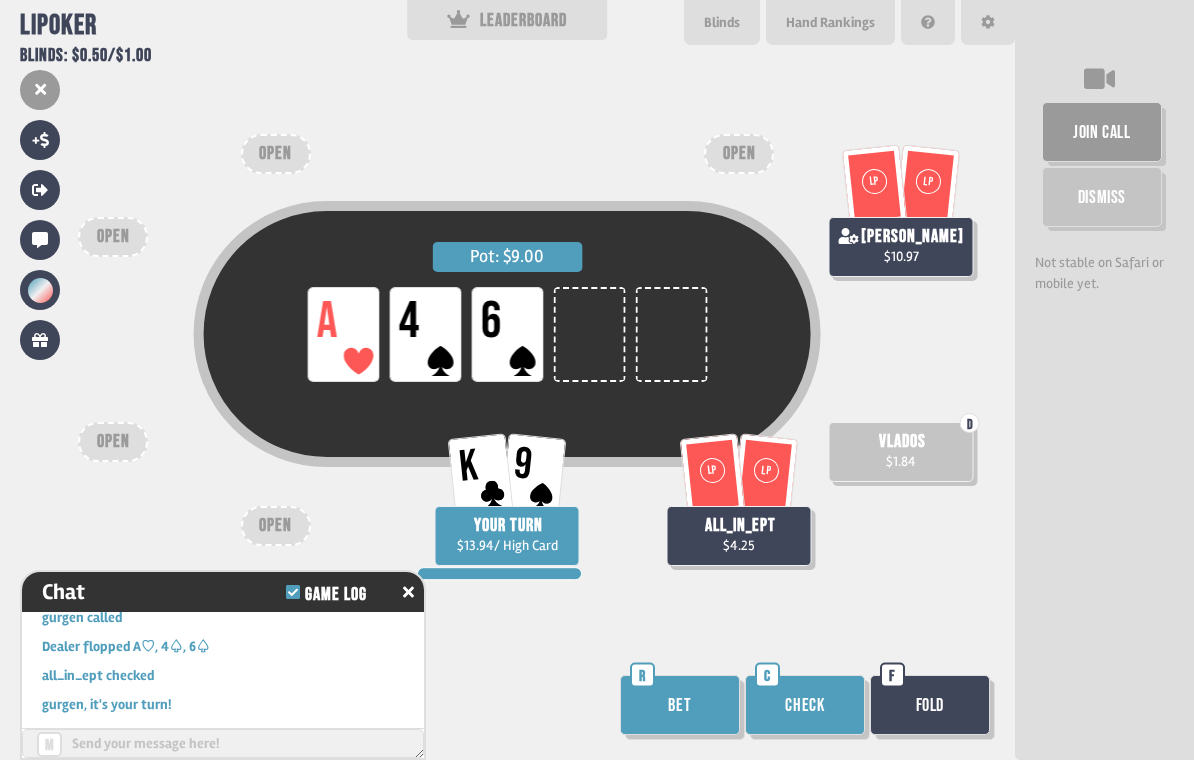 click on "Check" at bounding box center [805, 705] 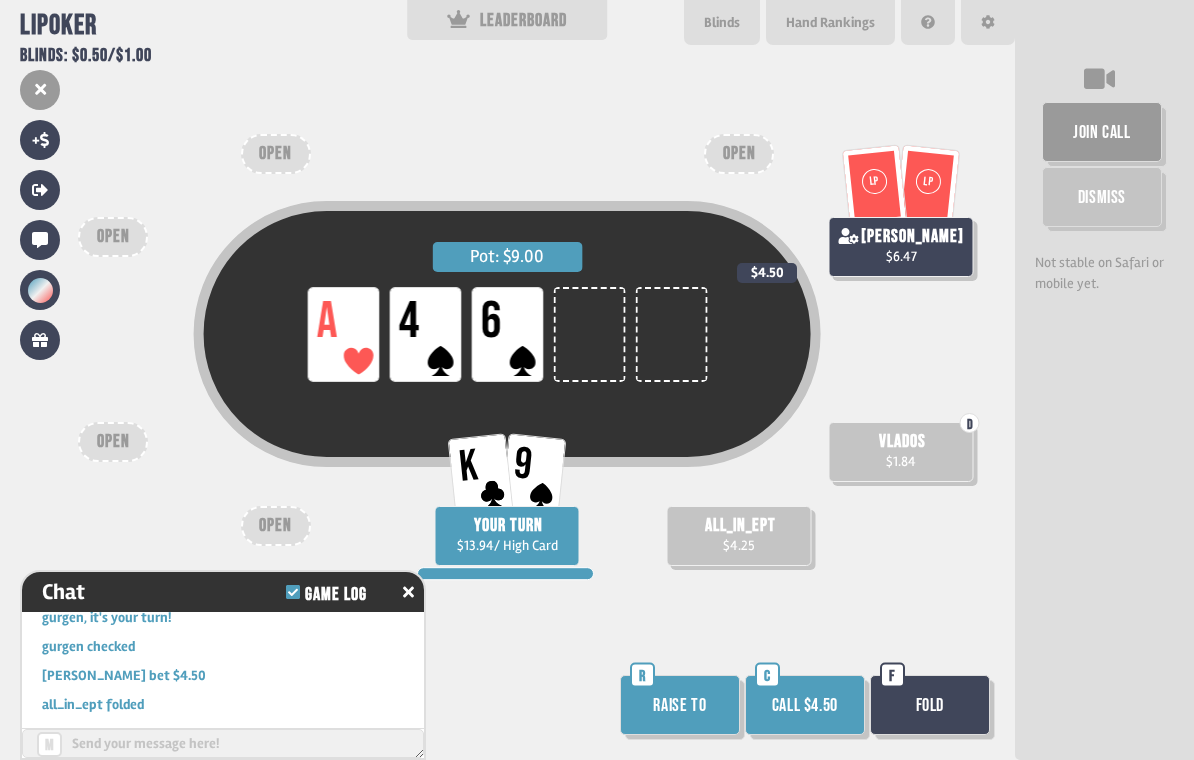 scroll, scrollTop: 4128, scrollLeft: 0, axis: vertical 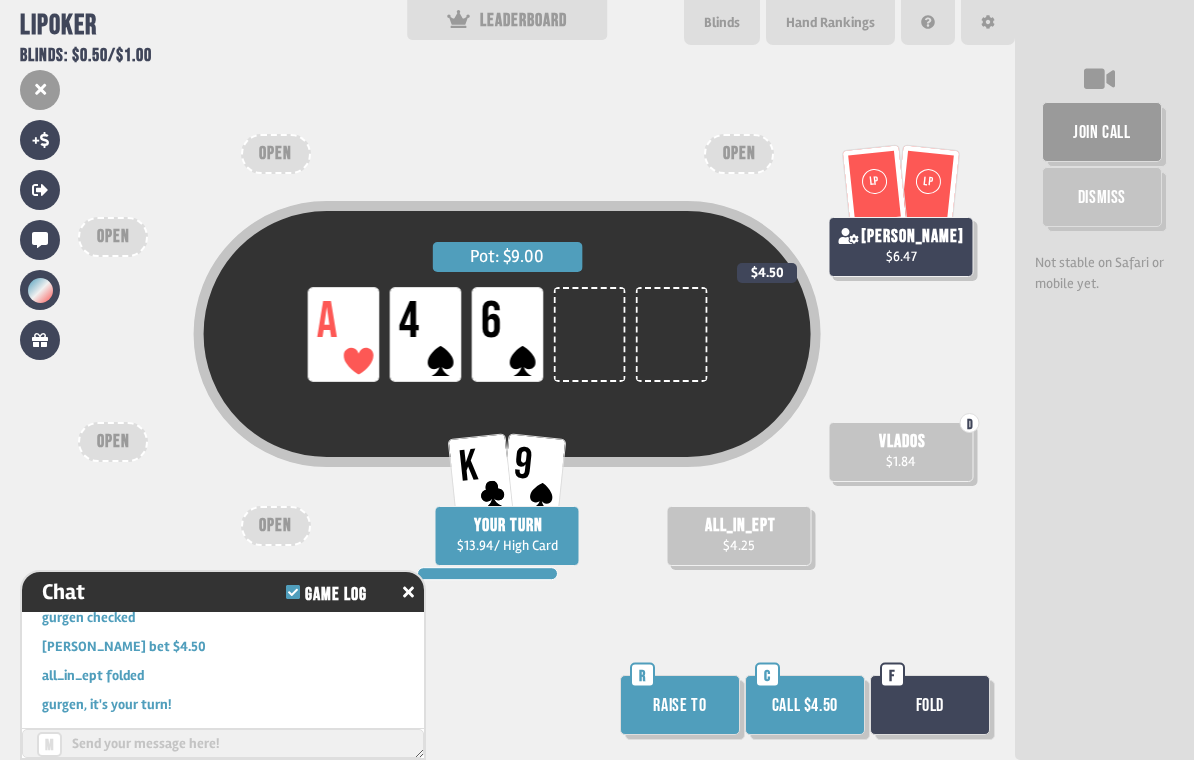 click on "Fold" at bounding box center (930, 705) 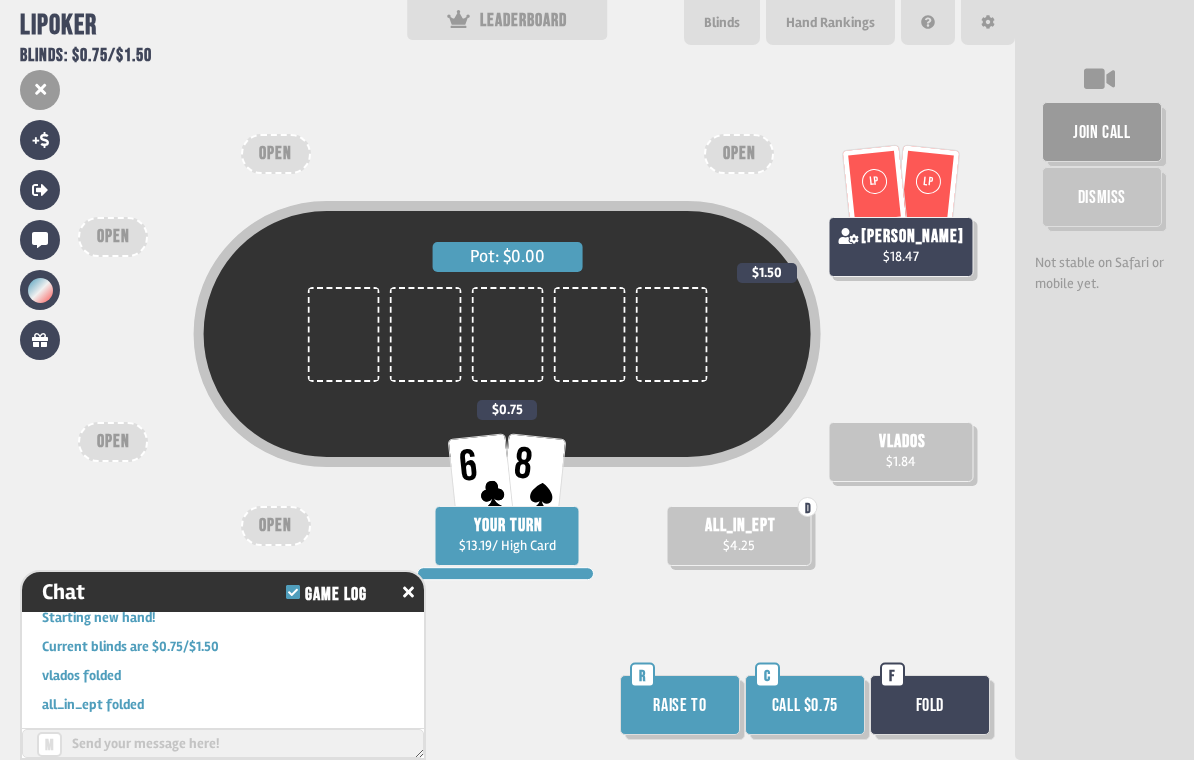 scroll, scrollTop: 4360, scrollLeft: 0, axis: vertical 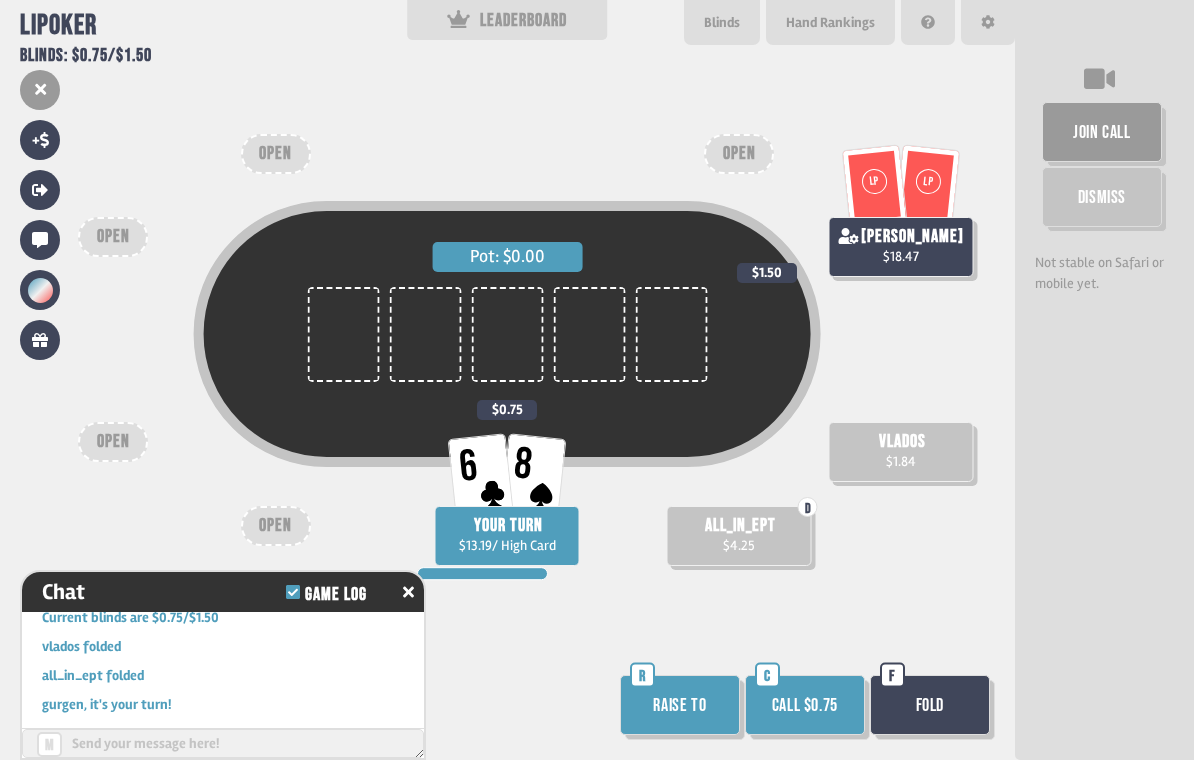 click on "Call $0.75" at bounding box center (805, 705) 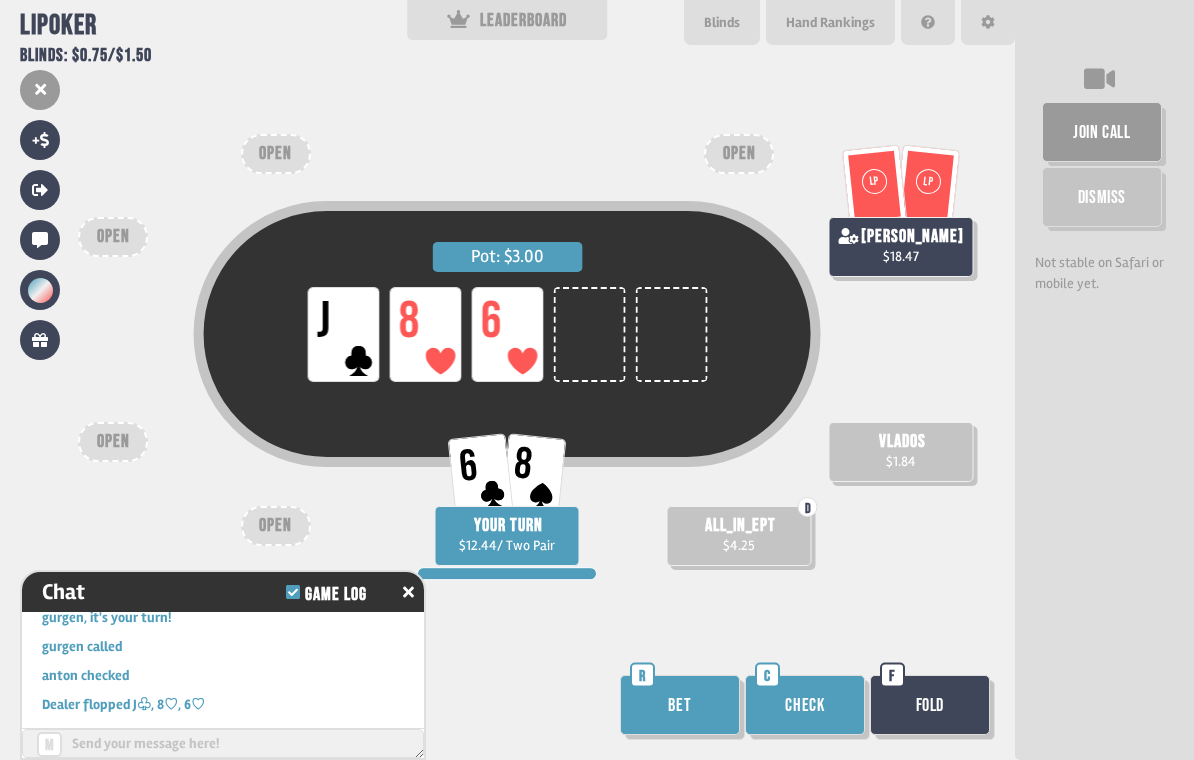 scroll, scrollTop: 4476, scrollLeft: 0, axis: vertical 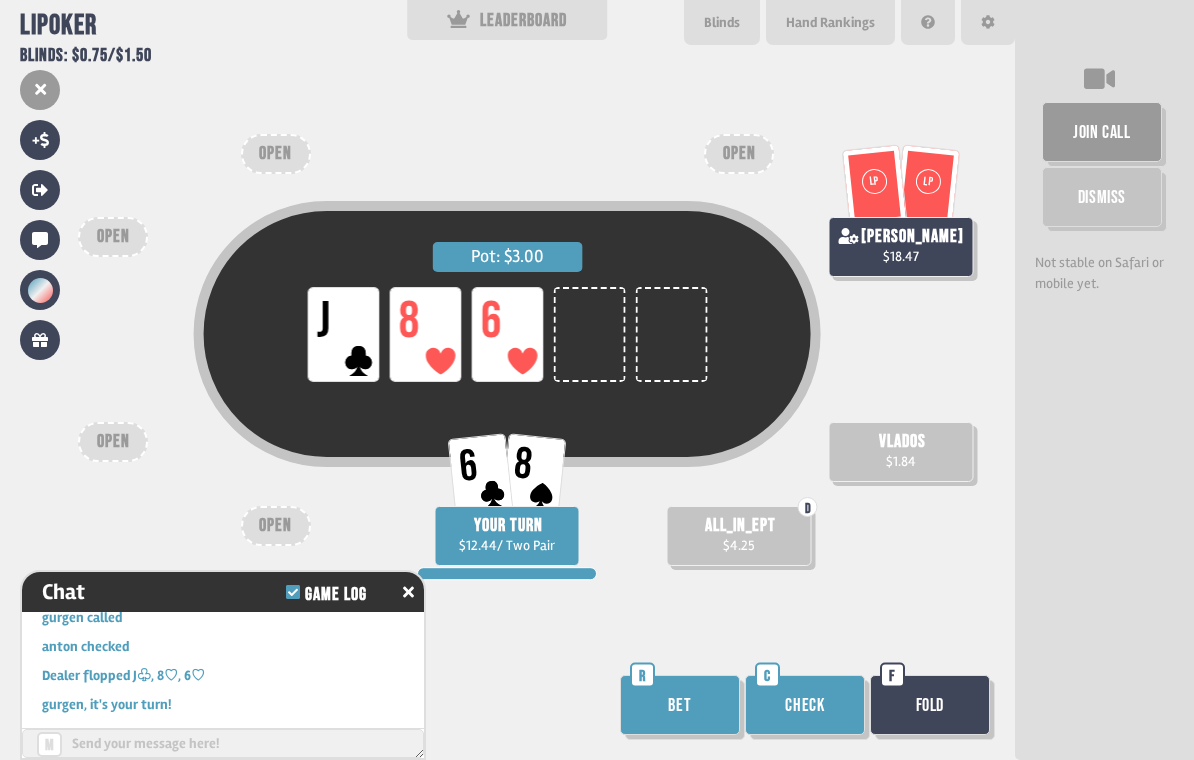 click on "Check" at bounding box center (805, 705) 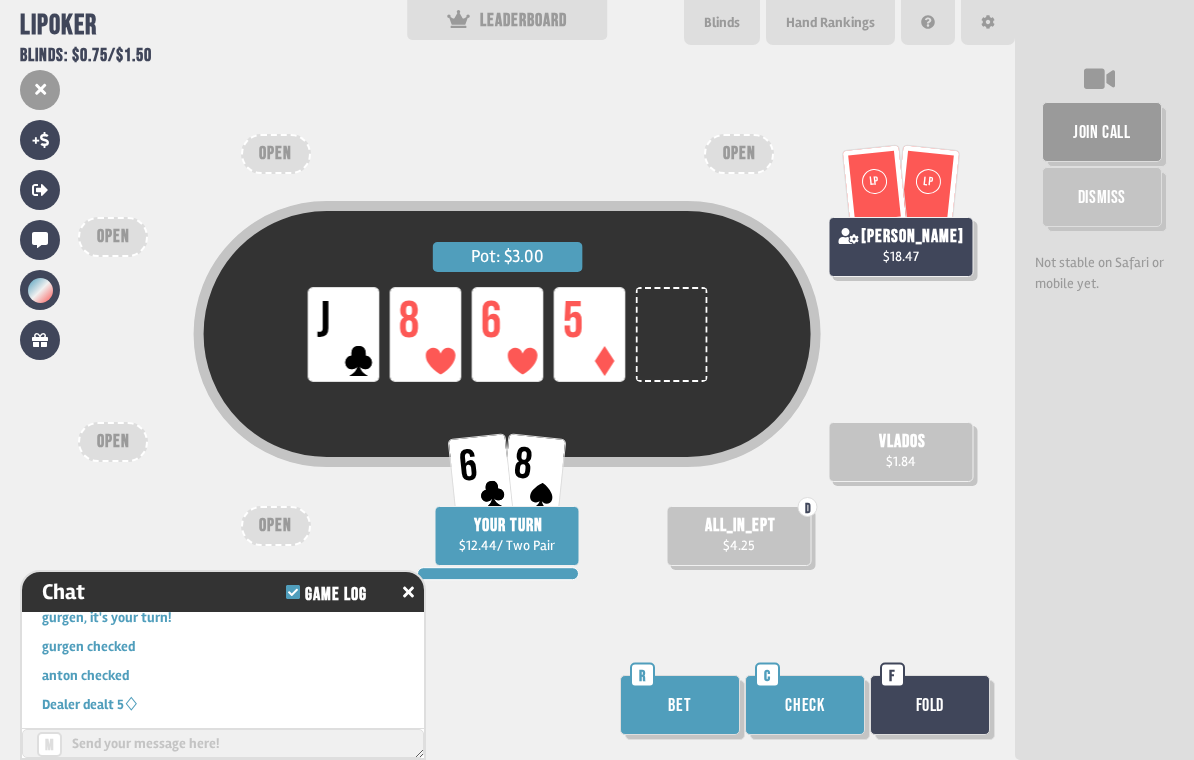scroll, scrollTop: 4592, scrollLeft: 0, axis: vertical 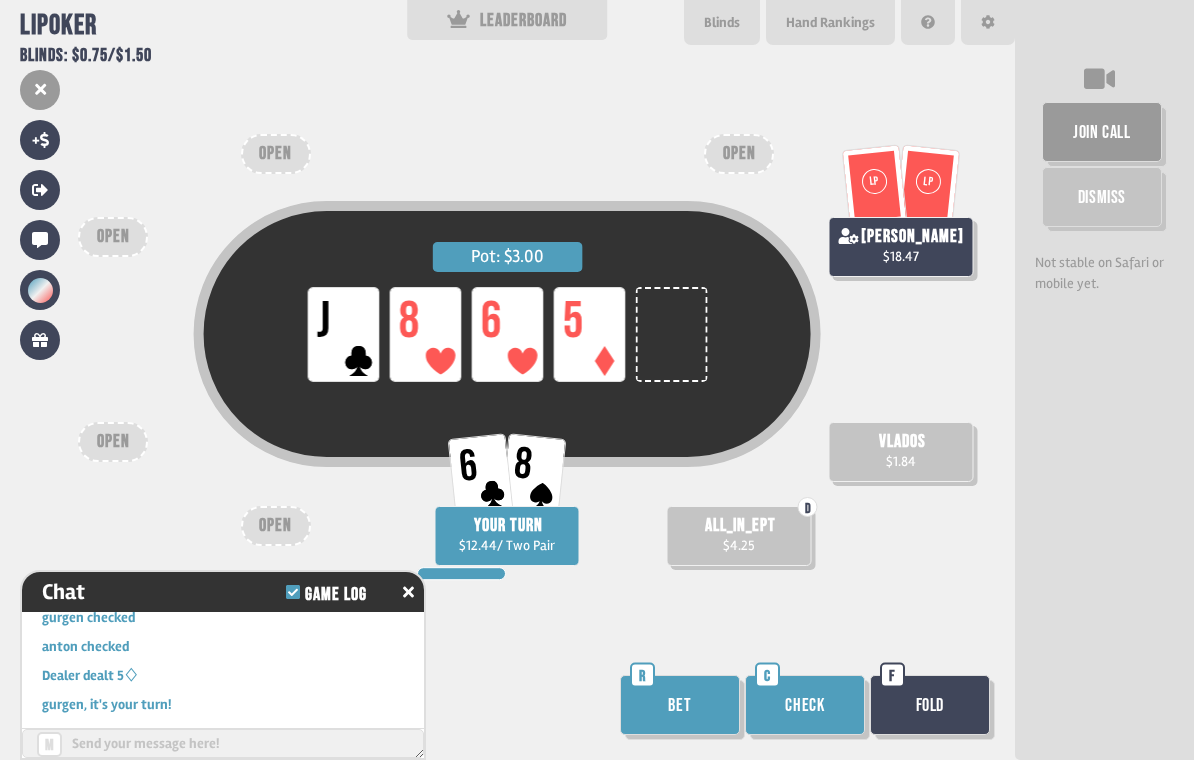 click on "Check" at bounding box center [805, 705] 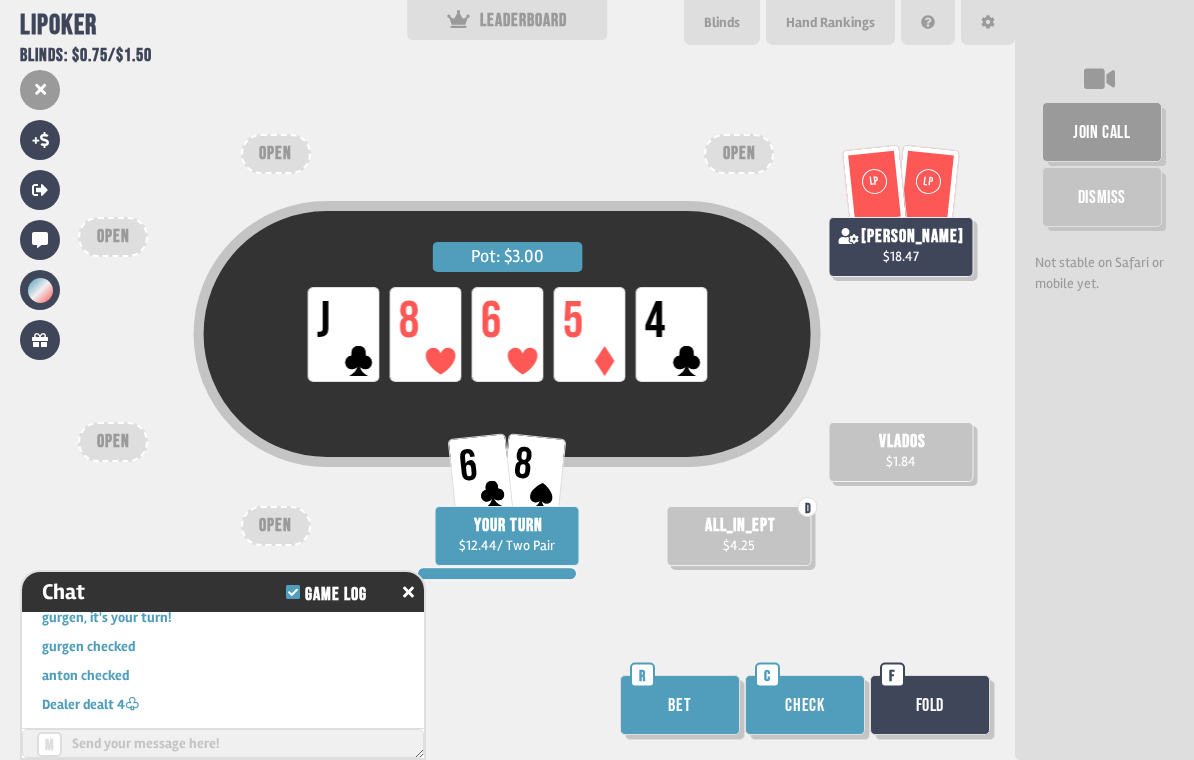 scroll, scrollTop: 4708, scrollLeft: 0, axis: vertical 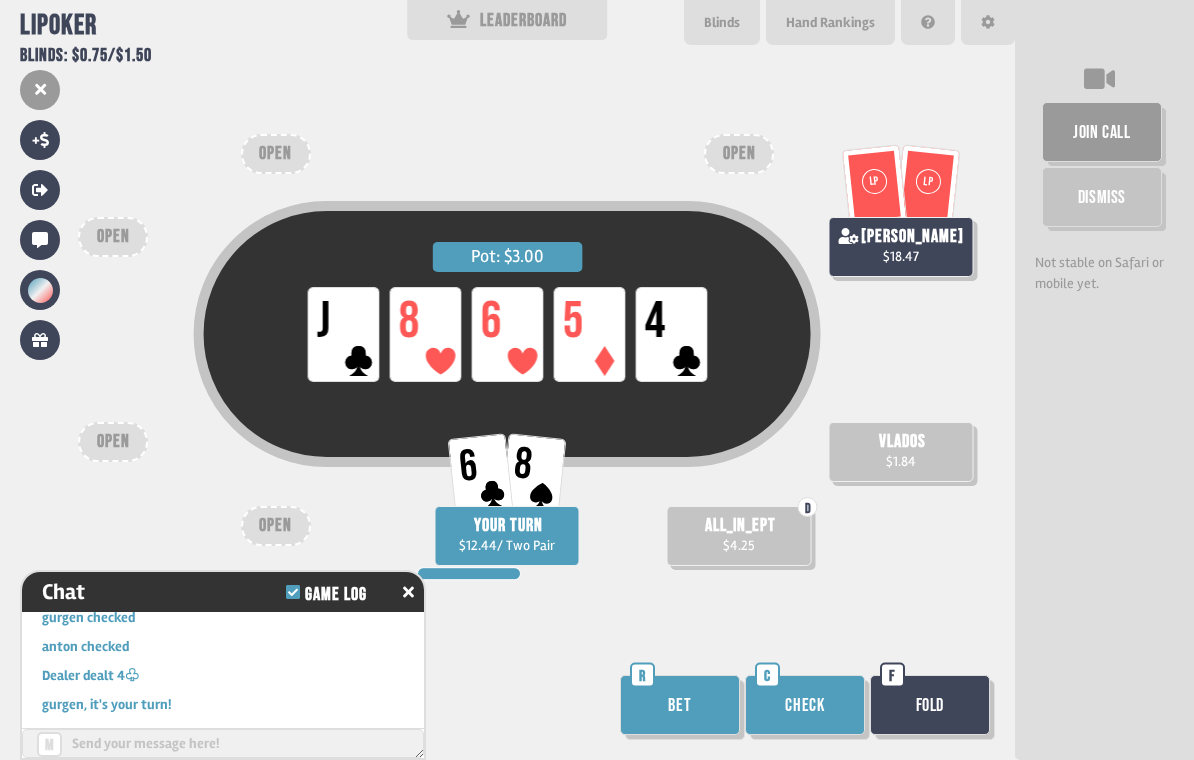 click on "Bet" at bounding box center [680, 705] 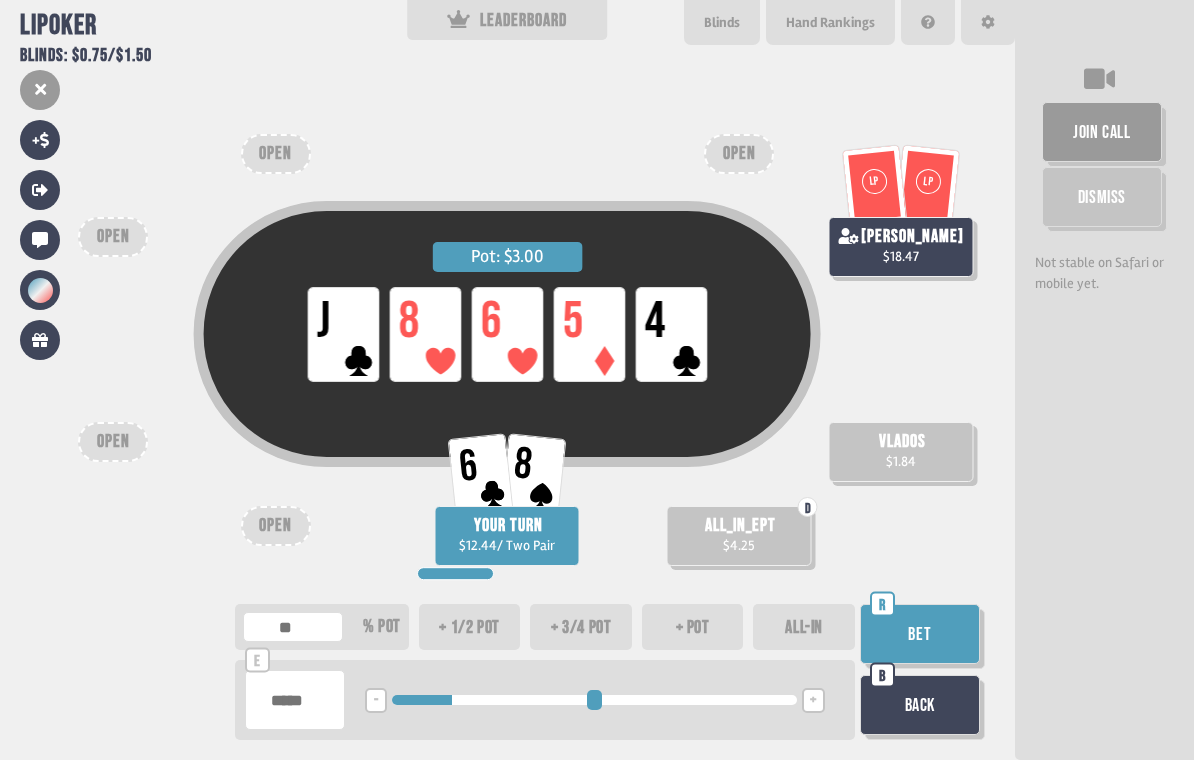 click on "Bet" at bounding box center (920, 634) 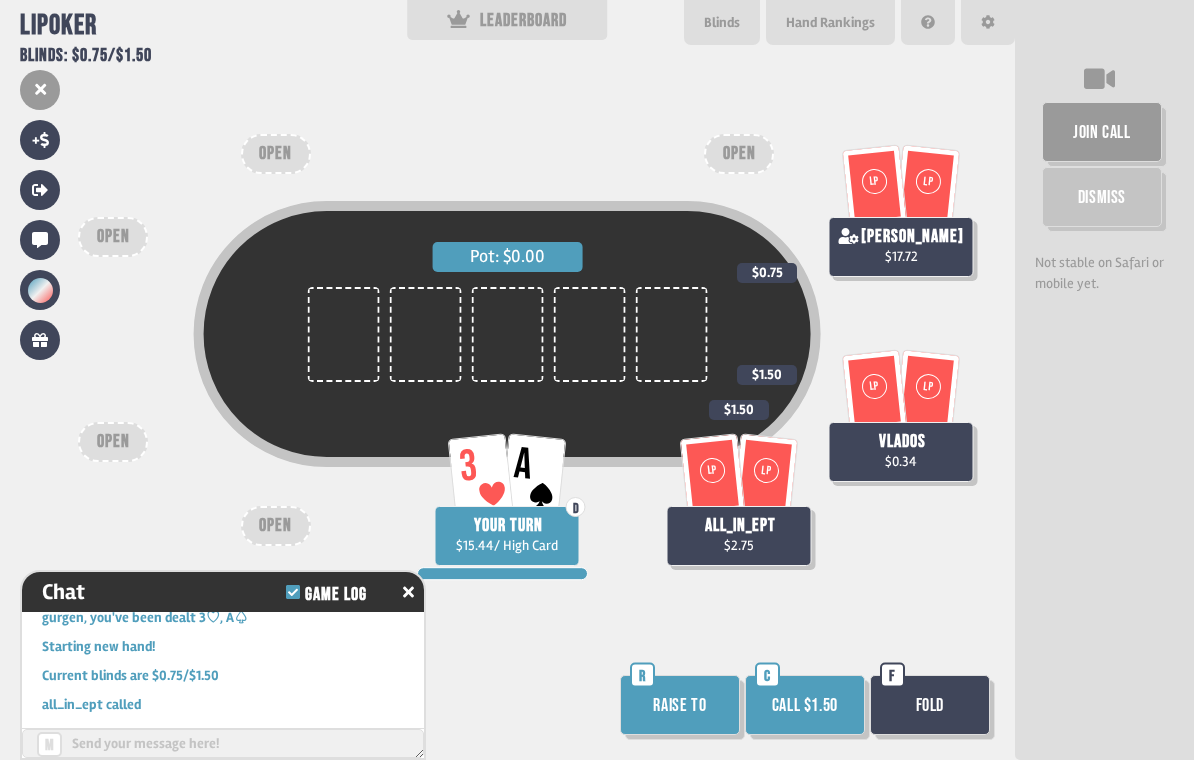 scroll, scrollTop: 4940, scrollLeft: 0, axis: vertical 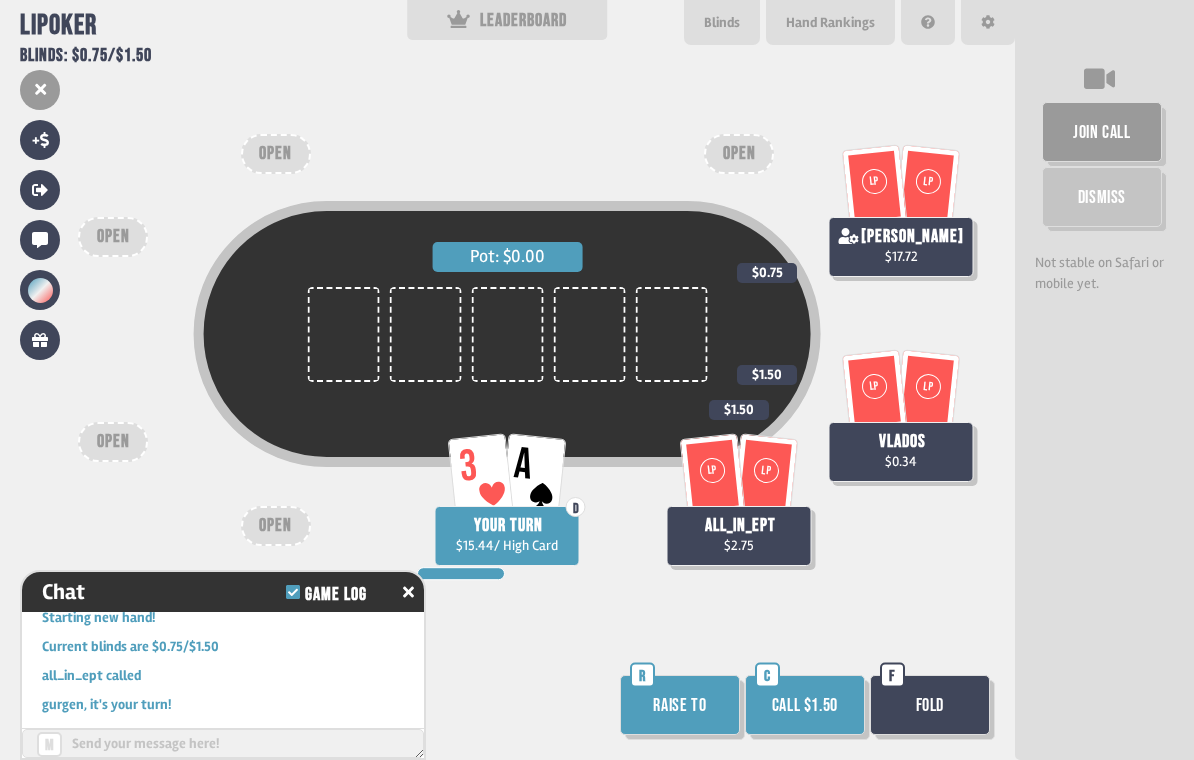 click on "Call $1.50" at bounding box center (805, 705) 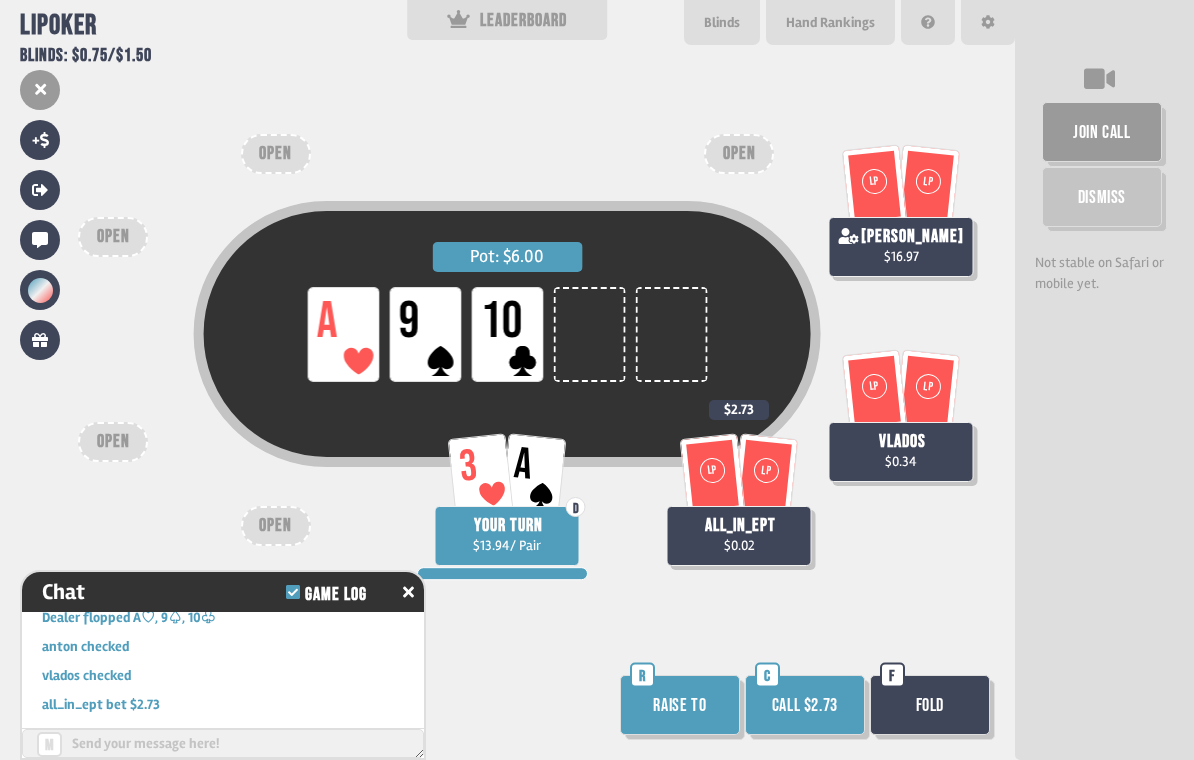 scroll, scrollTop: 5172, scrollLeft: 0, axis: vertical 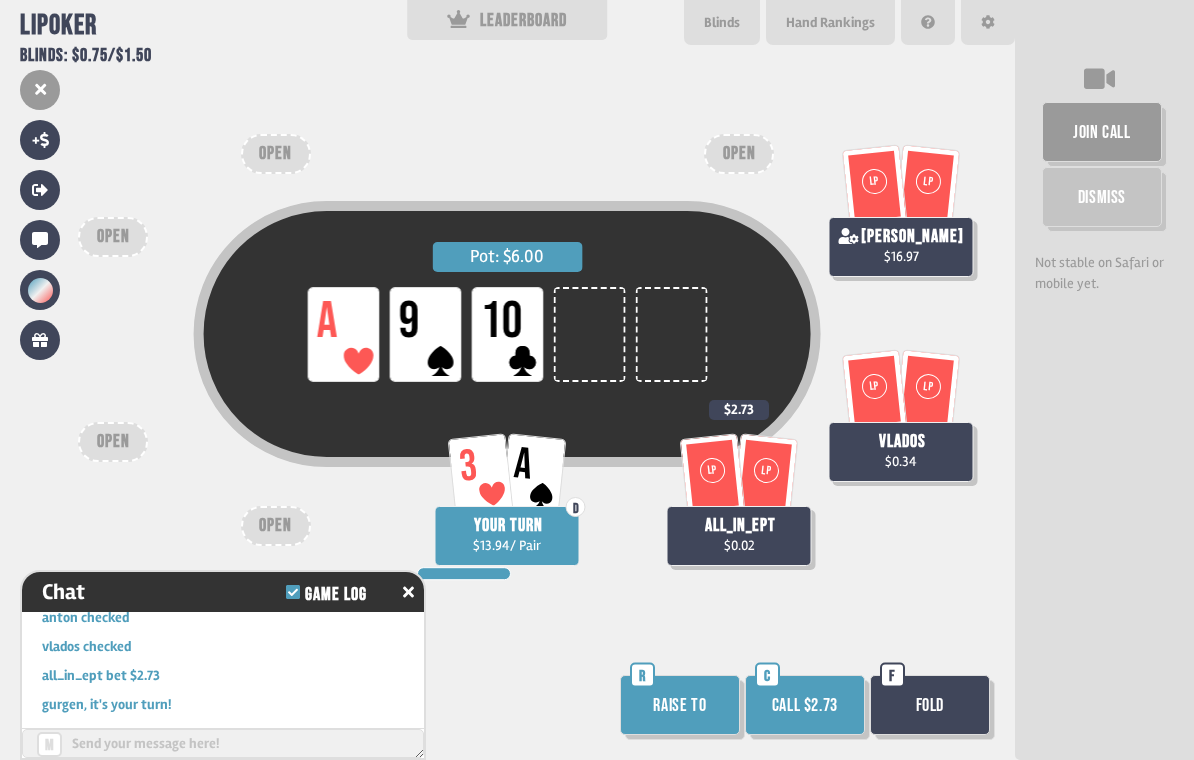click on "Call $2.73" at bounding box center (805, 705) 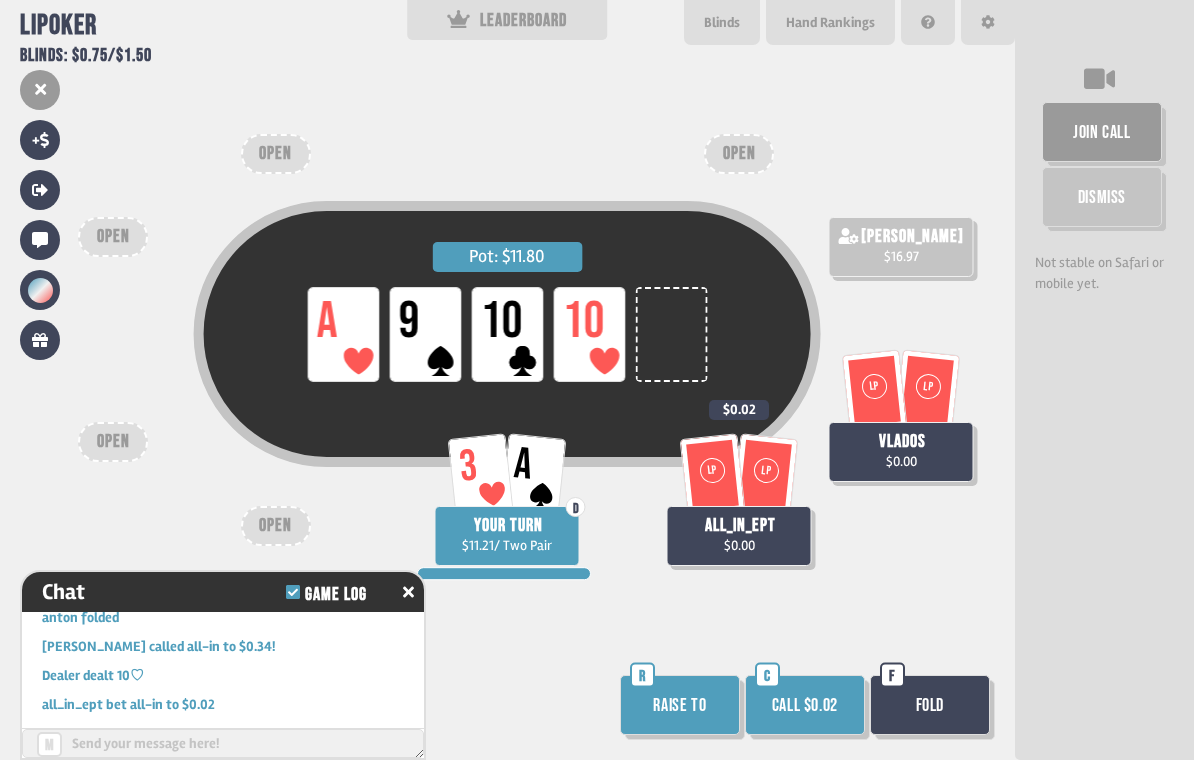 scroll, scrollTop: 5346, scrollLeft: 0, axis: vertical 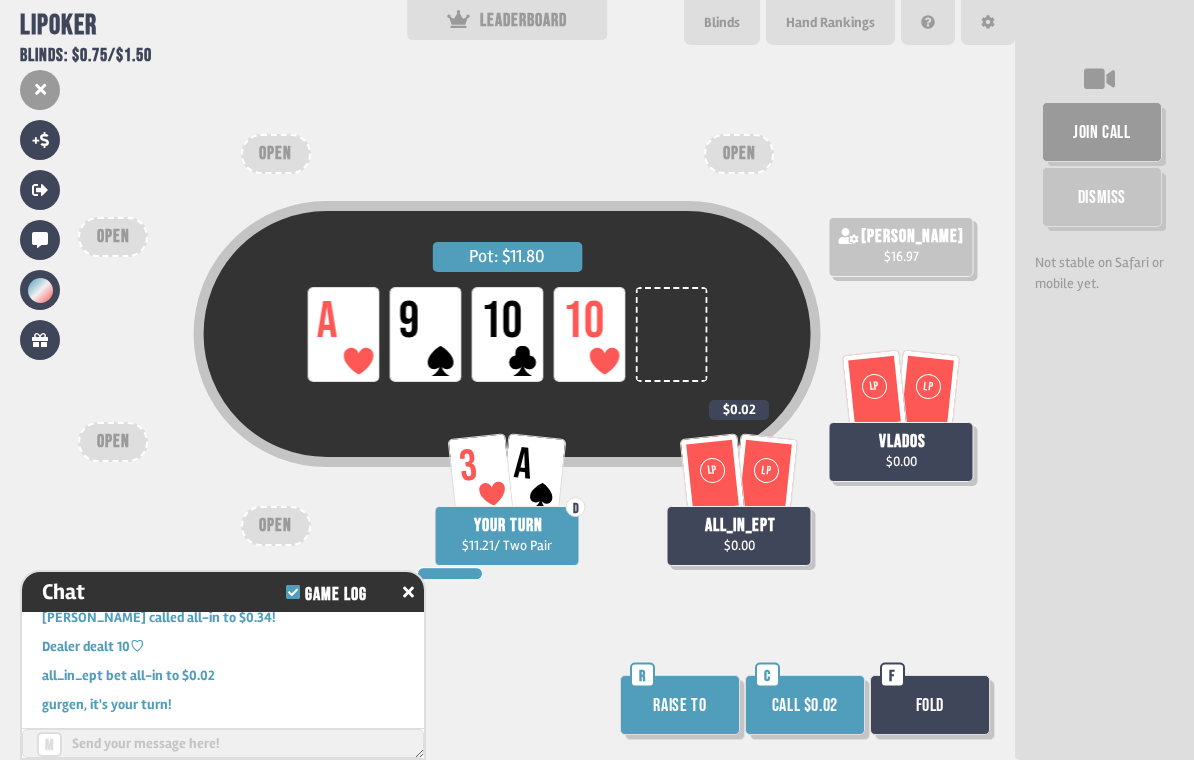 click on "Call $0.02" at bounding box center [805, 705] 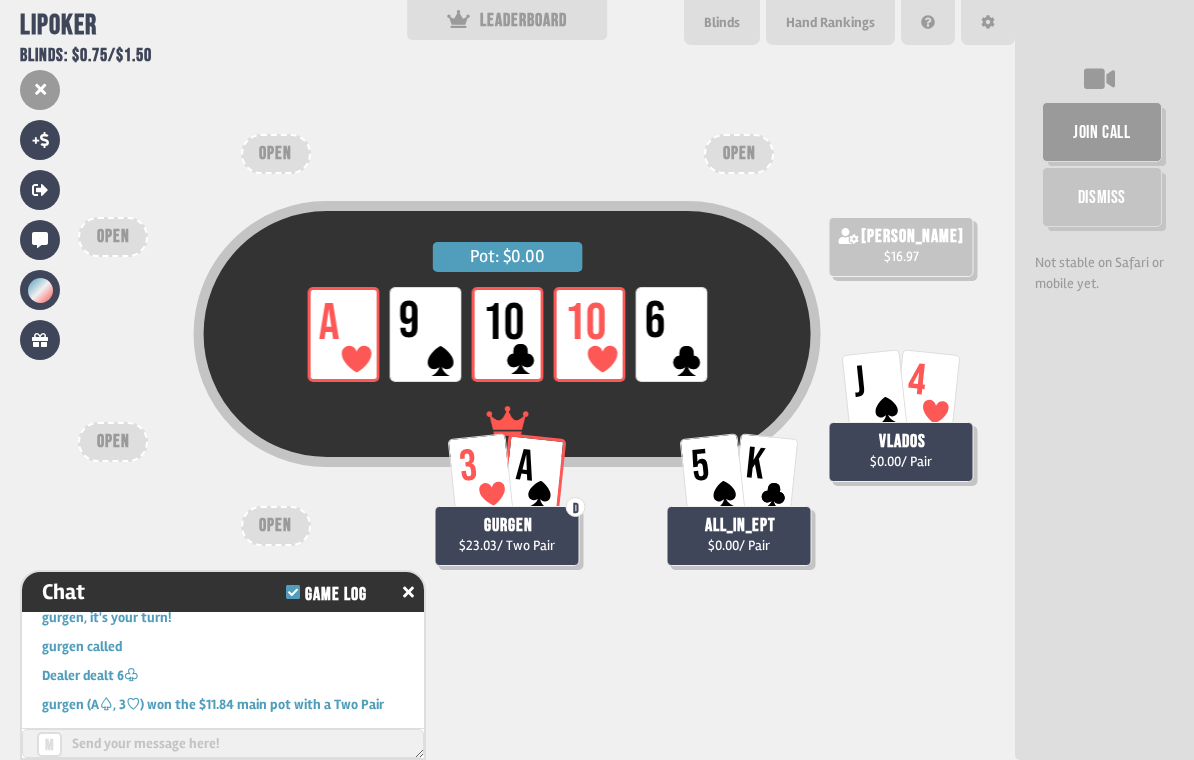 scroll, scrollTop: 5549, scrollLeft: 0, axis: vertical 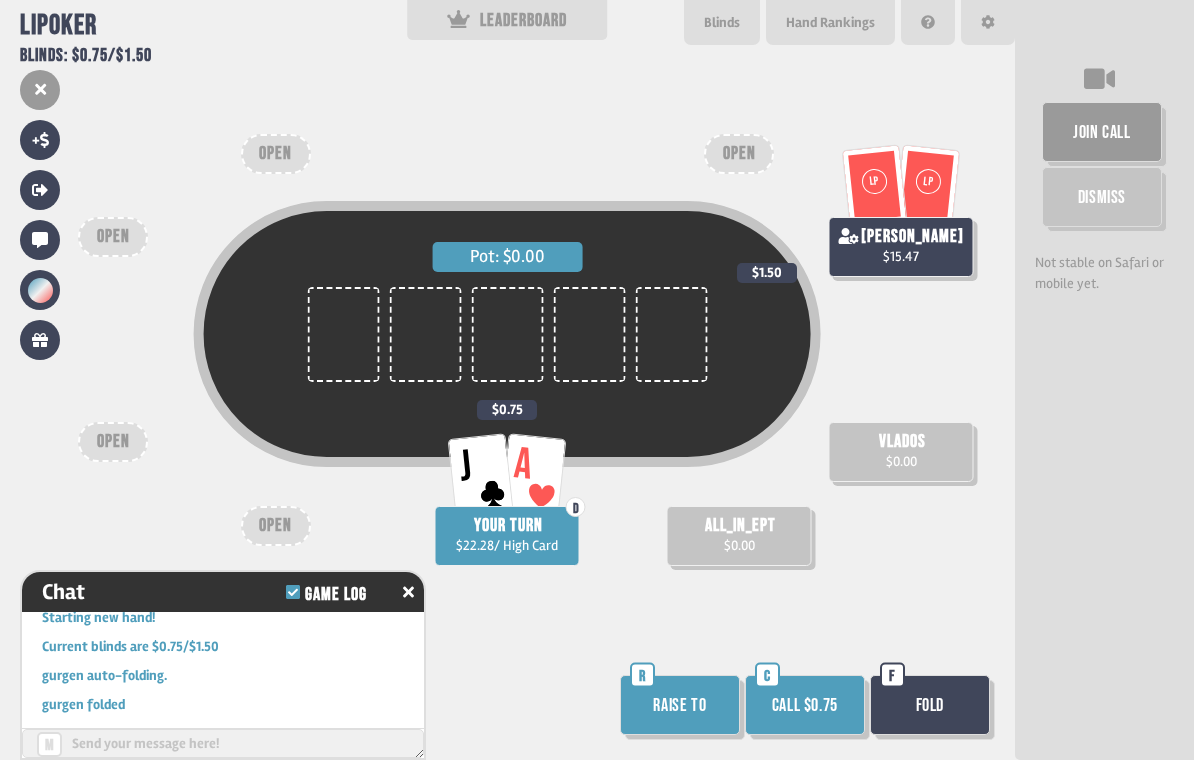 click on "Call $0.75" at bounding box center [805, 705] 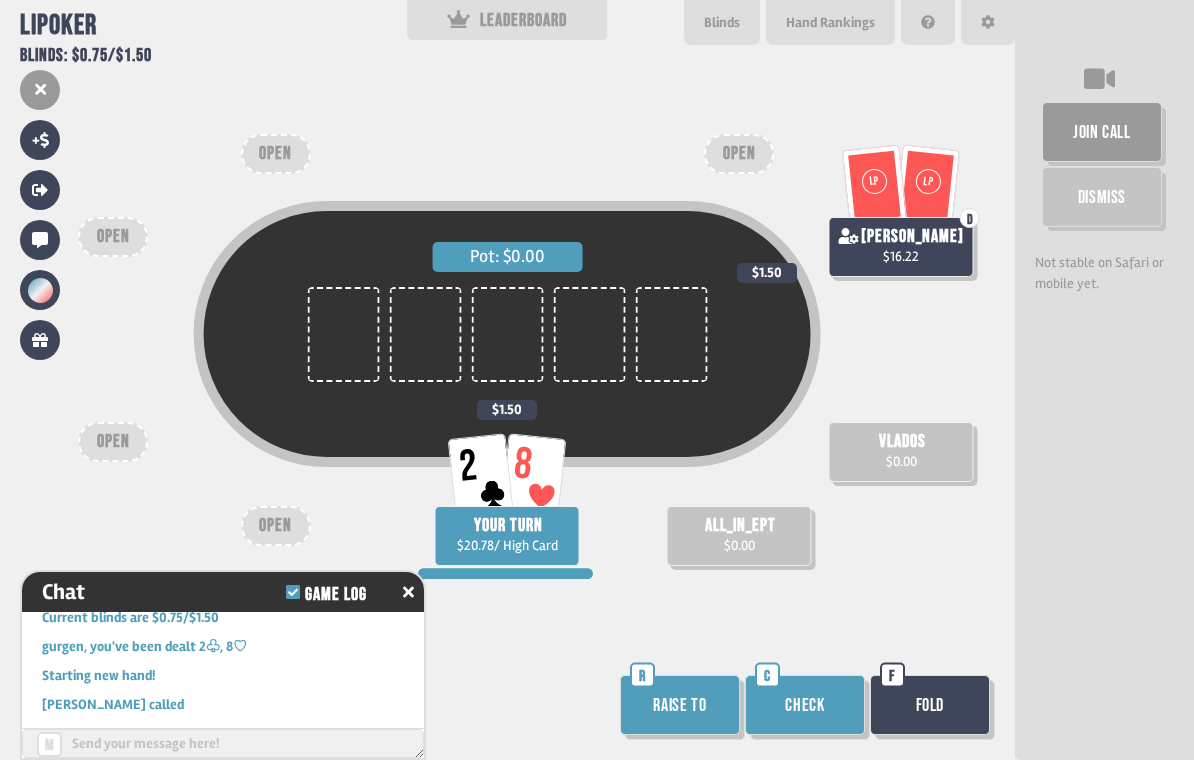 scroll, scrollTop: 5781, scrollLeft: 0, axis: vertical 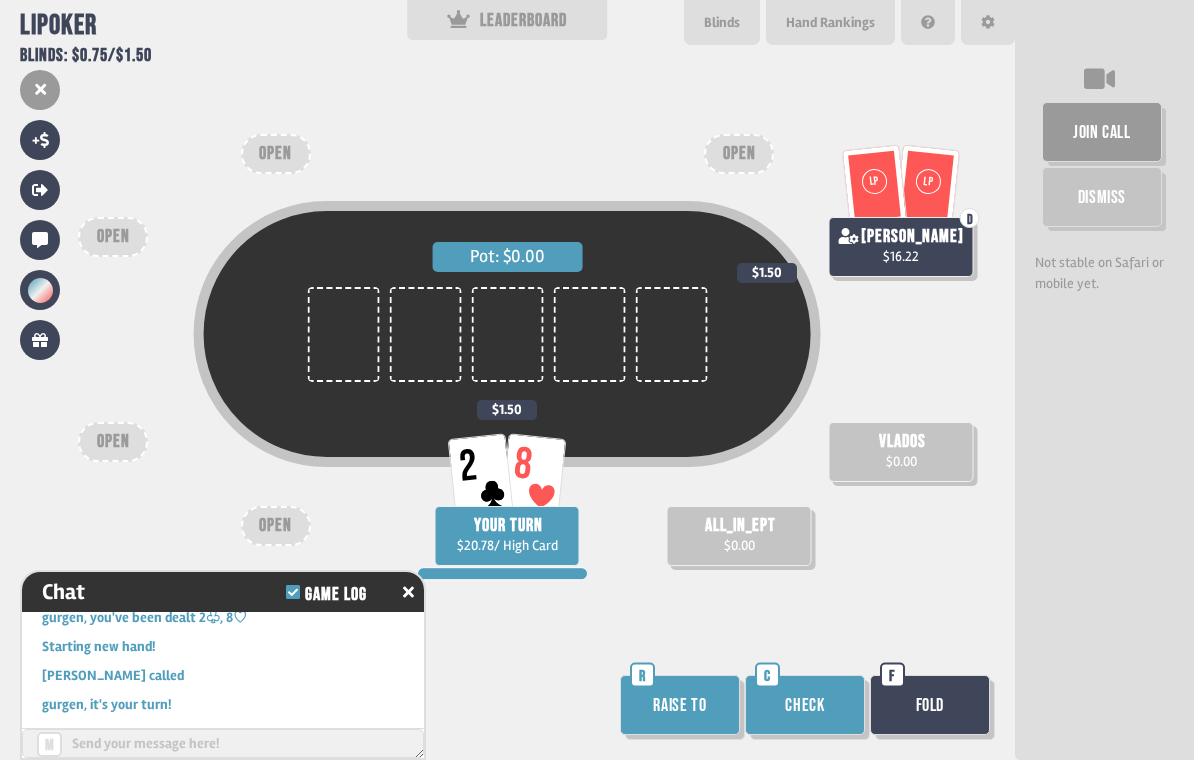 click on "Check" at bounding box center [805, 705] 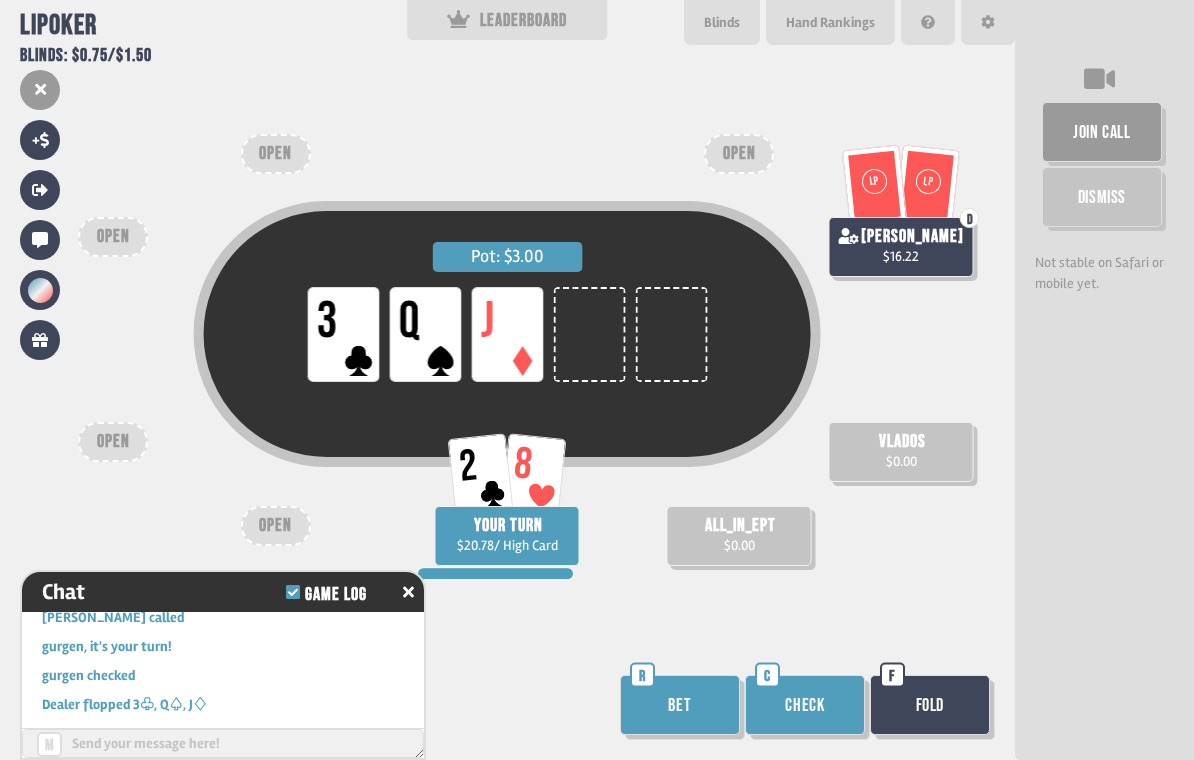 scroll, scrollTop: 5897, scrollLeft: 0, axis: vertical 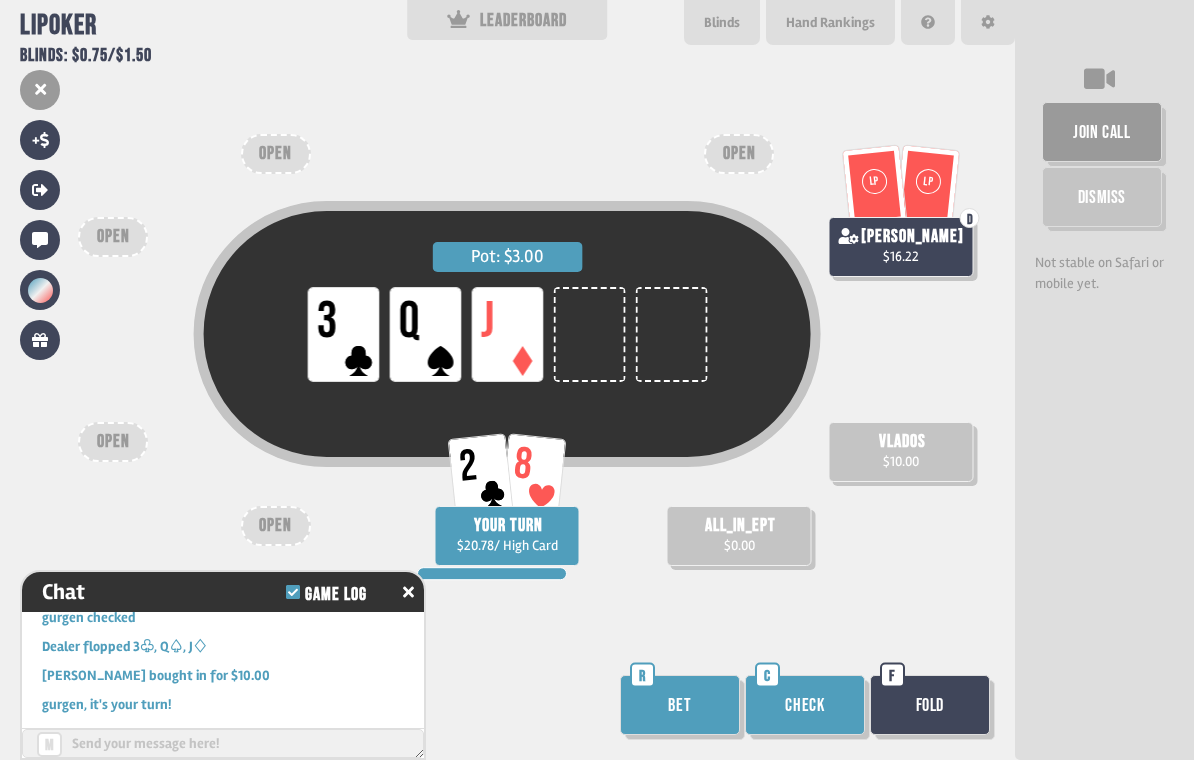 click on "Check" at bounding box center (805, 705) 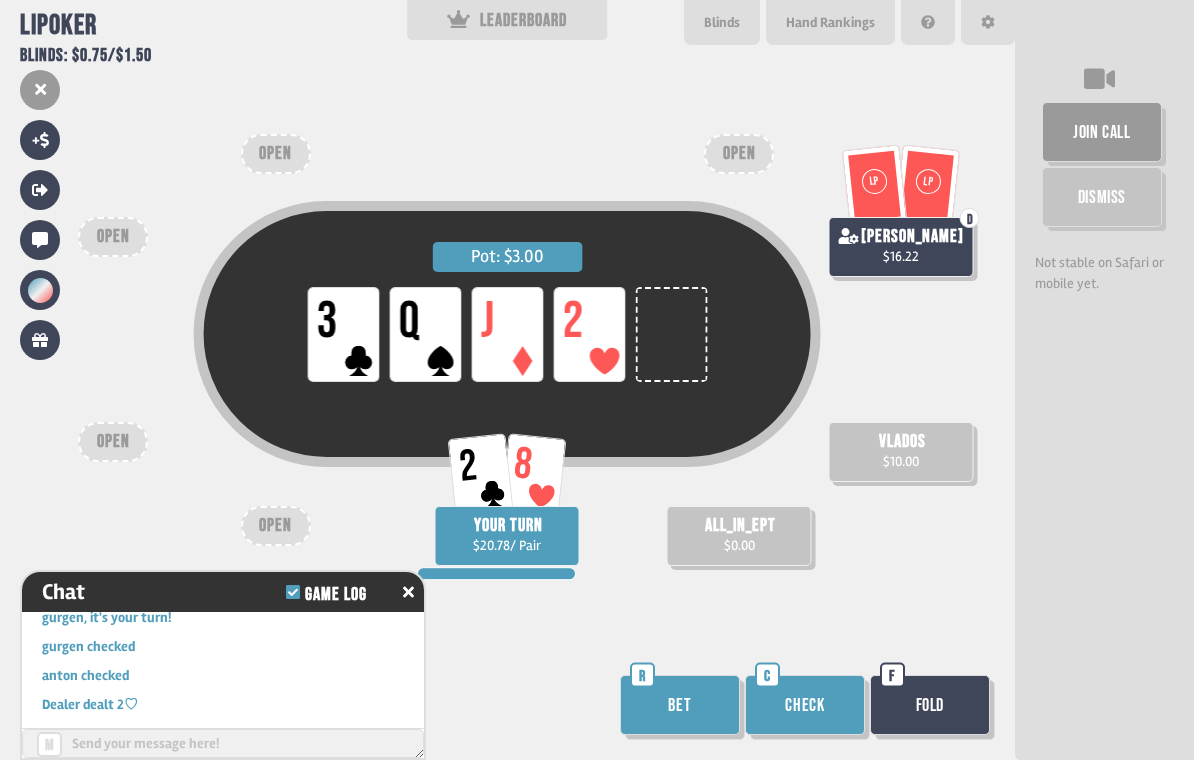 scroll, scrollTop: 6013, scrollLeft: 0, axis: vertical 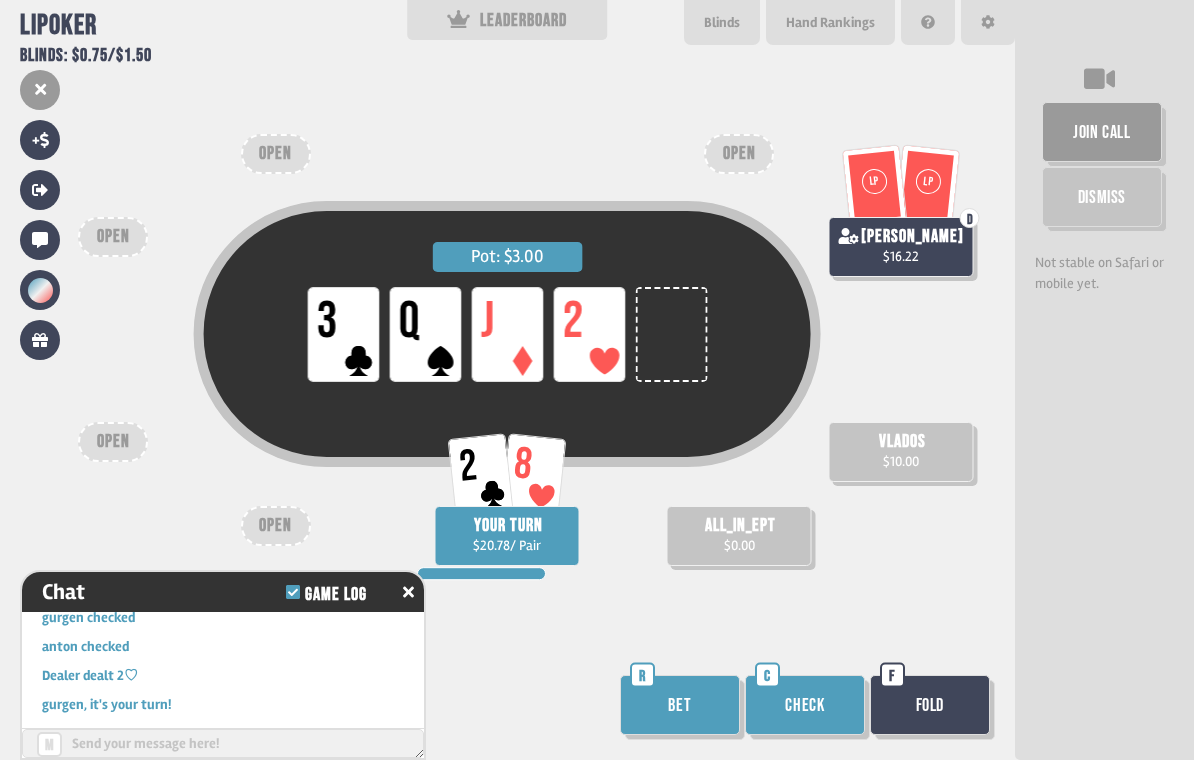 click on "Check" at bounding box center (805, 705) 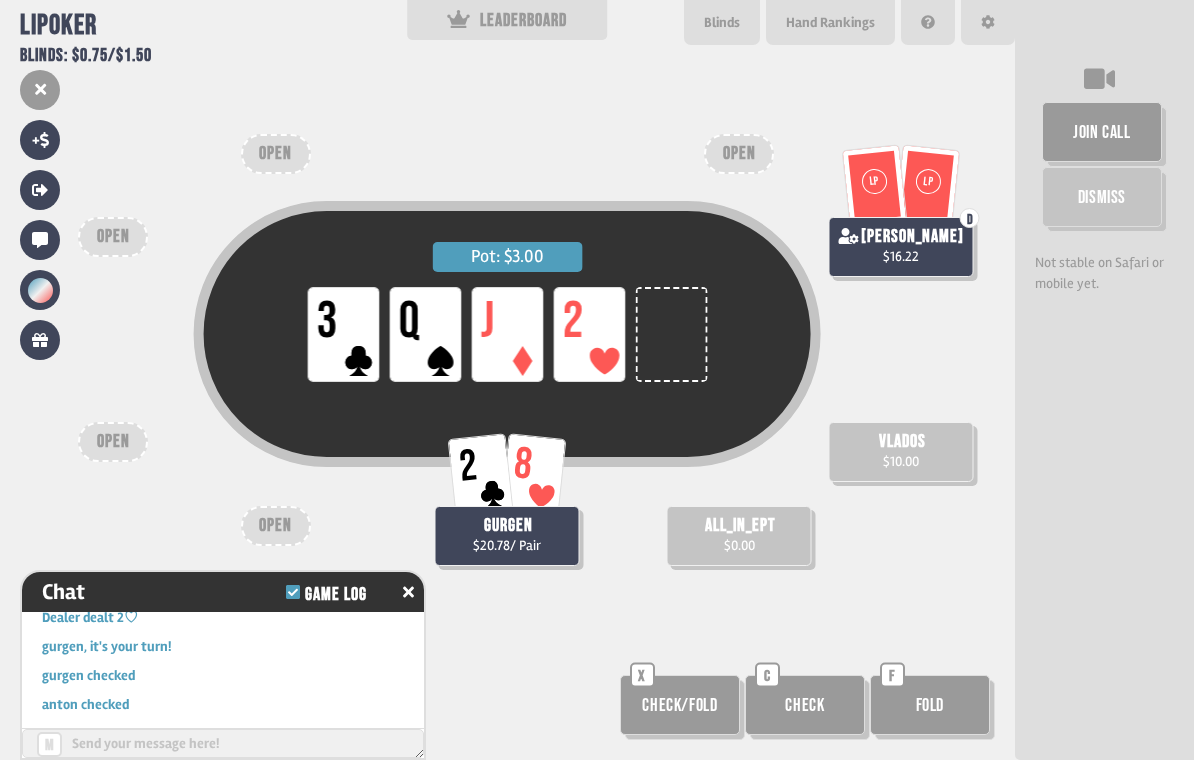 scroll, scrollTop: 6100, scrollLeft: 0, axis: vertical 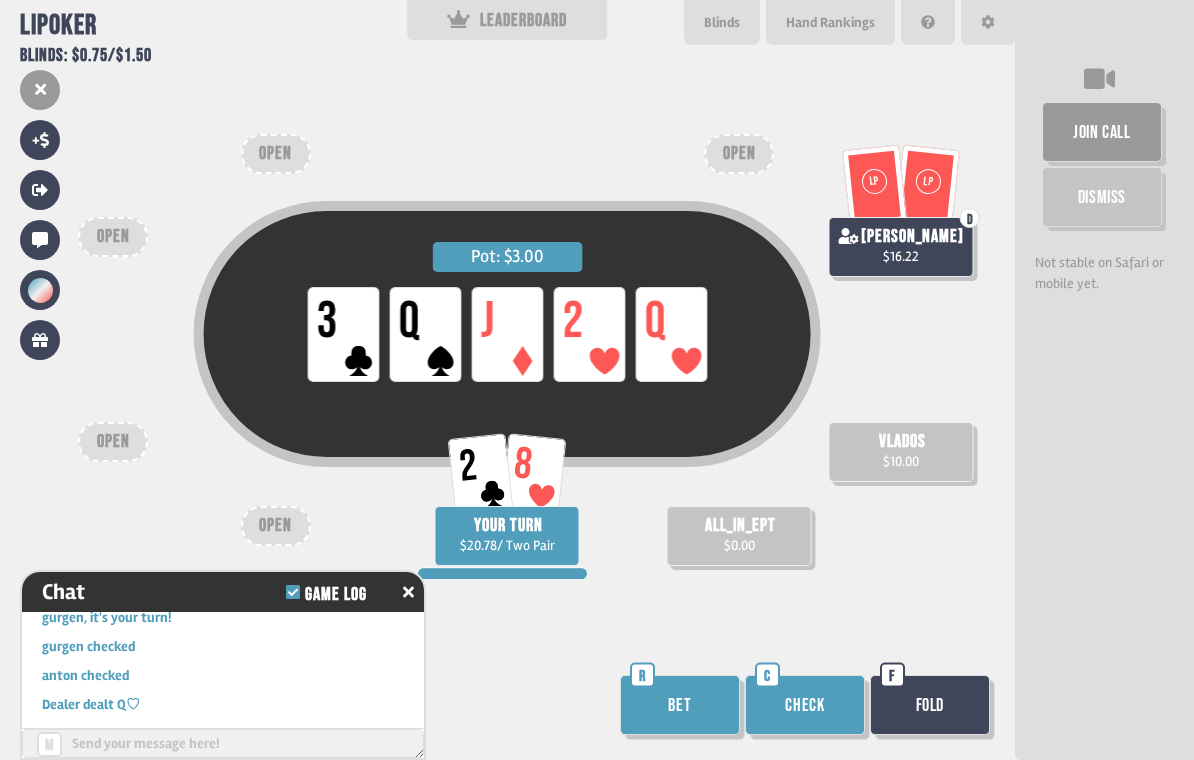 click on "Check" at bounding box center [805, 705] 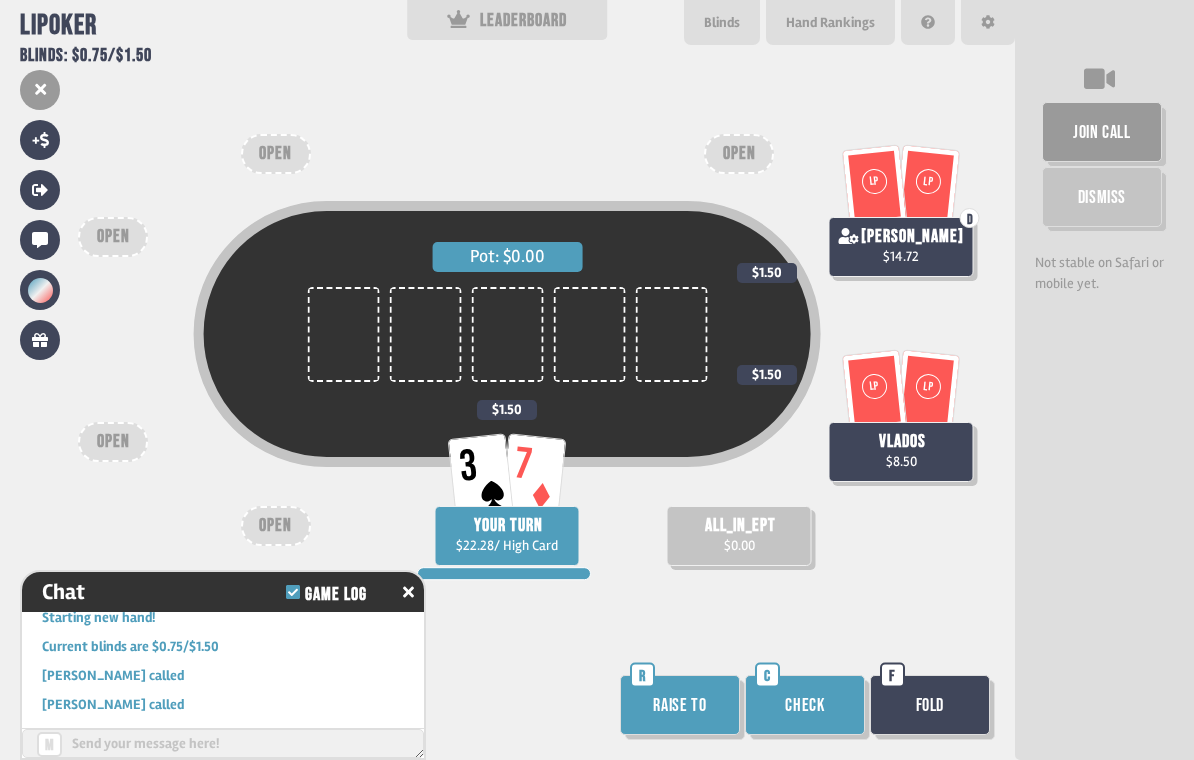 scroll, scrollTop: 6390, scrollLeft: 0, axis: vertical 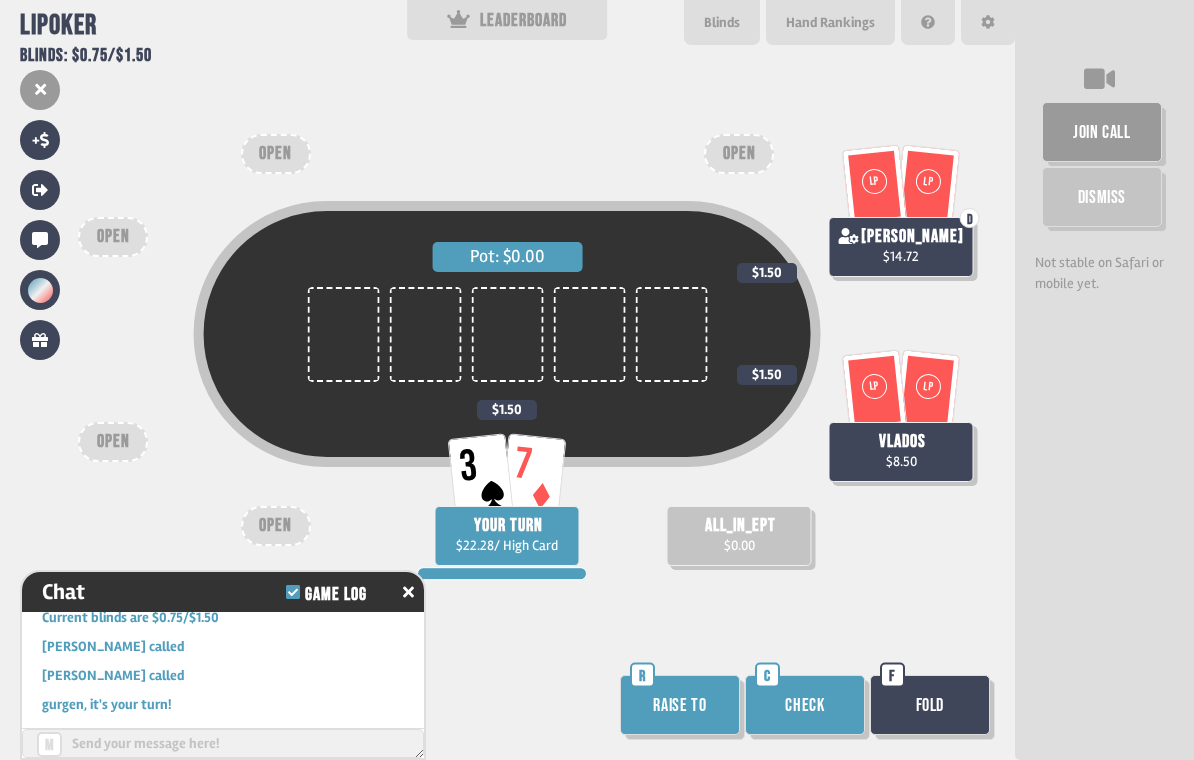 click on "Check" at bounding box center (805, 705) 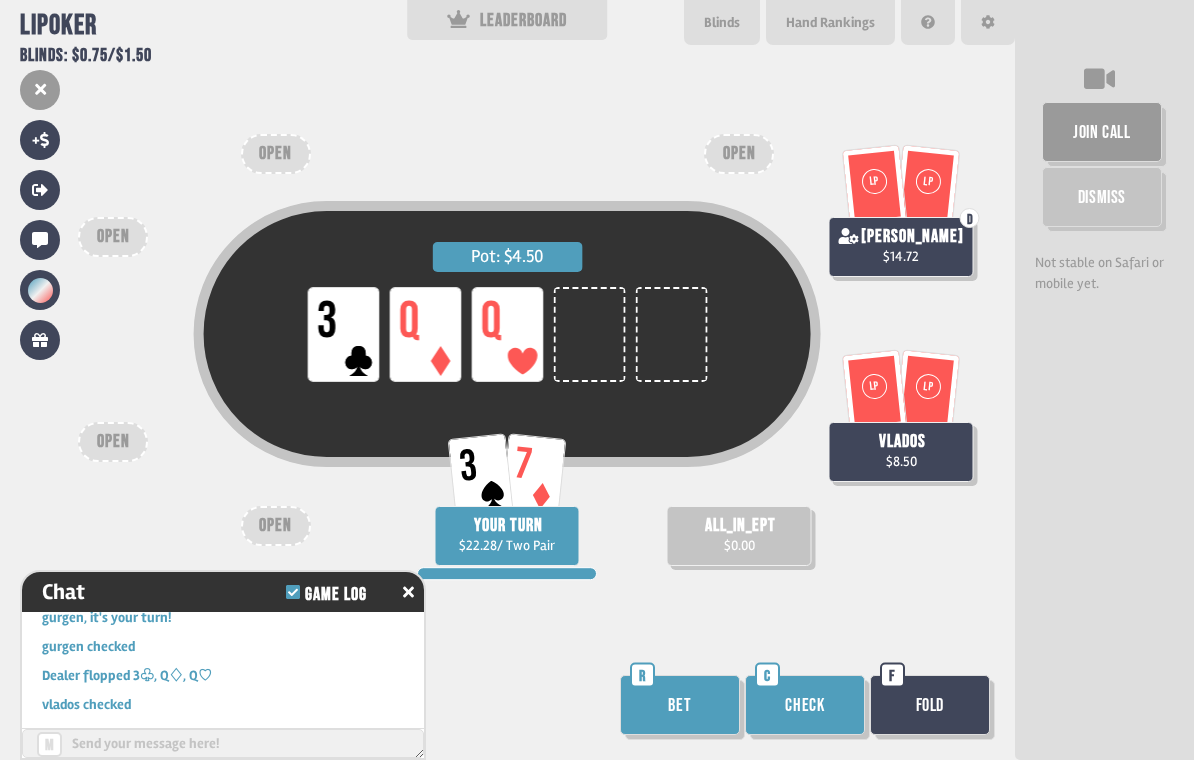 scroll, scrollTop: 6506, scrollLeft: 0, axis: vertical 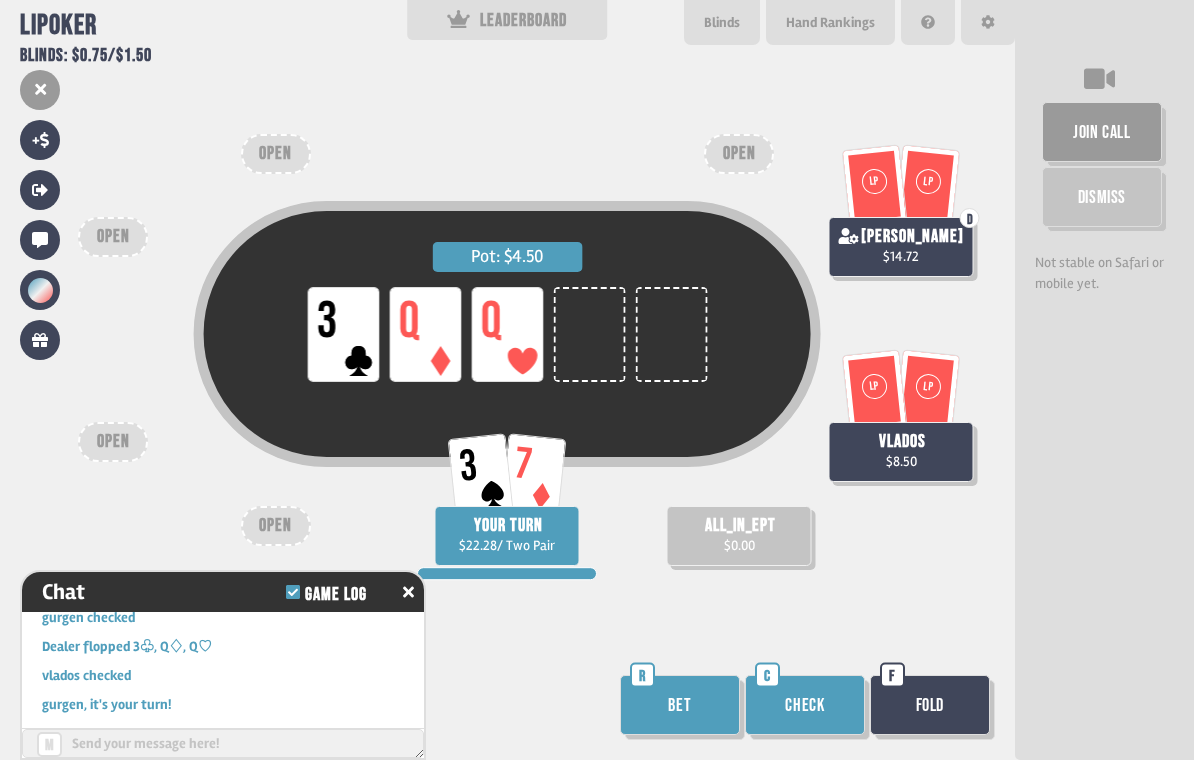 click on "Bet" at bounding box center [680, 705] 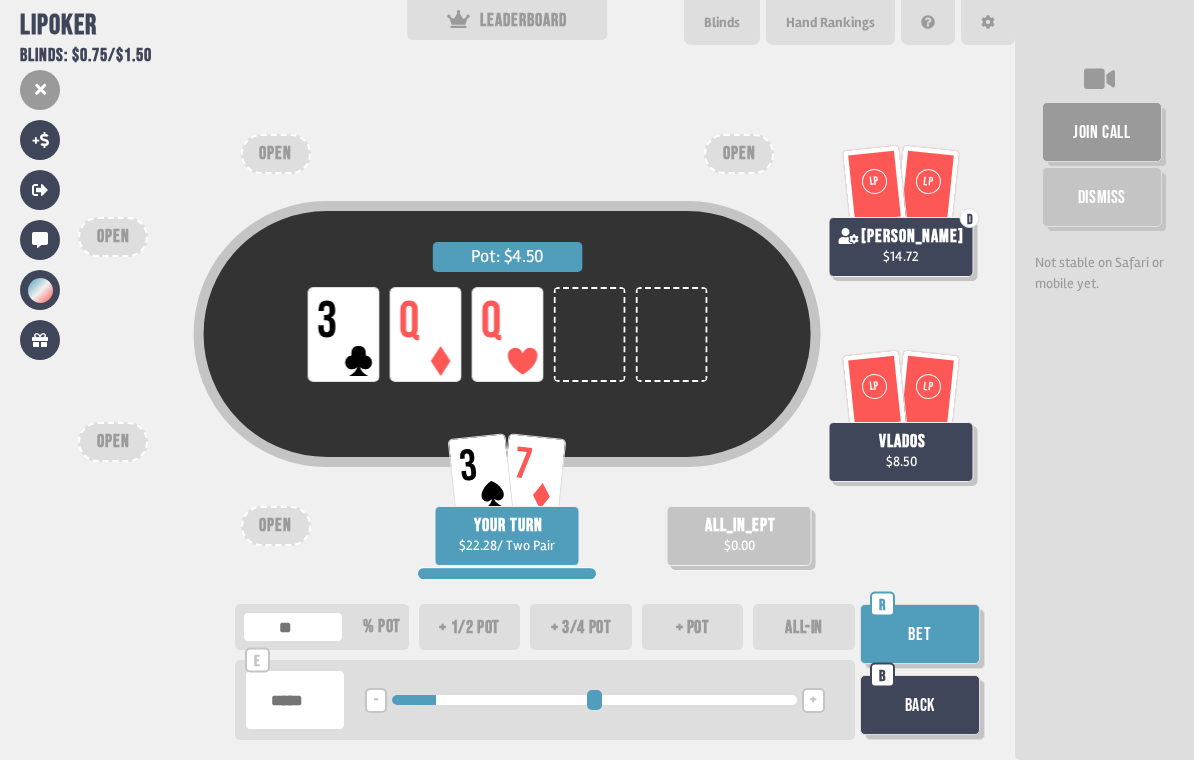 click on "Bet" at bounding box center [920, 634] 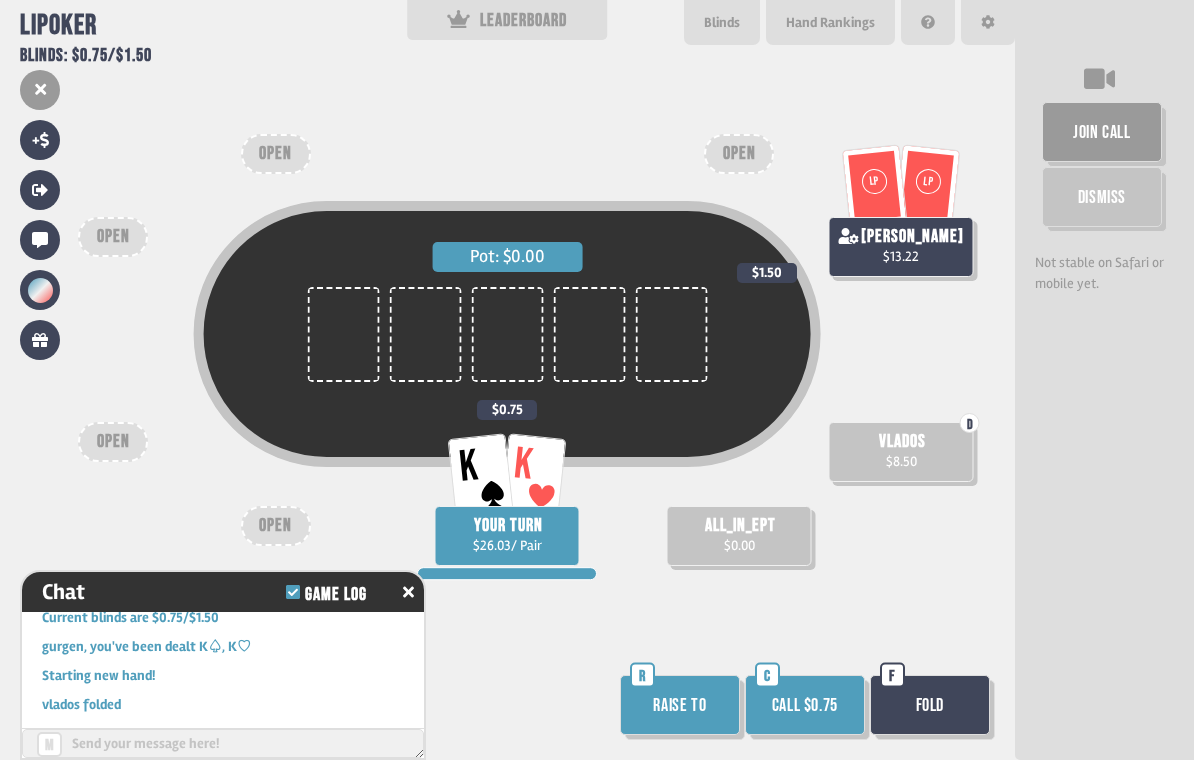 scroll, scrollTop: 6767, scrollLeft: 0, axis: vertical 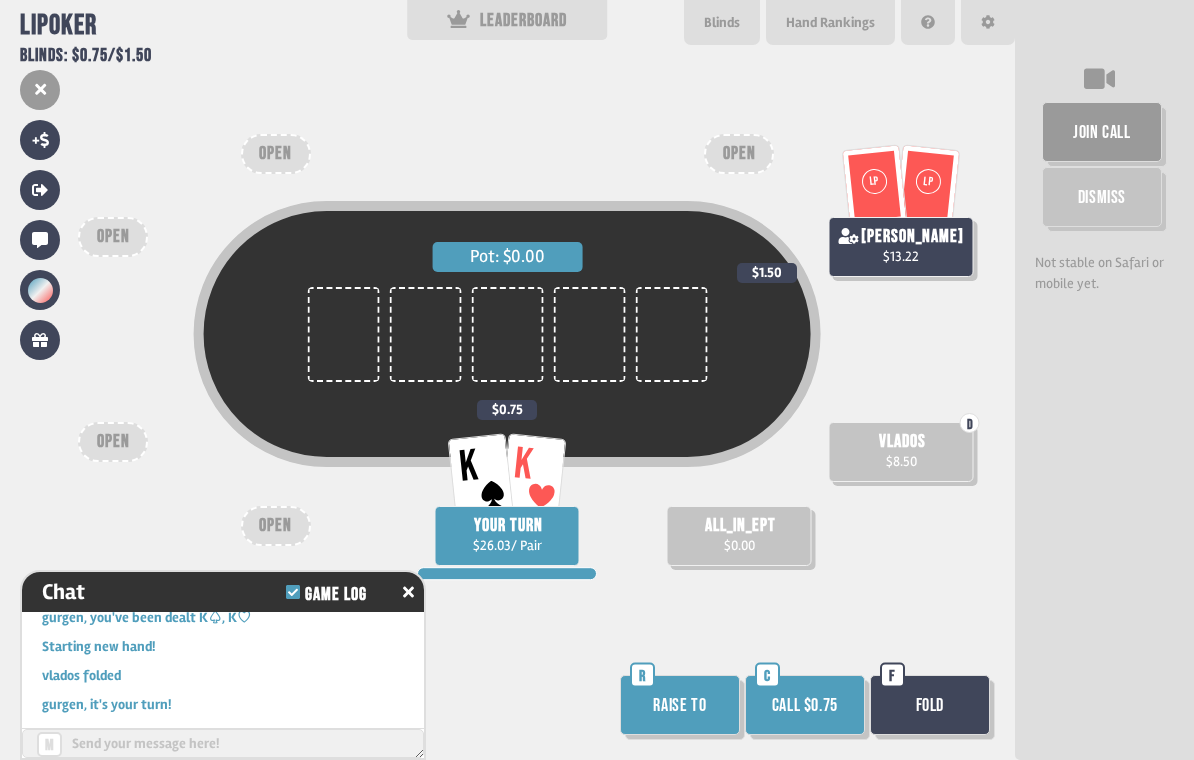click on "Call $0.75" at bounding box center (805, 705) 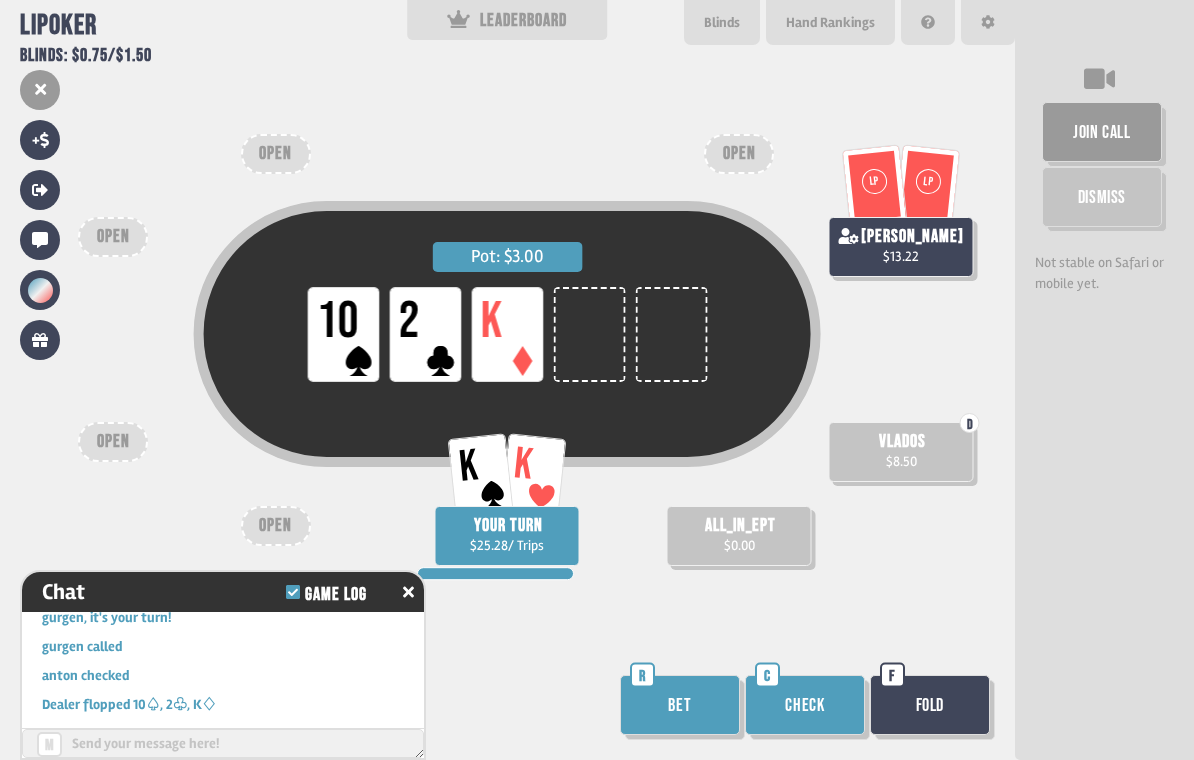 scroll, scrollTop: 6883, scrollLeft: 0, axis: vertical 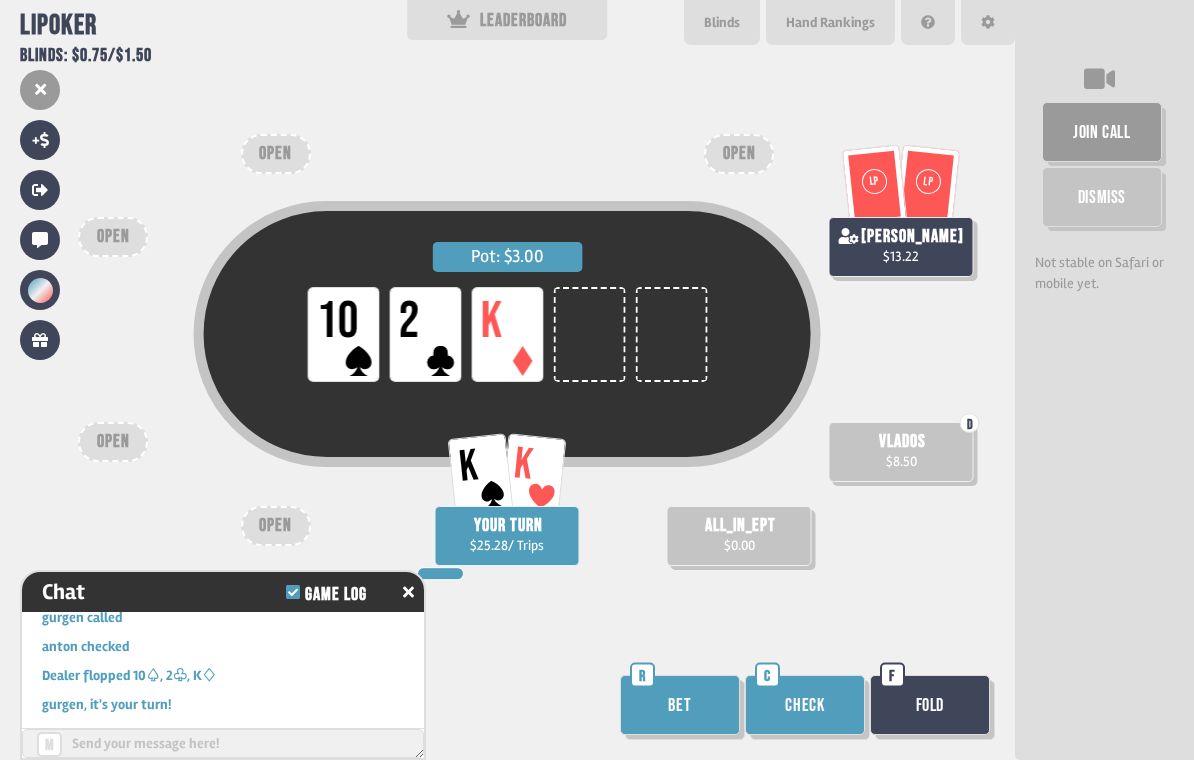 click on "Check" at bounding box center [805, 705] 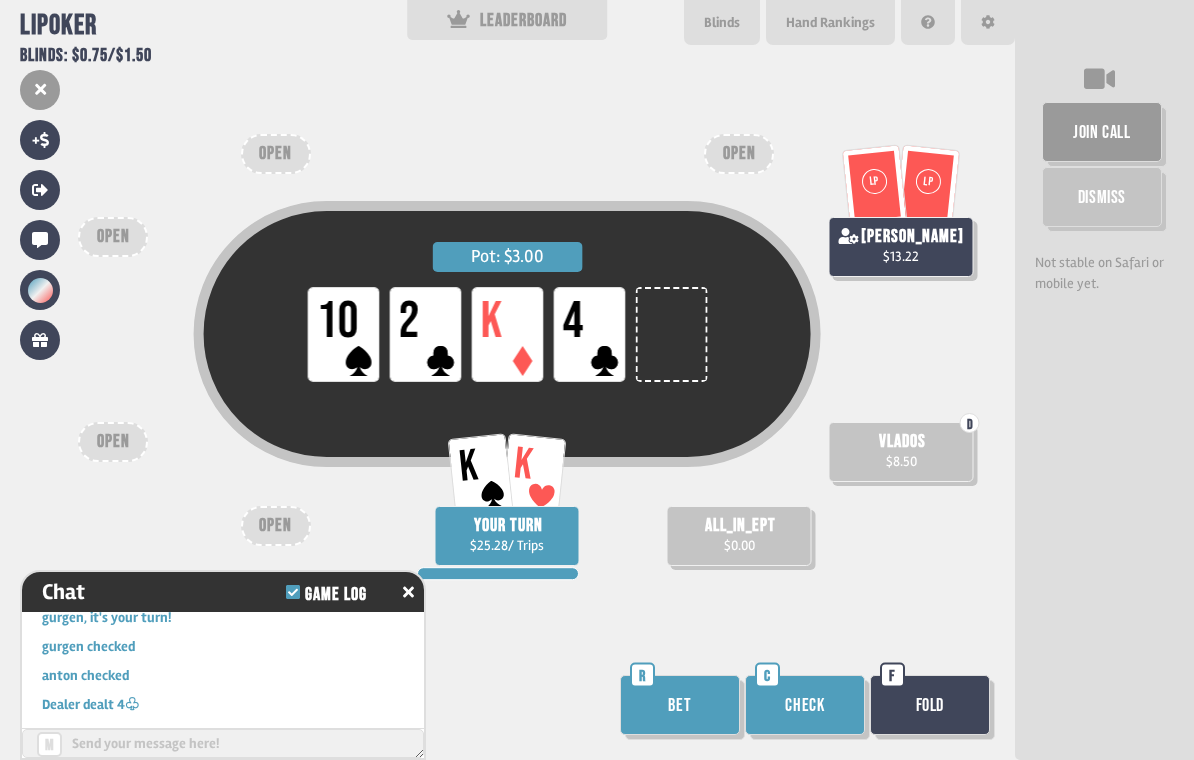 scroll, scrollTop: 6999, scrollLeft: 0, axis: vertical 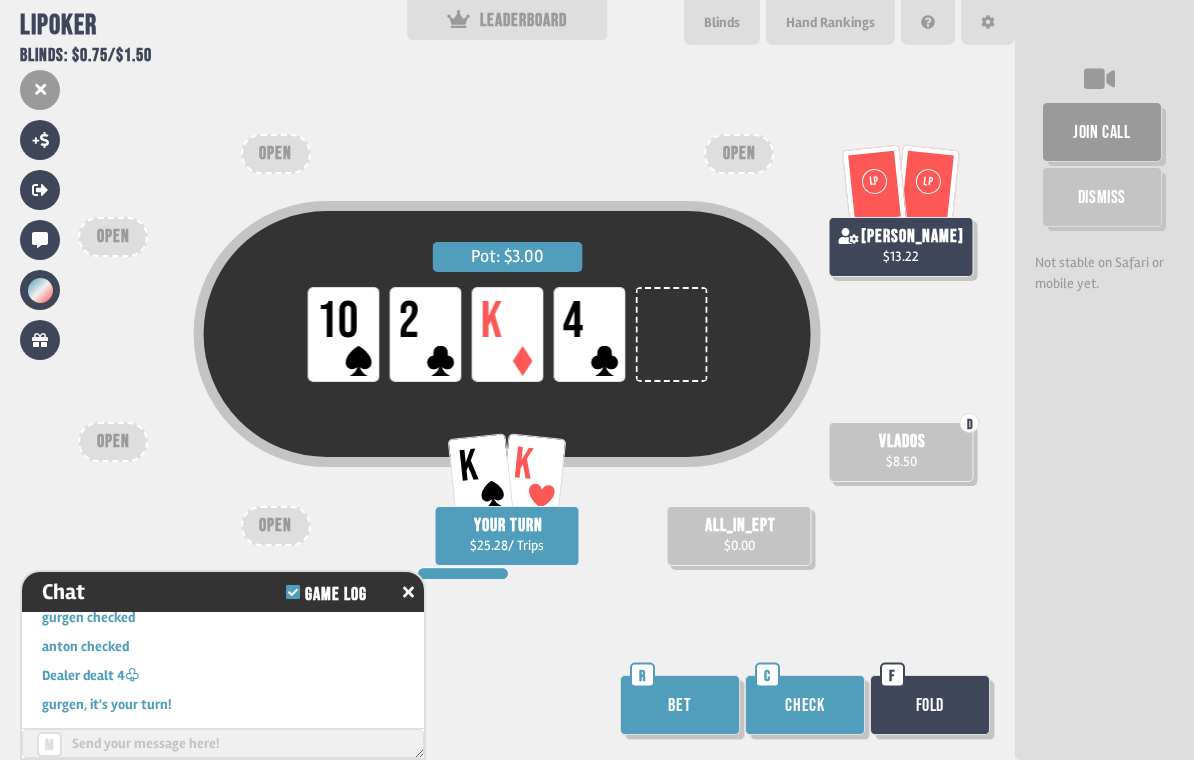 click on "Check" at bounding box center [805, 705] 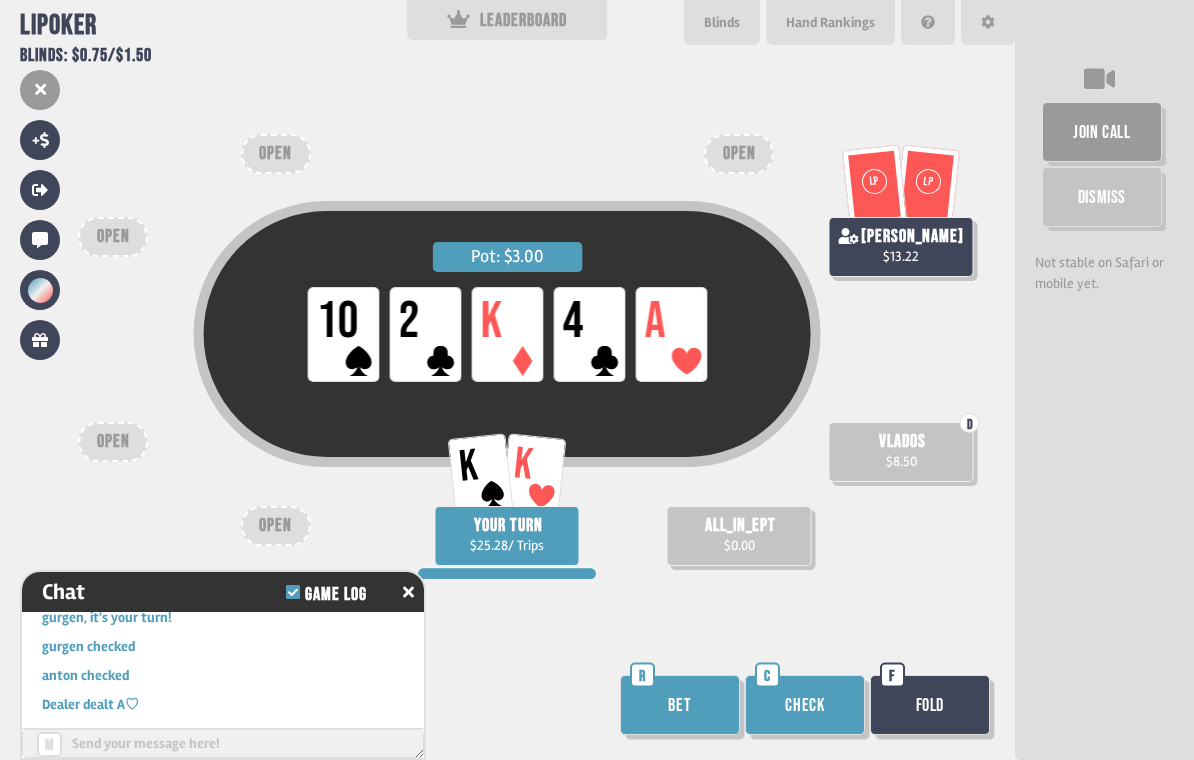 scroll, scrollTop: 7115, scrollLeft: 0, axis: vertical 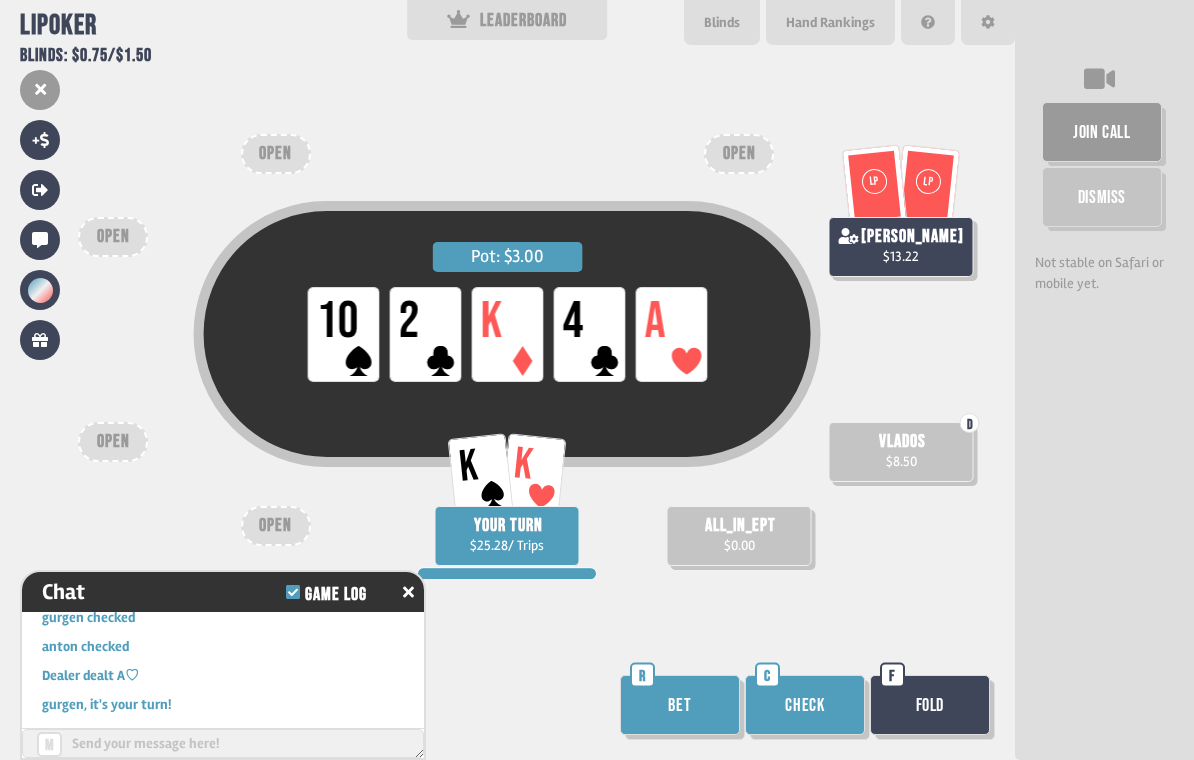 click on "Bet" at bounding box center (680, 705) 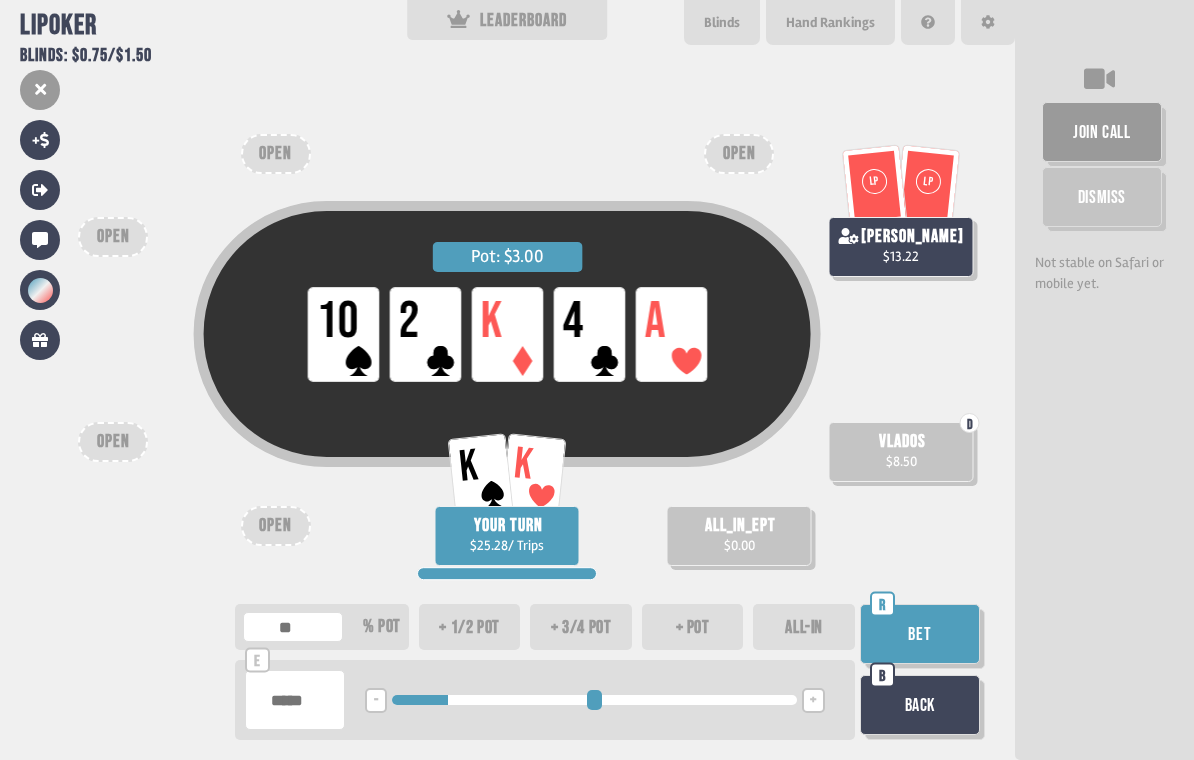click on "Bet" at bounding box center (920, 634) 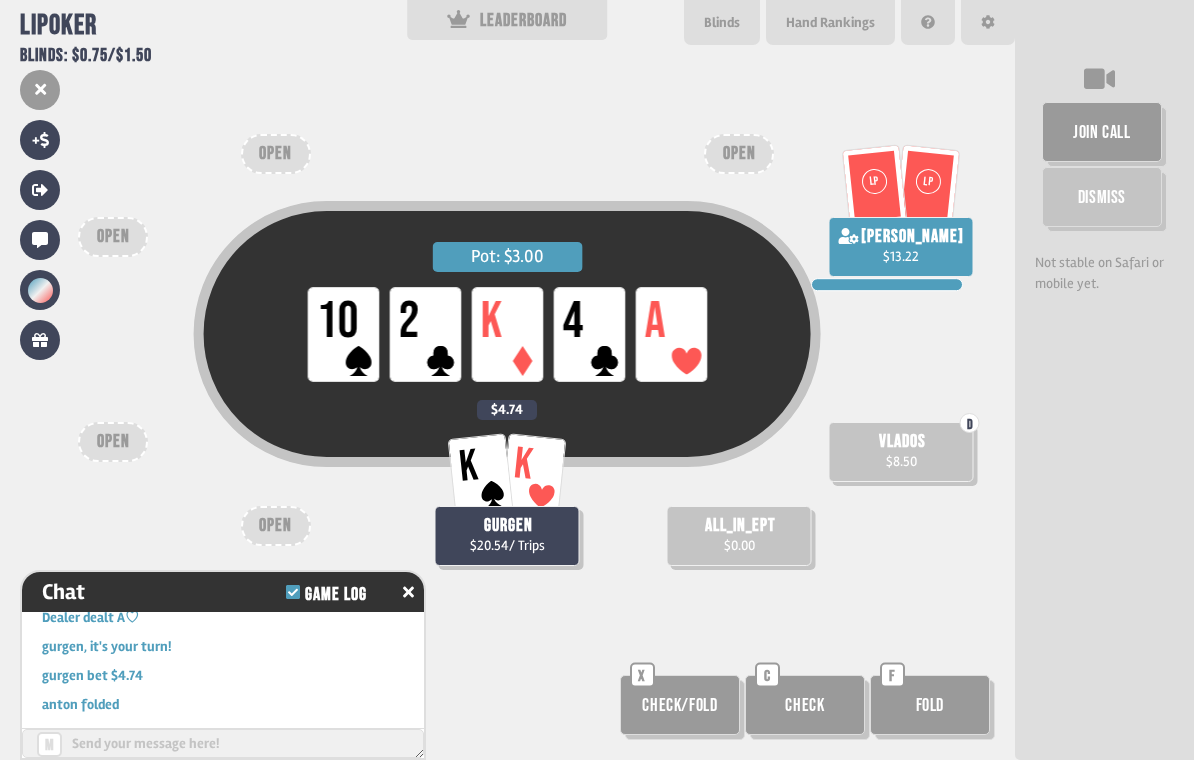scroll, scrollTop: 7202, scrollLeft: 0, axis: vertical 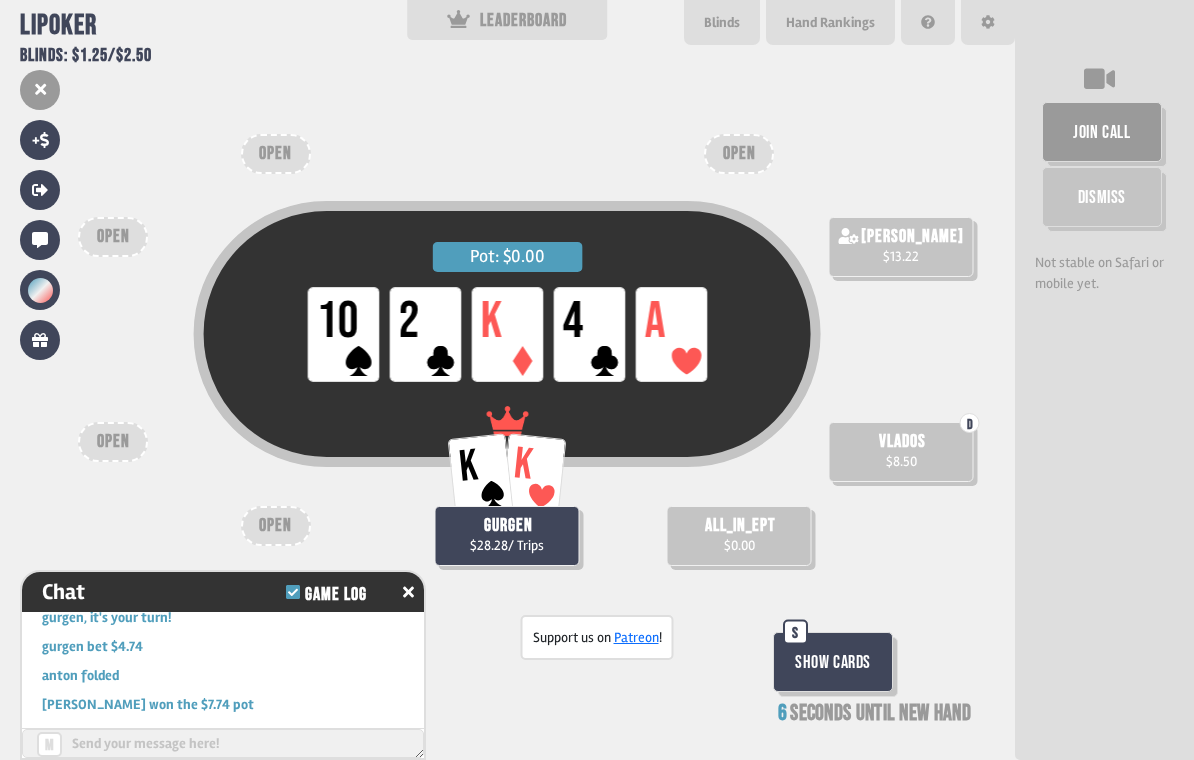 click on "Show Cards" at bounding box center [833, 662] 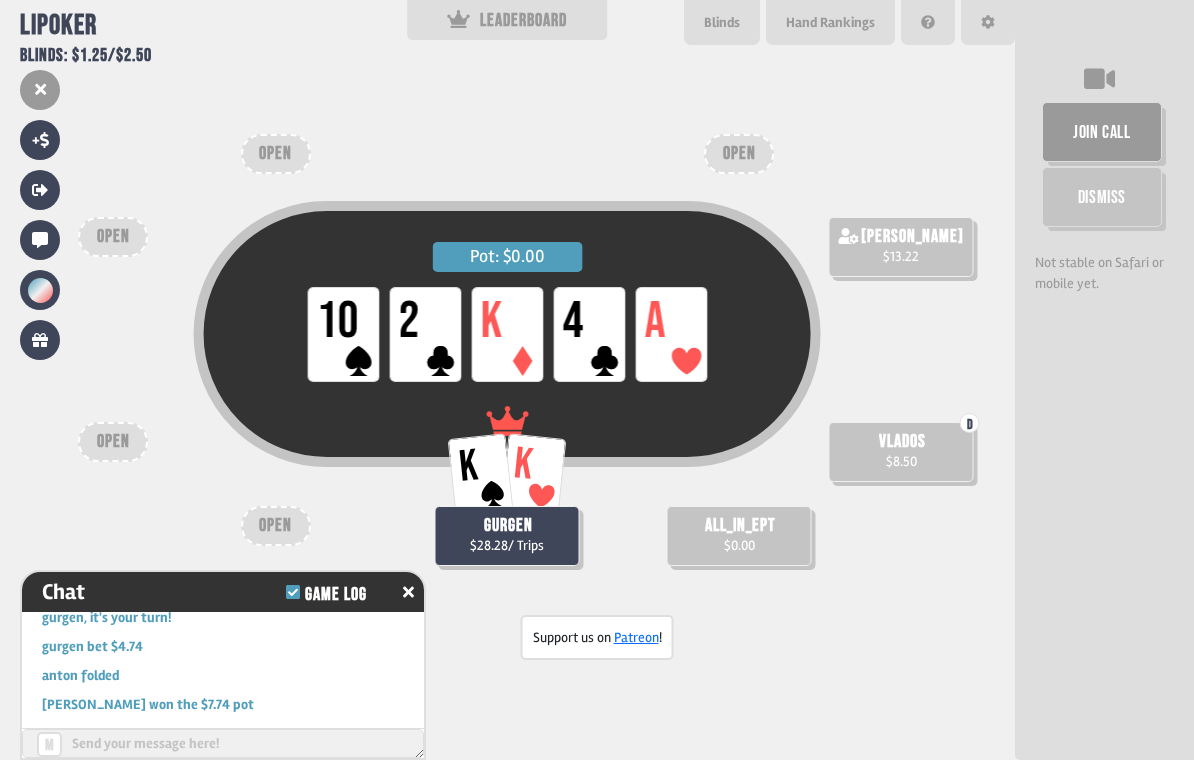 scroll, scrollTop: 7318, scrollLeft: 0, axis: vertical 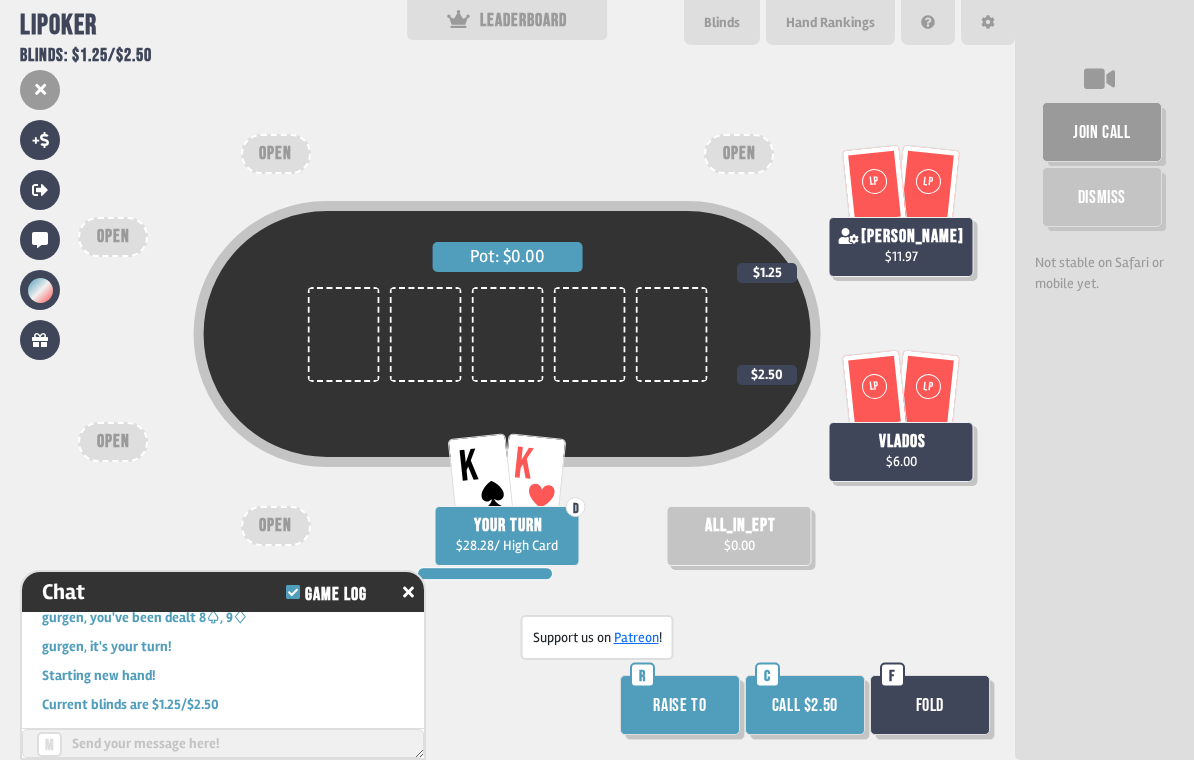 click on "Call $2.50" at bounding box center (805, 705) 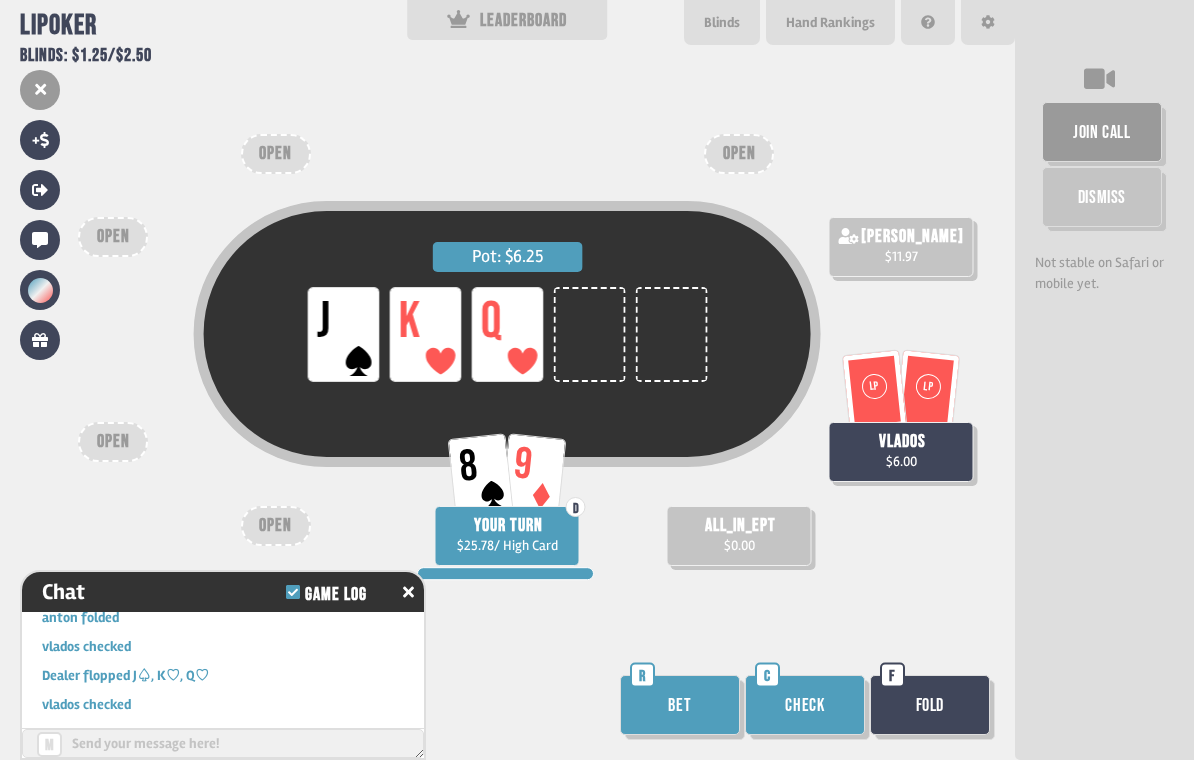 scroll, scrollTop: 7492, scrollLeft: 0, axis: vertical 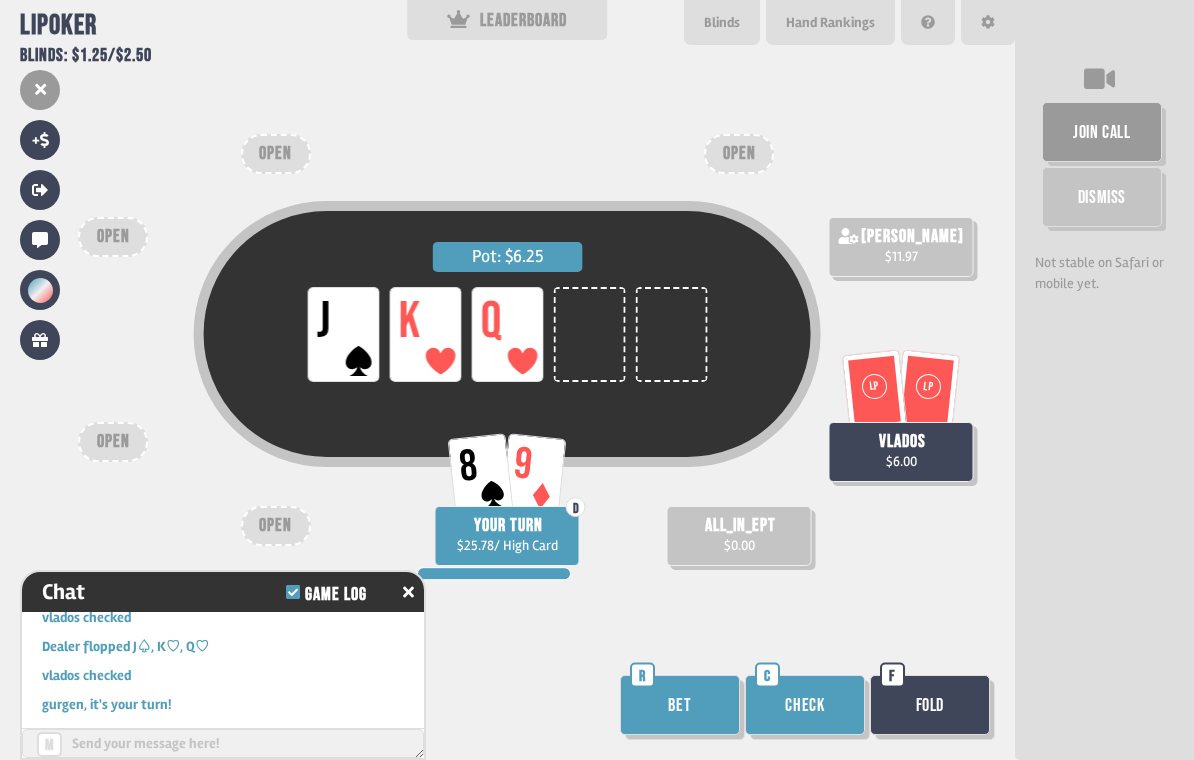 click on "Check" at bounding box center (805, 705) 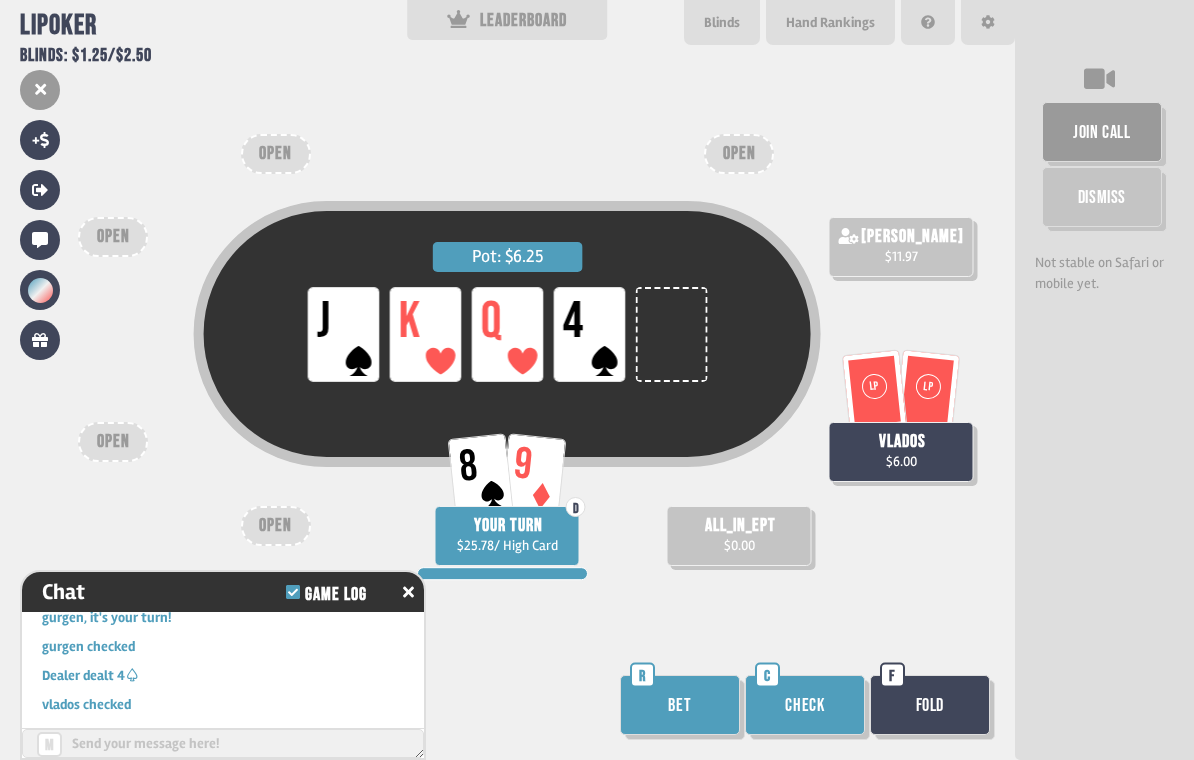scroll, scrollTop: 7608, scrollLeft: 0, axis: vertical 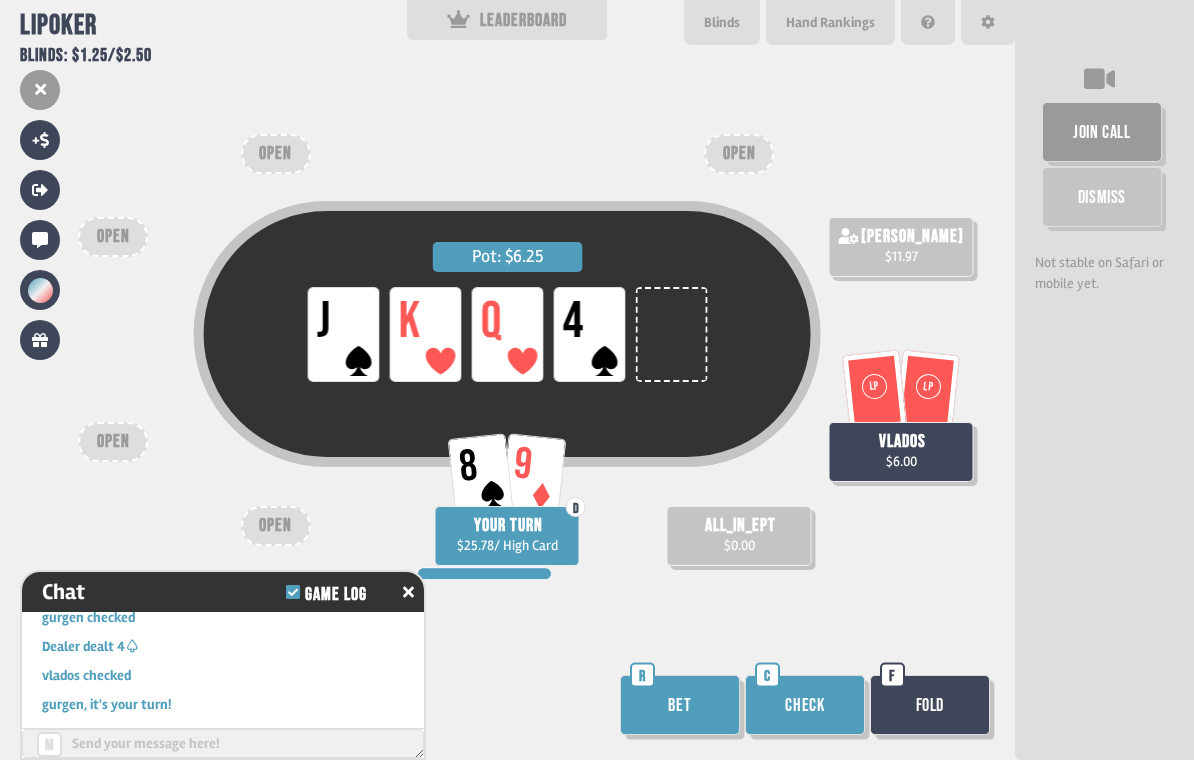 click on "Bet" at bounding box center [680, 705] 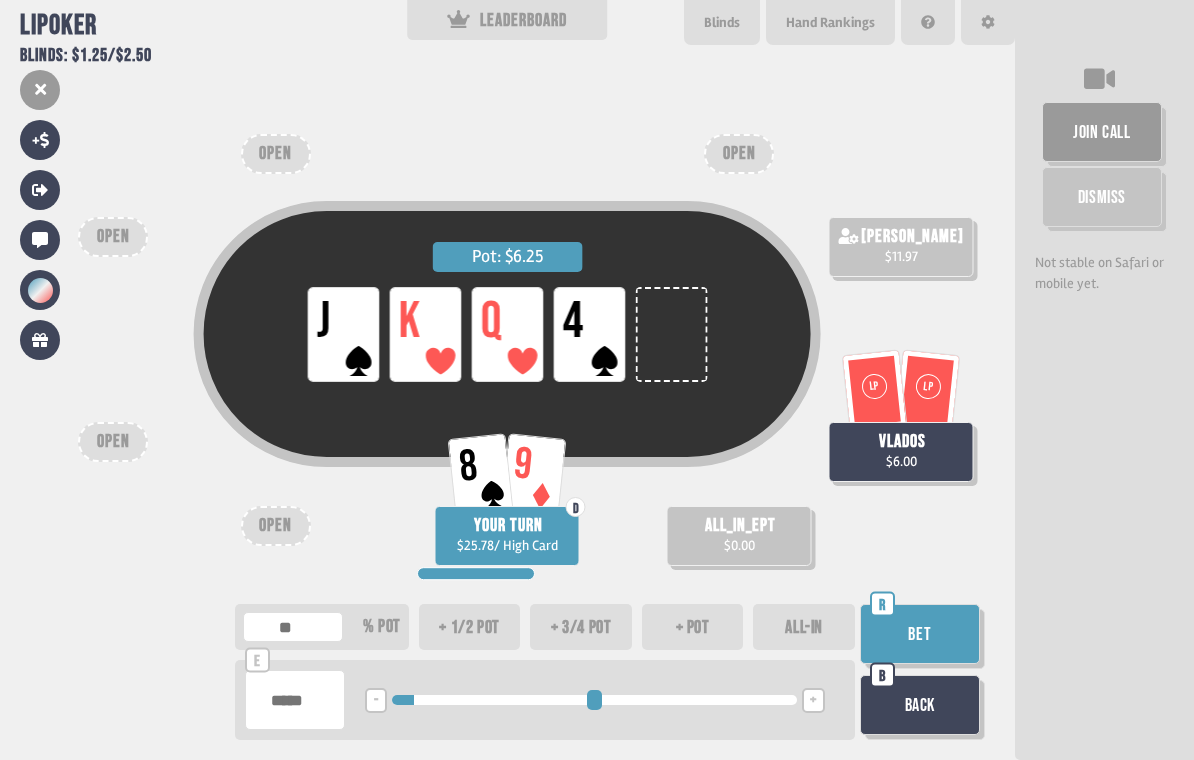 click on "Bet" at bounding box center [920, 634] 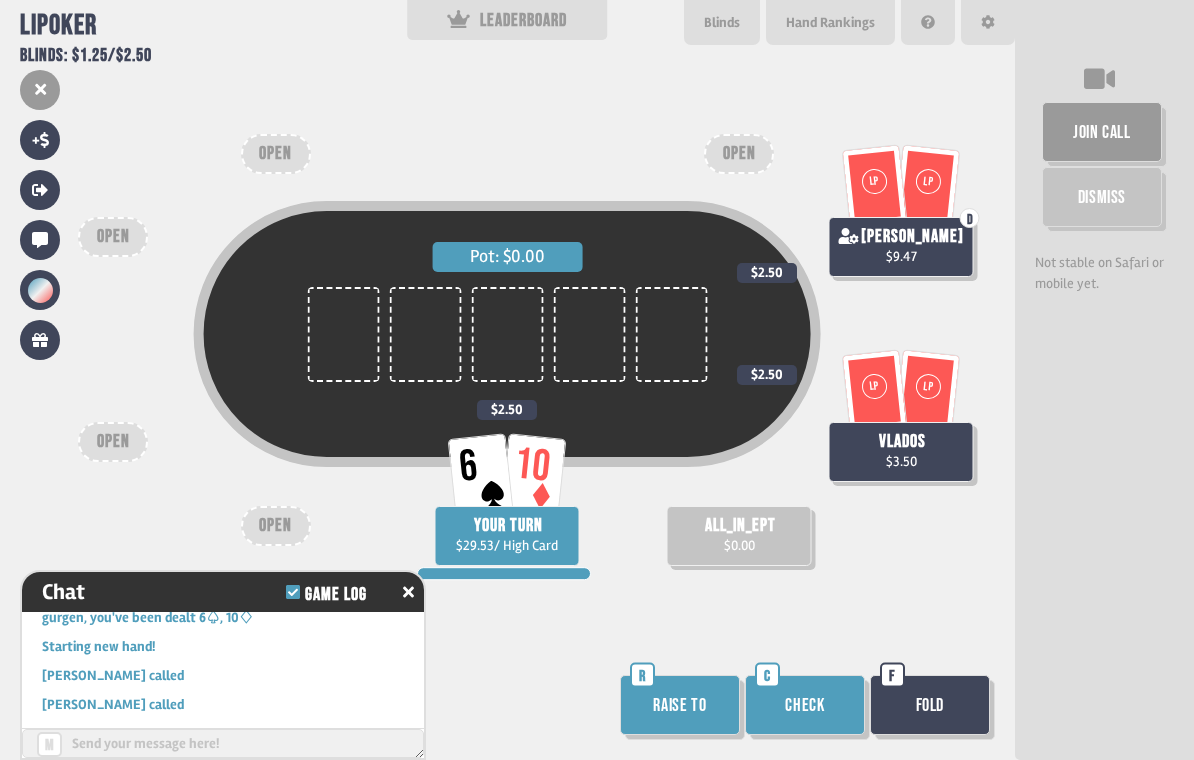 scroll, scrollTop: 7869, scrollLeft: 0, axis: vertical 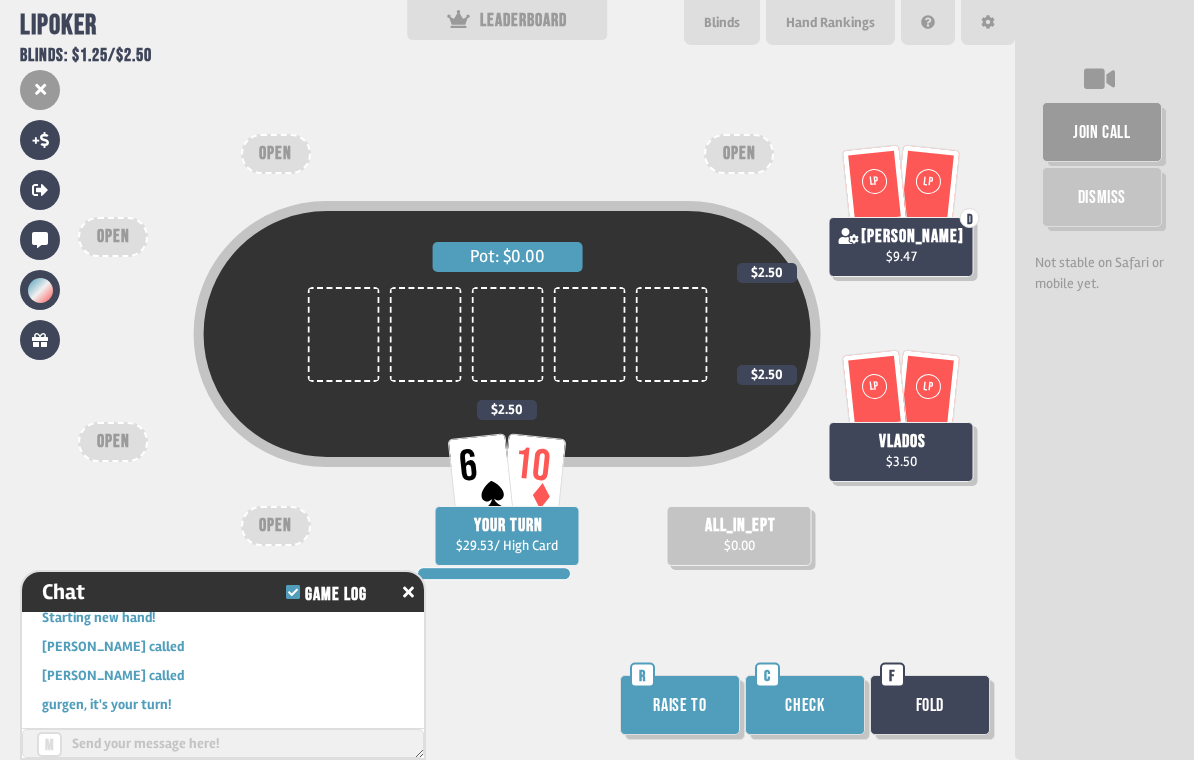 click on "Check" at bounding box center [805, 705] 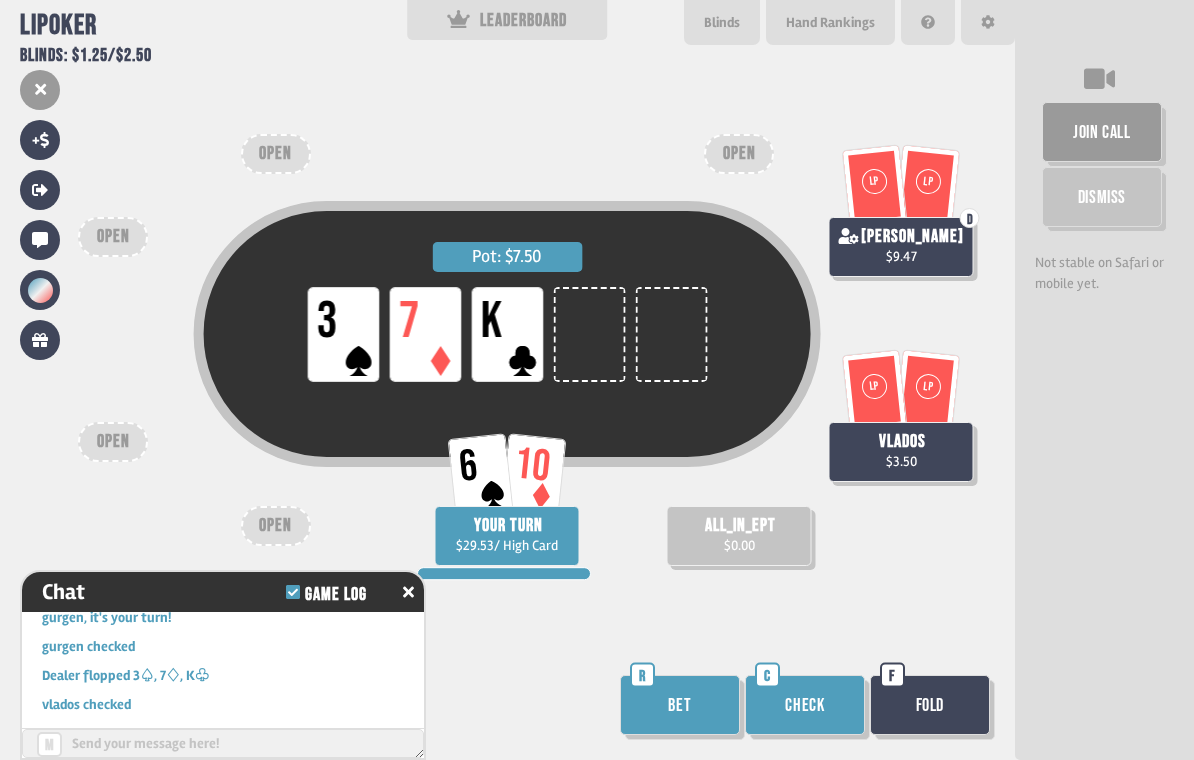 scroll, scrollTop: 7985, scrollLeft: 0, axis: vertical 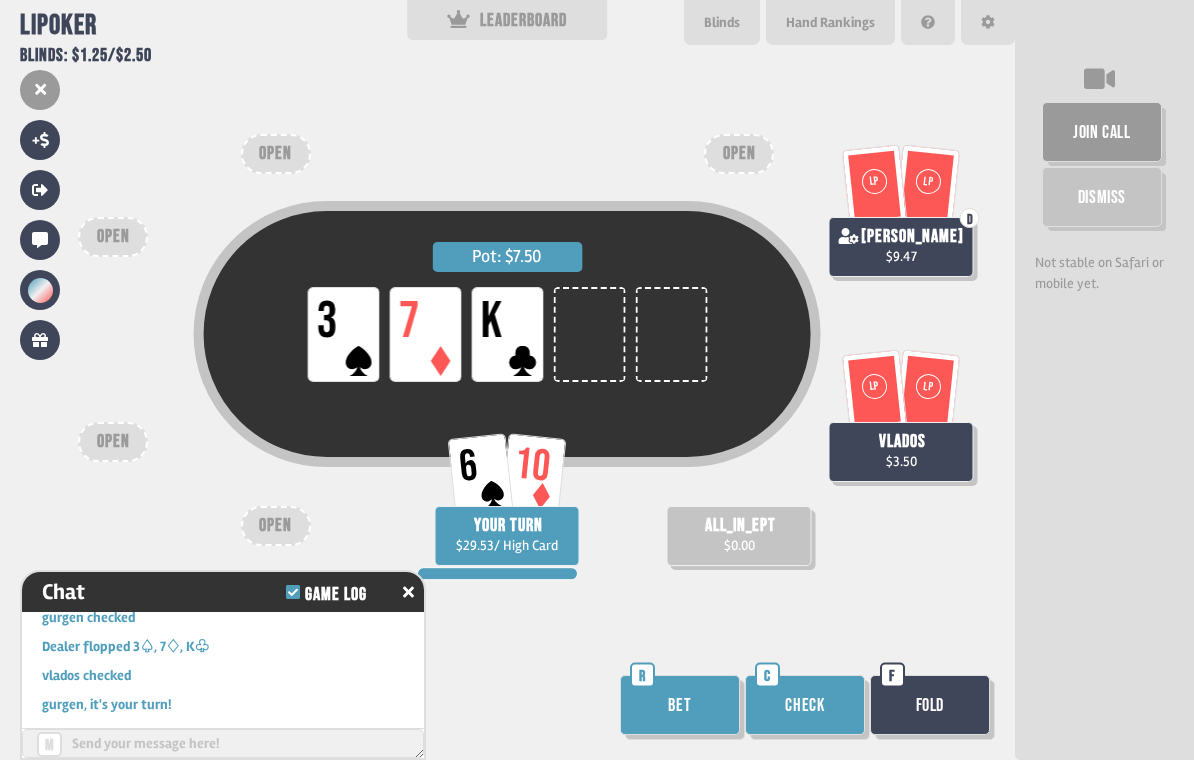 click on "Check" at bounding box center (805, 705) 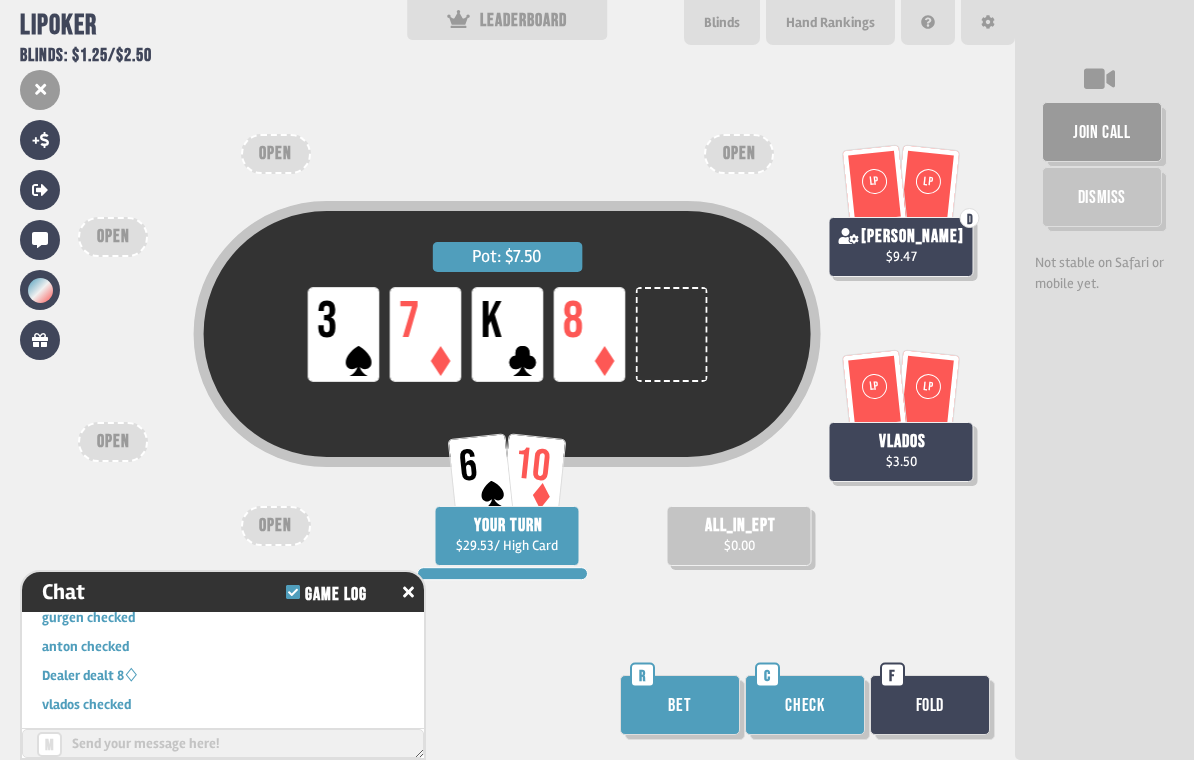 scroll, scrollTop: 8130, scrollLeft: 0, axis: vertical 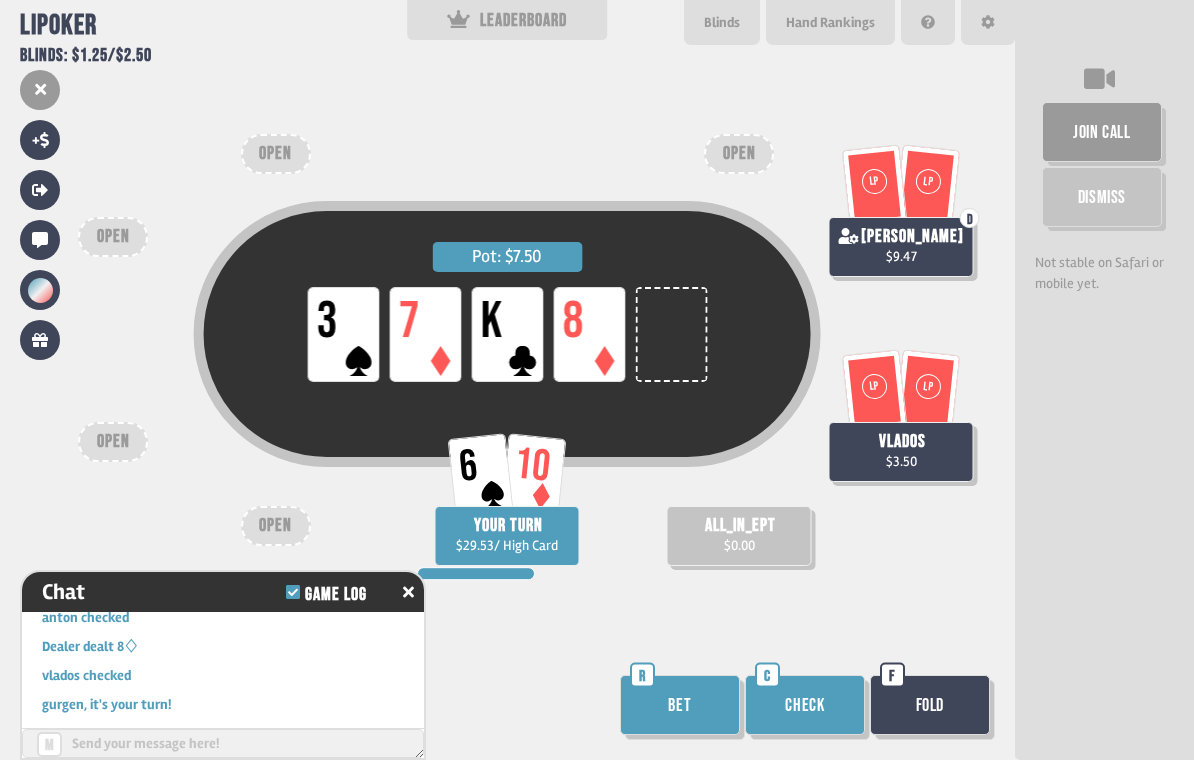 click on "Check" at bounding box center (805, 705) 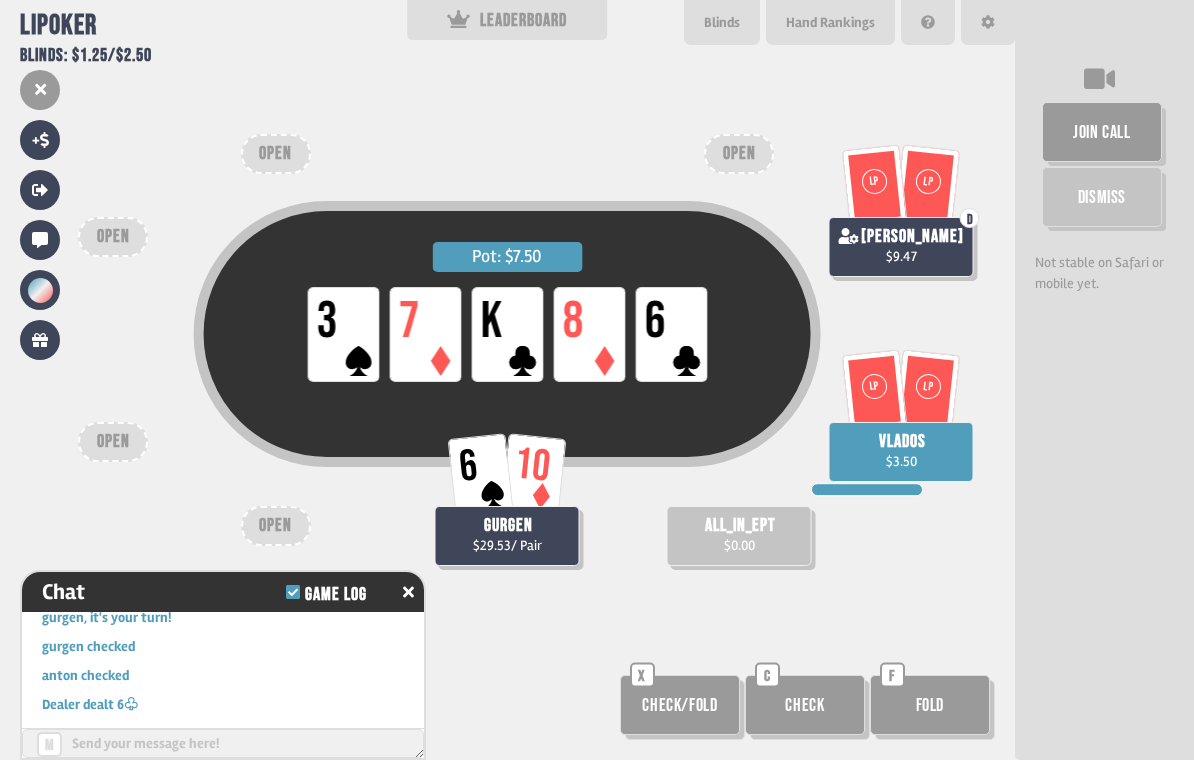 scroll, scrollTop: 8246, scrollLeft: 0, axis: vertical 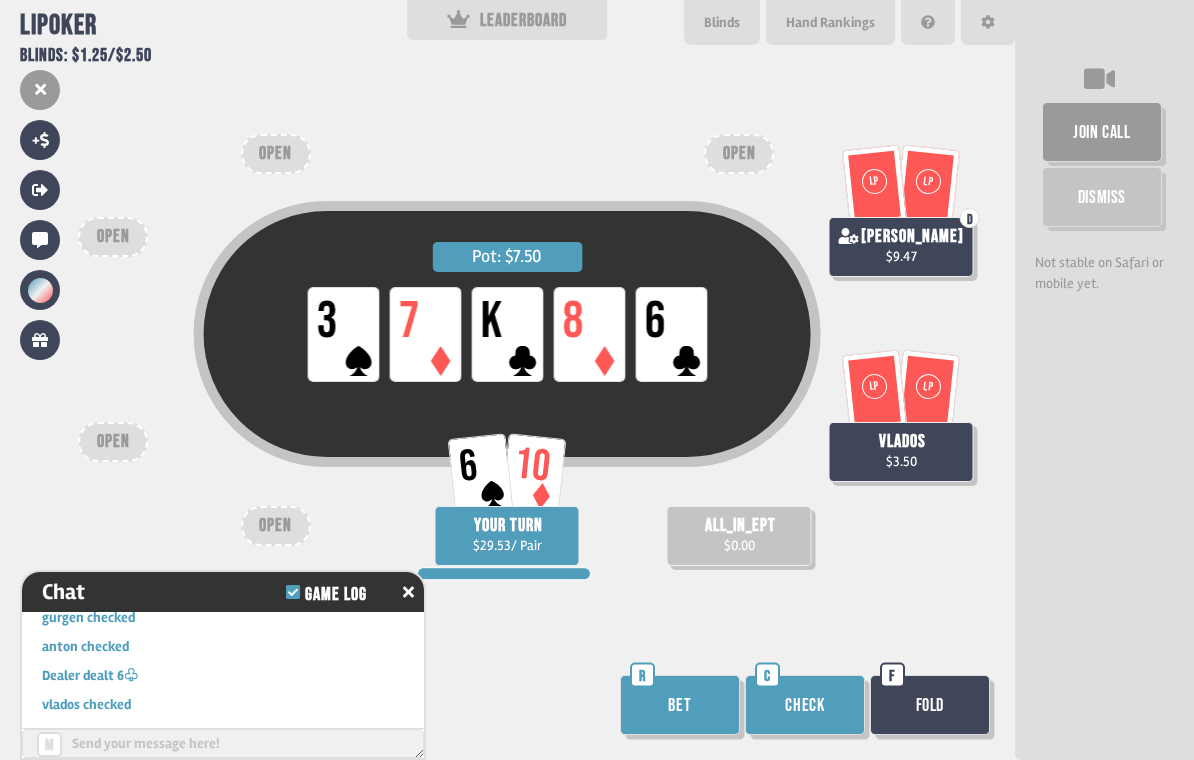 click on "Check" at bounding box center (805, 705) 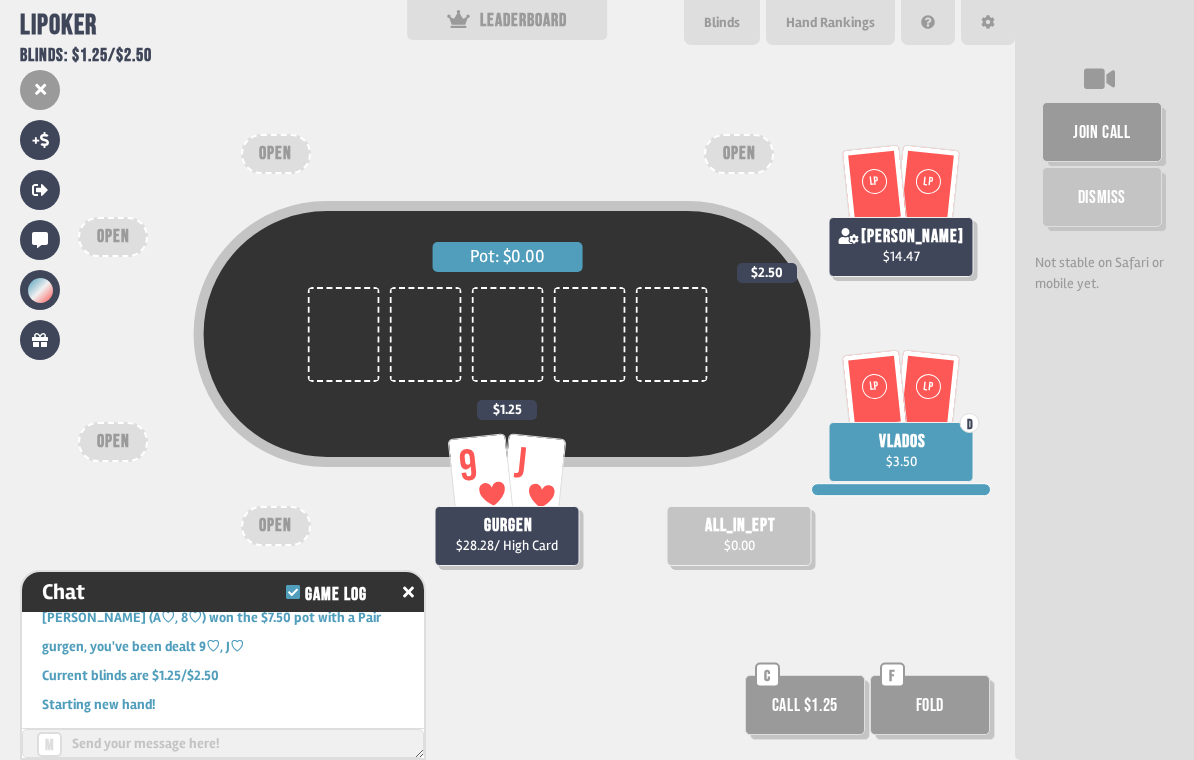 scroll, scrollTop: 8478, scrollLeft: 0, axis: vertical 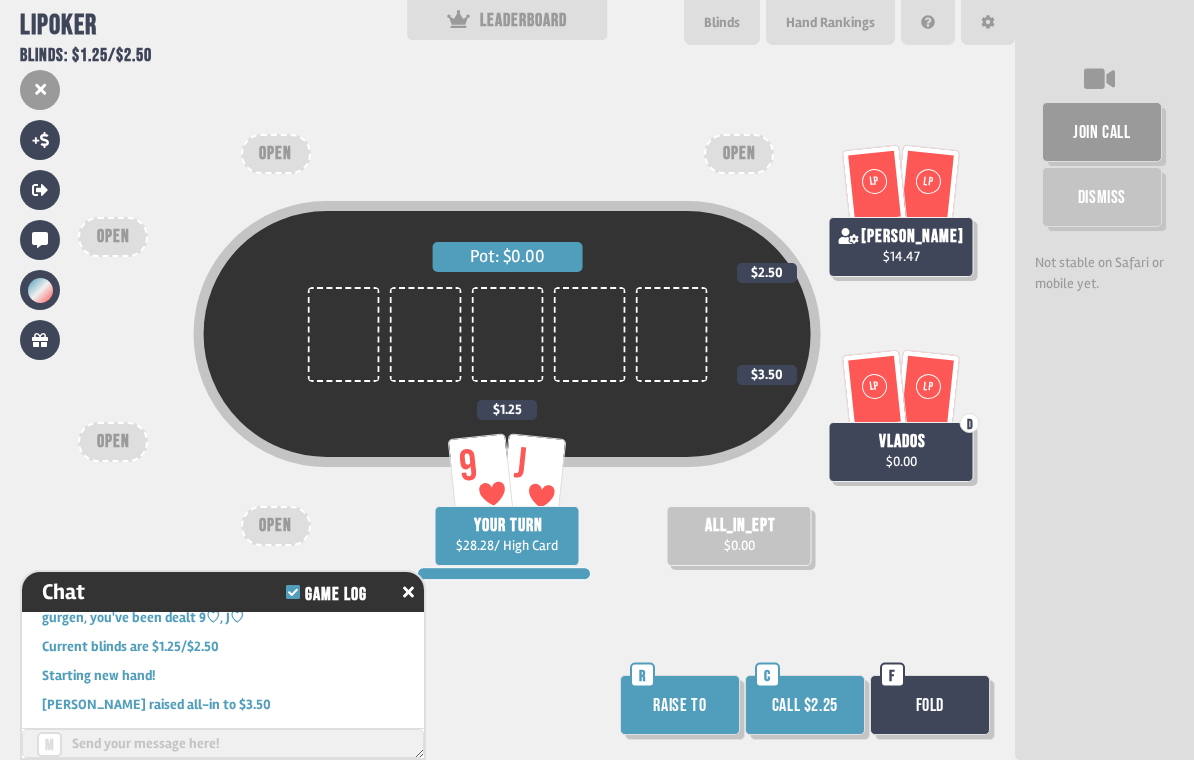 click on "Call $2.25" at bounding box center [805, 705] 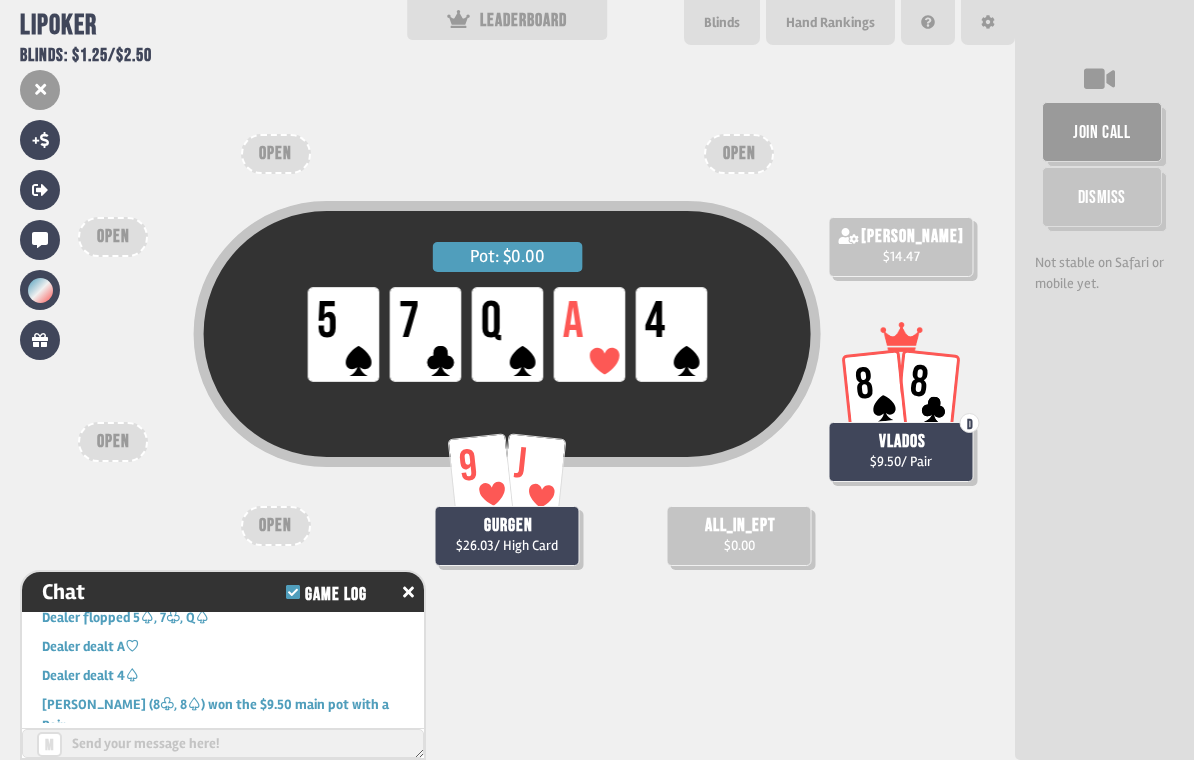 scroll, scrollTop: 8797, scrollLeft: 0, axis: vertical 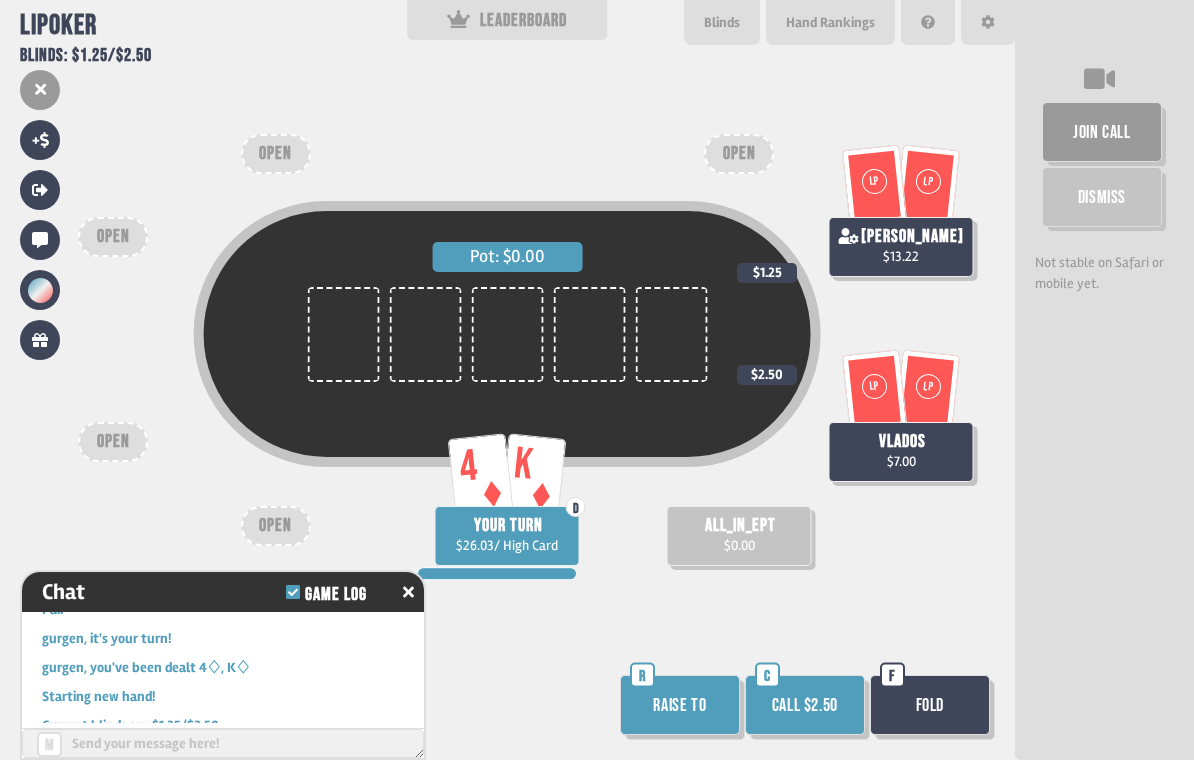 click on "Call $2.50" at bounding box center [805, 705] 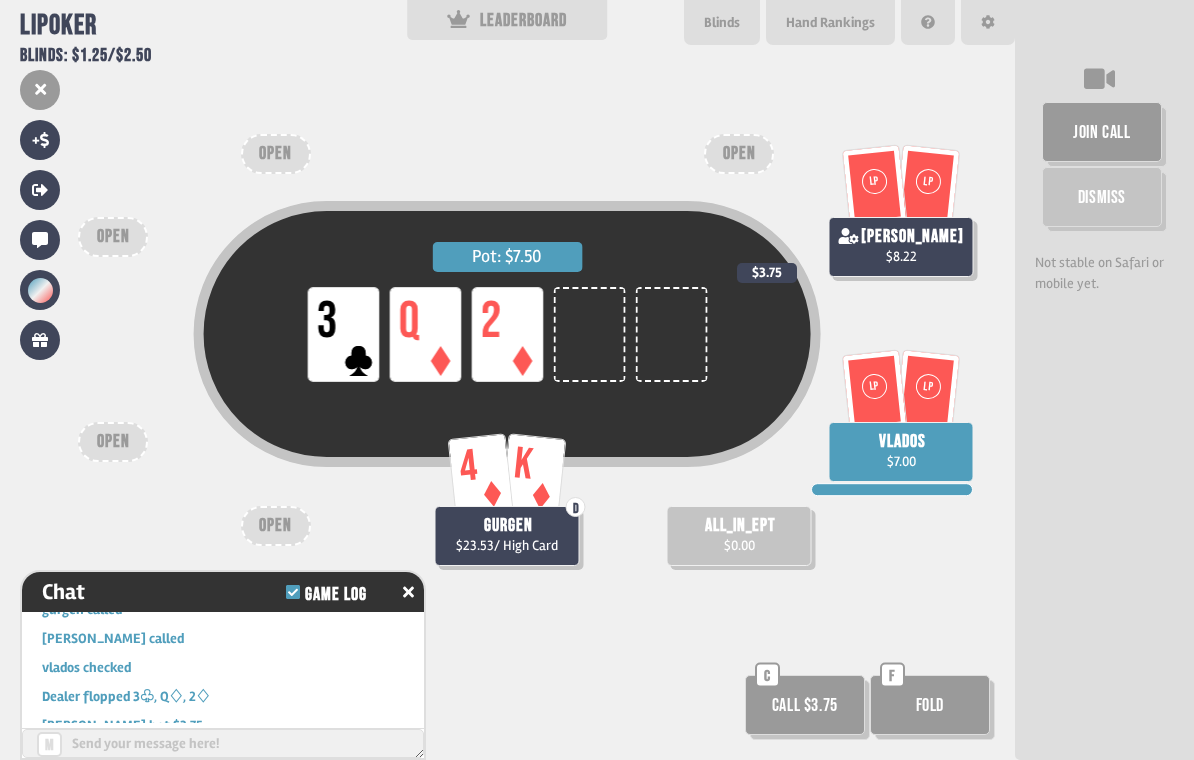 scroll, scrollTop: 8971, scrollLeft: 0, axis: vertical 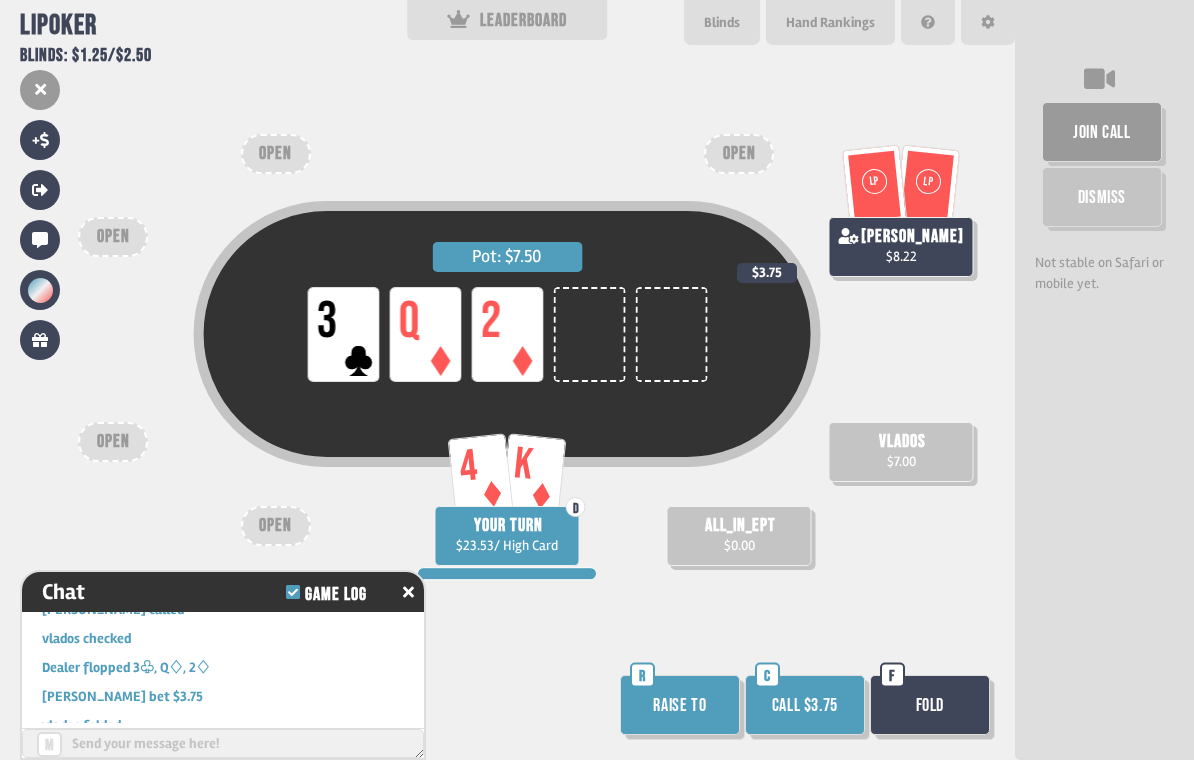 click on "Call $3.75" at bounding box center (805, 705) 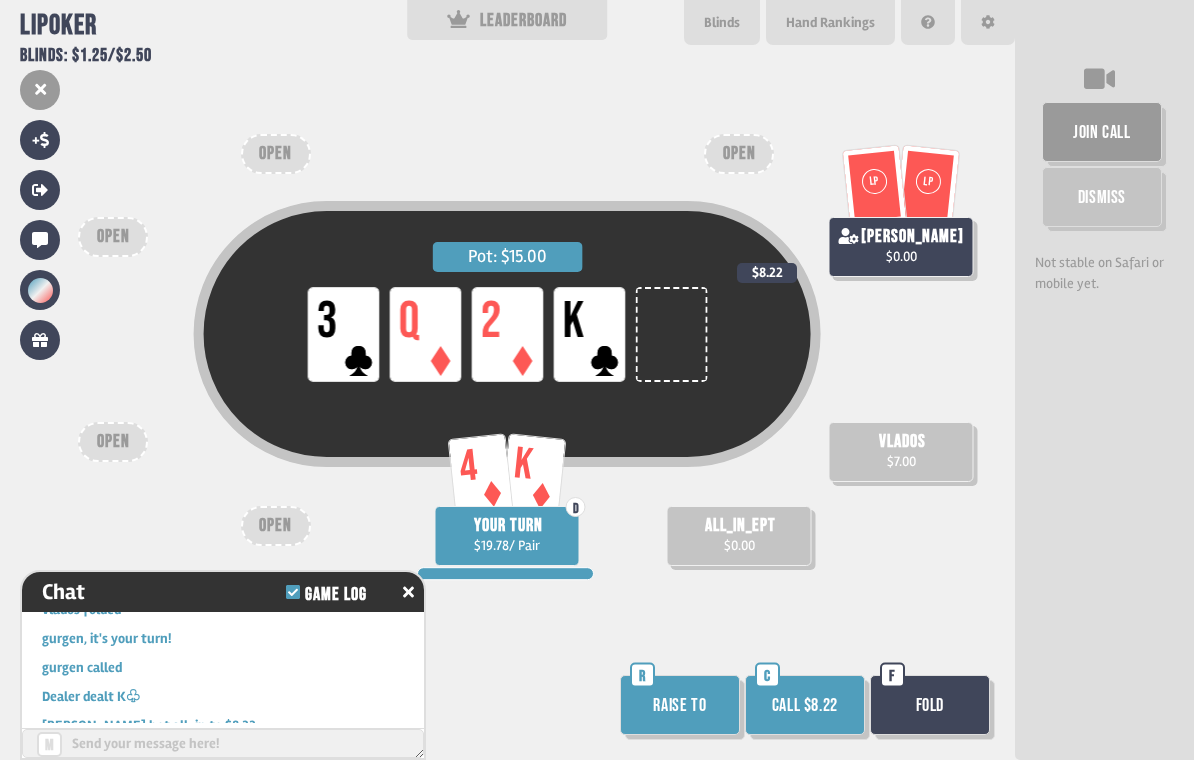 scroll, scrollTop: 9116, scrollLeft: 0, axis: vertical 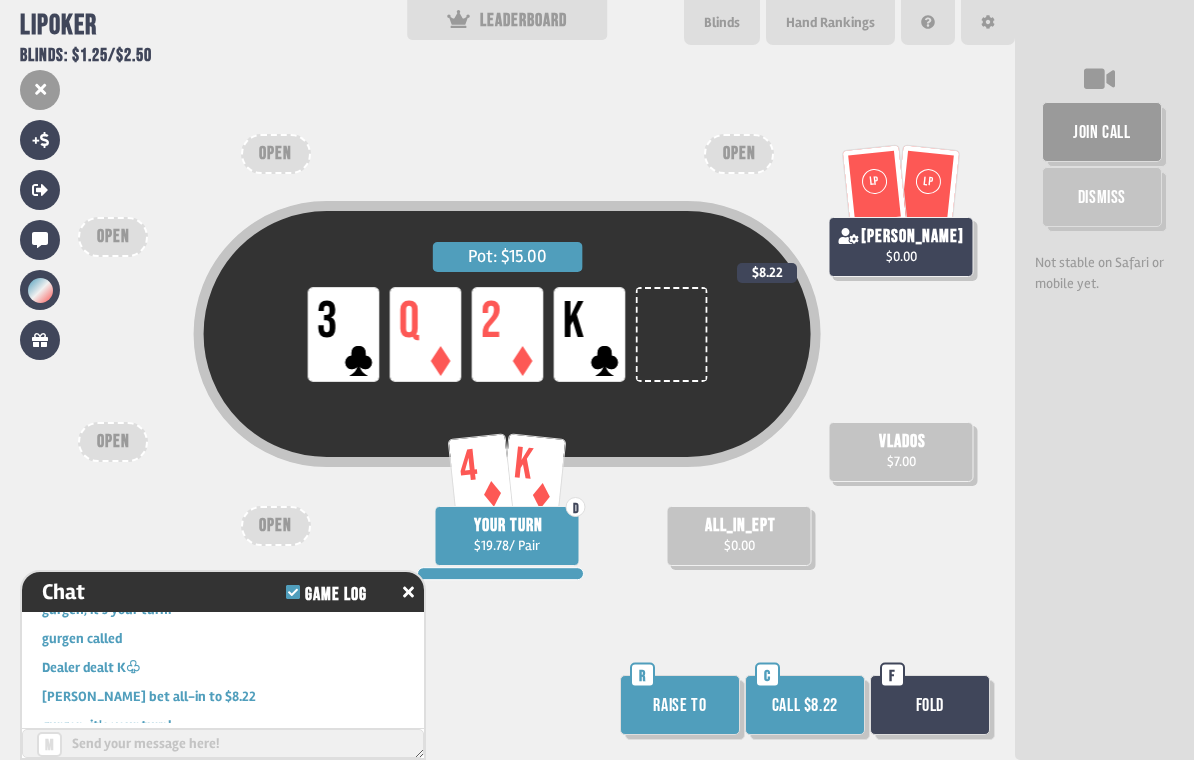 click on "Call $8.22" at bounding box center (805, 705) 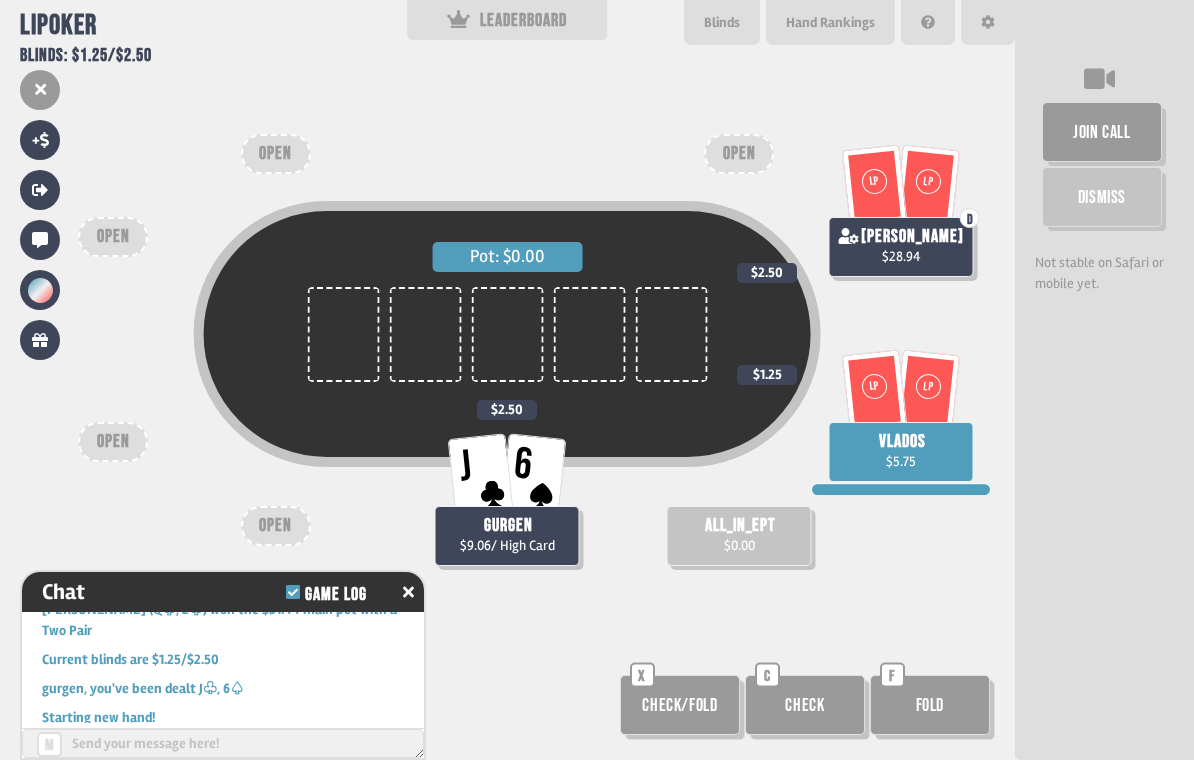 scroll, scrollTop: 9348, scrollLeft: 0, axis: vertical 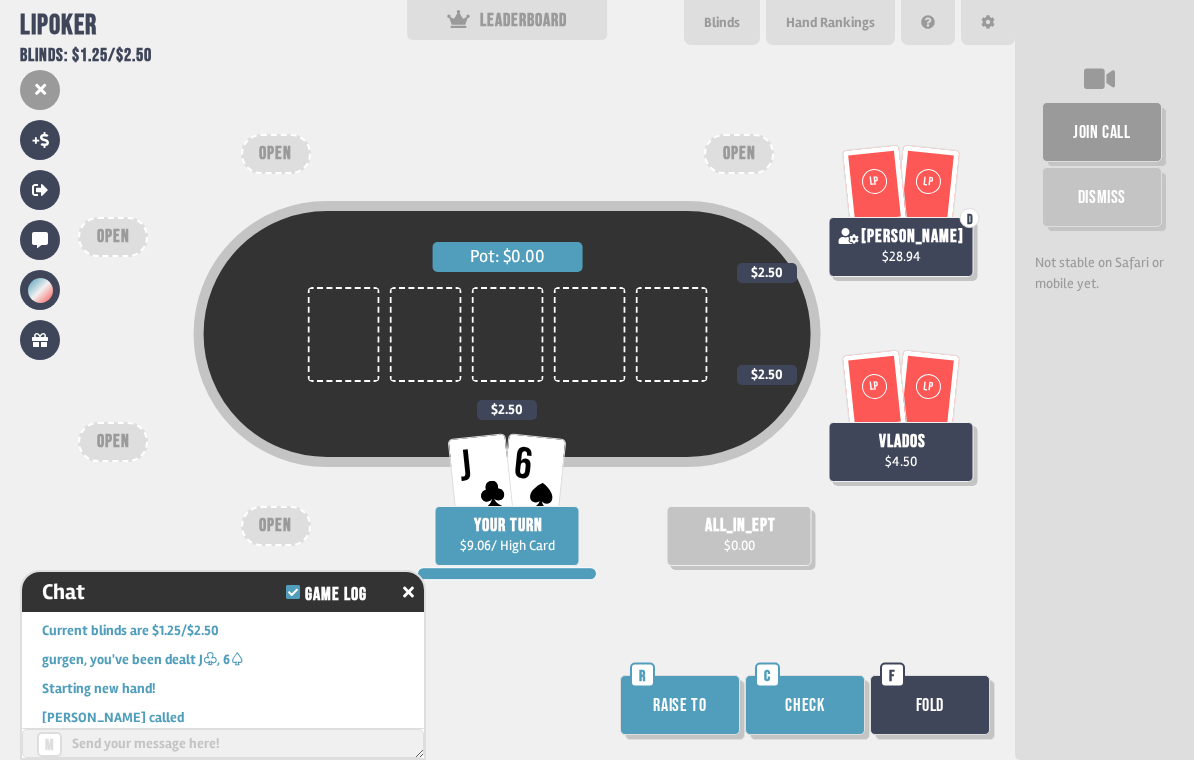 click on "Check" at bounding box center [805, 705] 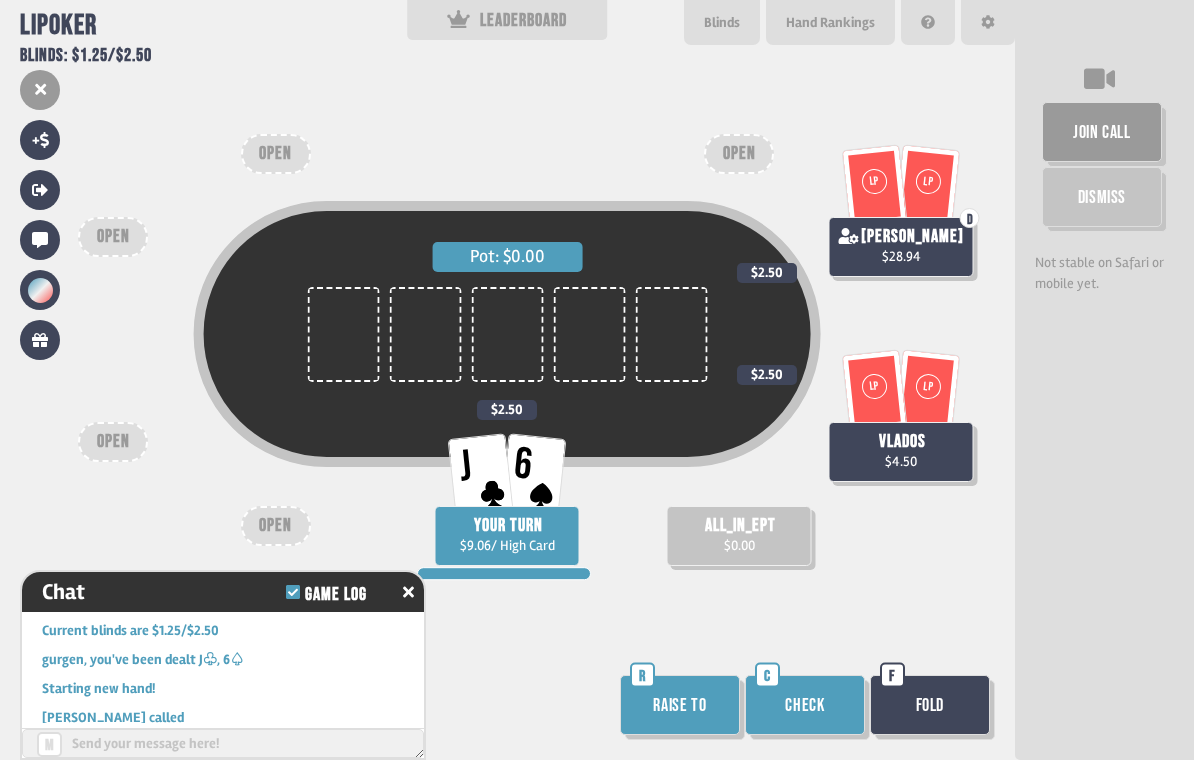 scroll, scrollTop: 9377, scrollLeft: 0, axis: vertical 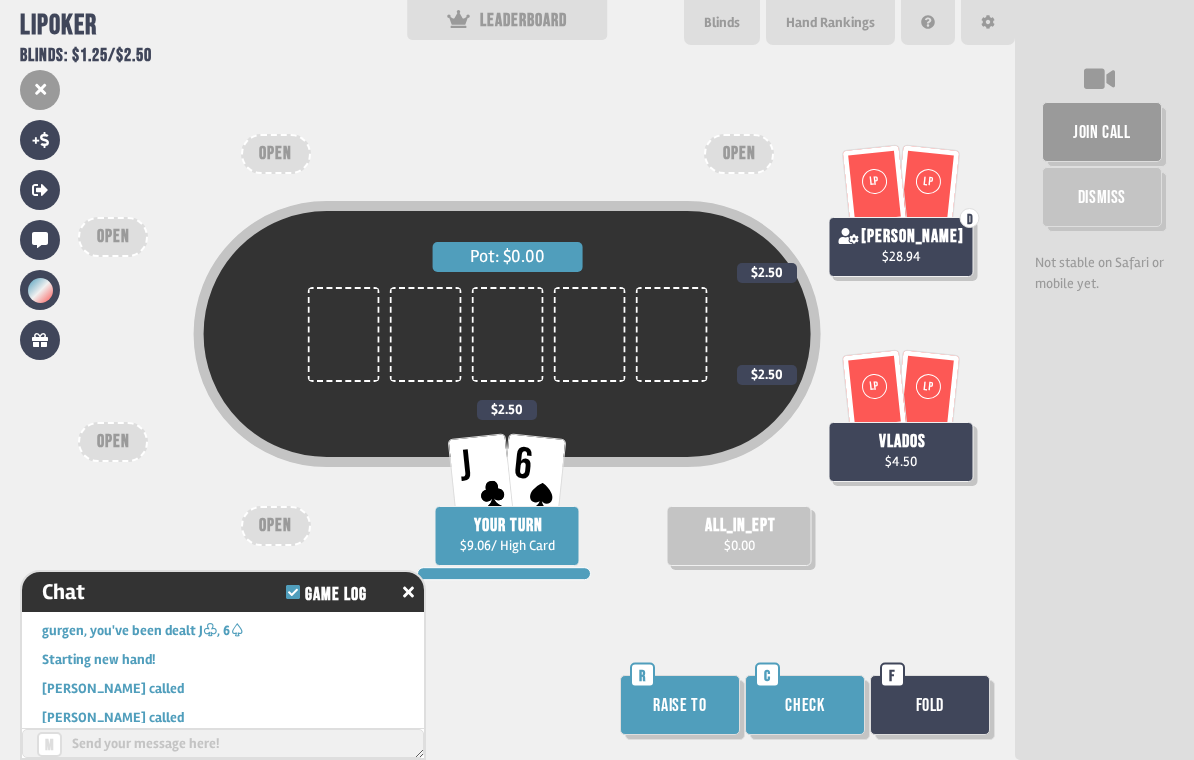 click on "Check" at bounding box center [805, 705] 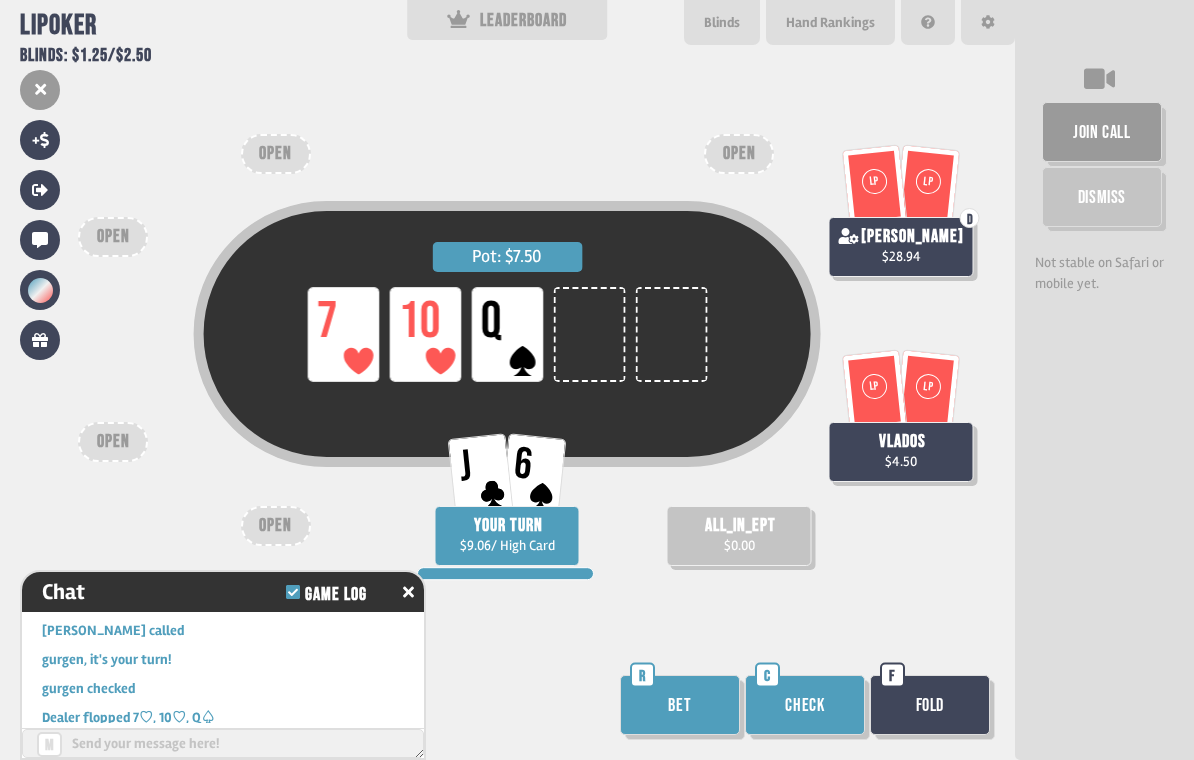 scroll, scrollTop: 9493, scrollLeft: 0, axis: vertical 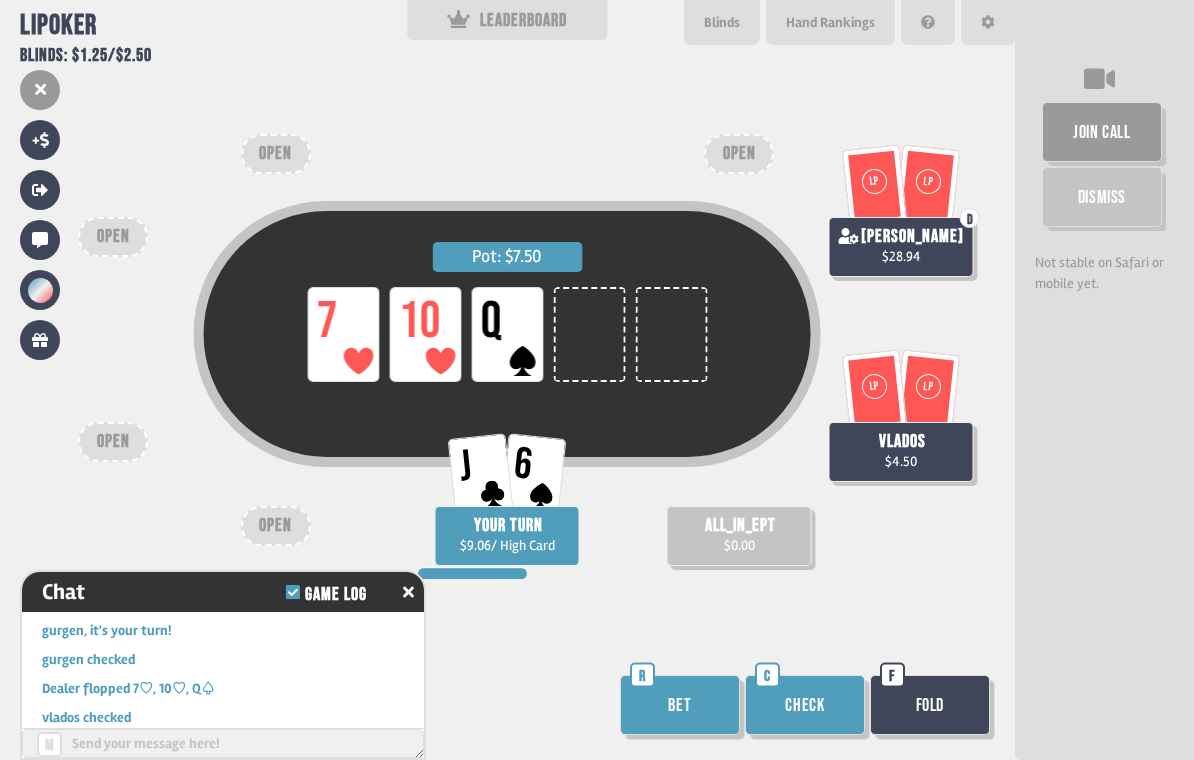 click on "Check" at bounding box center [805, 705] 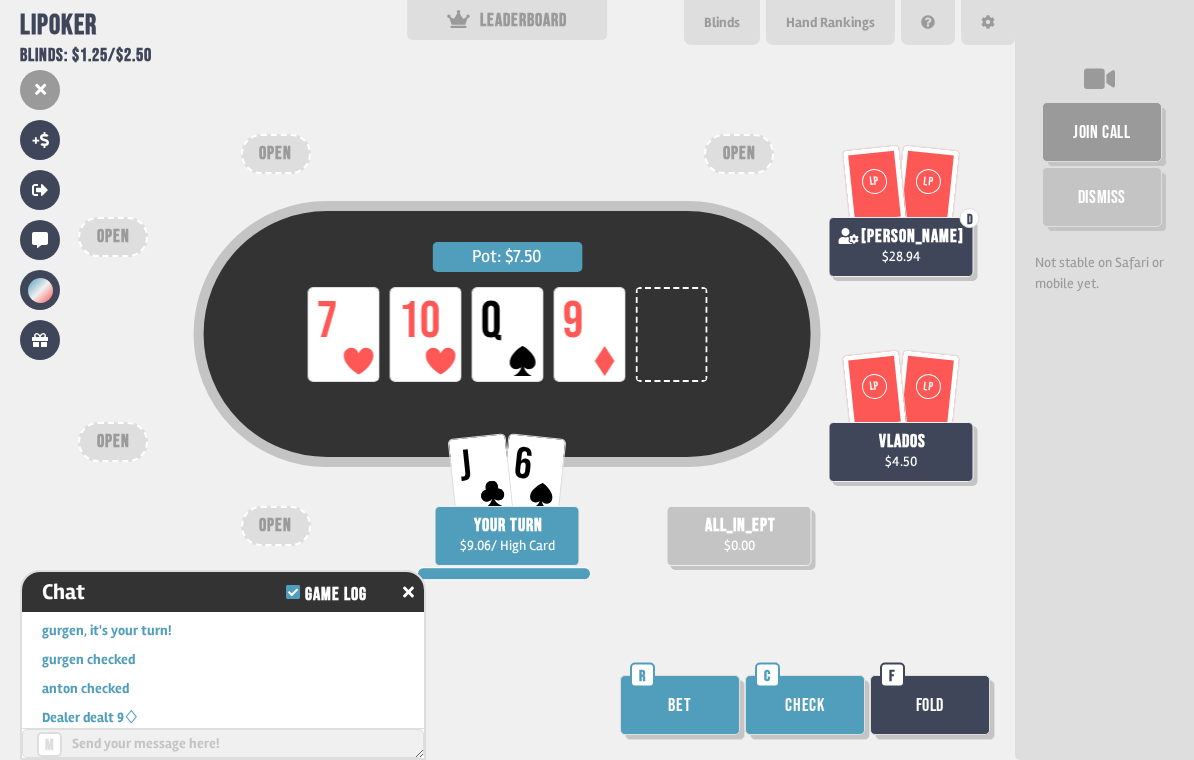 scroll, scrollTop: 9638, scrollLeft: 0, axis: vertical 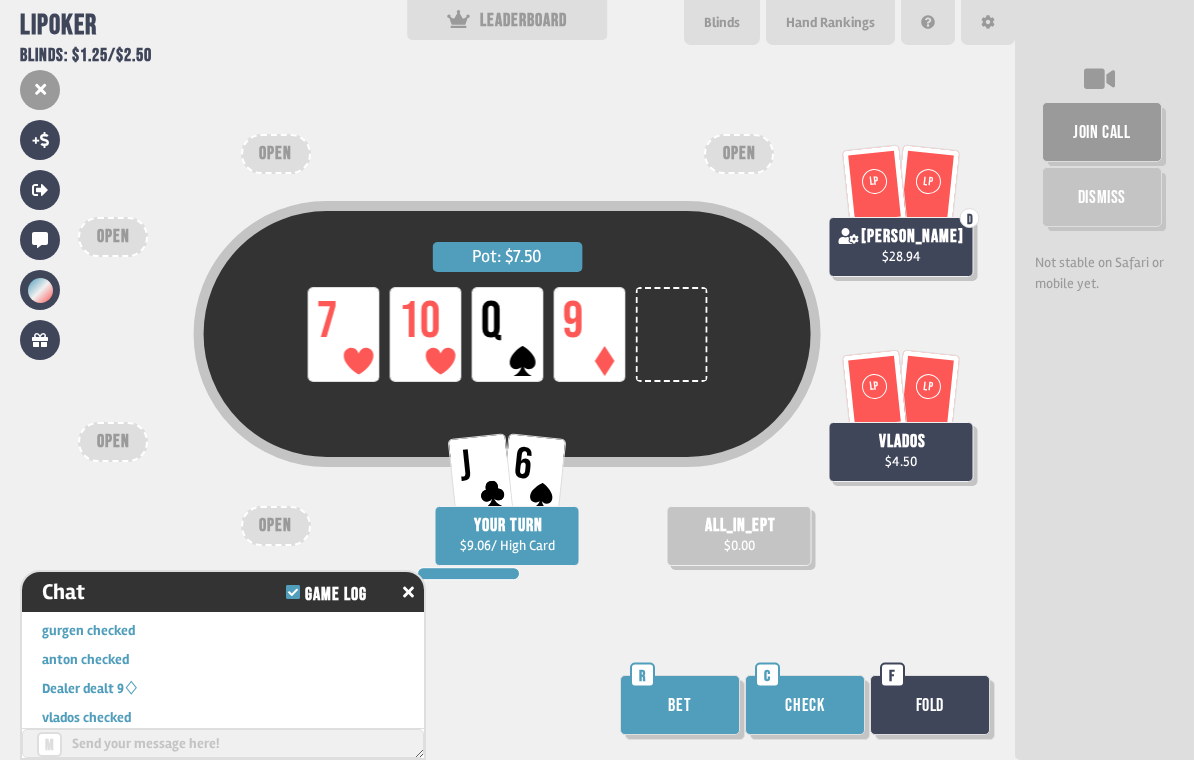 click on "Check" at bounding box center (805, 705) 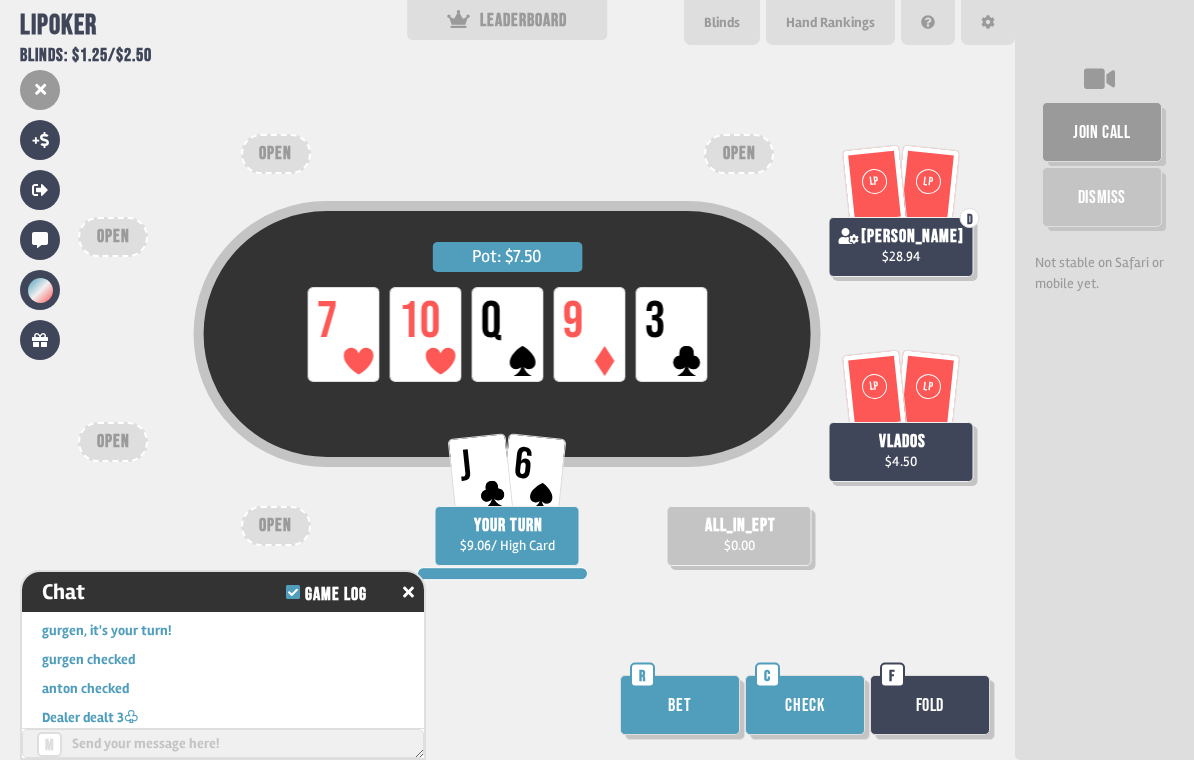 scroll, scrollTop: 9783, scrollLeft: 0, axis: vertical 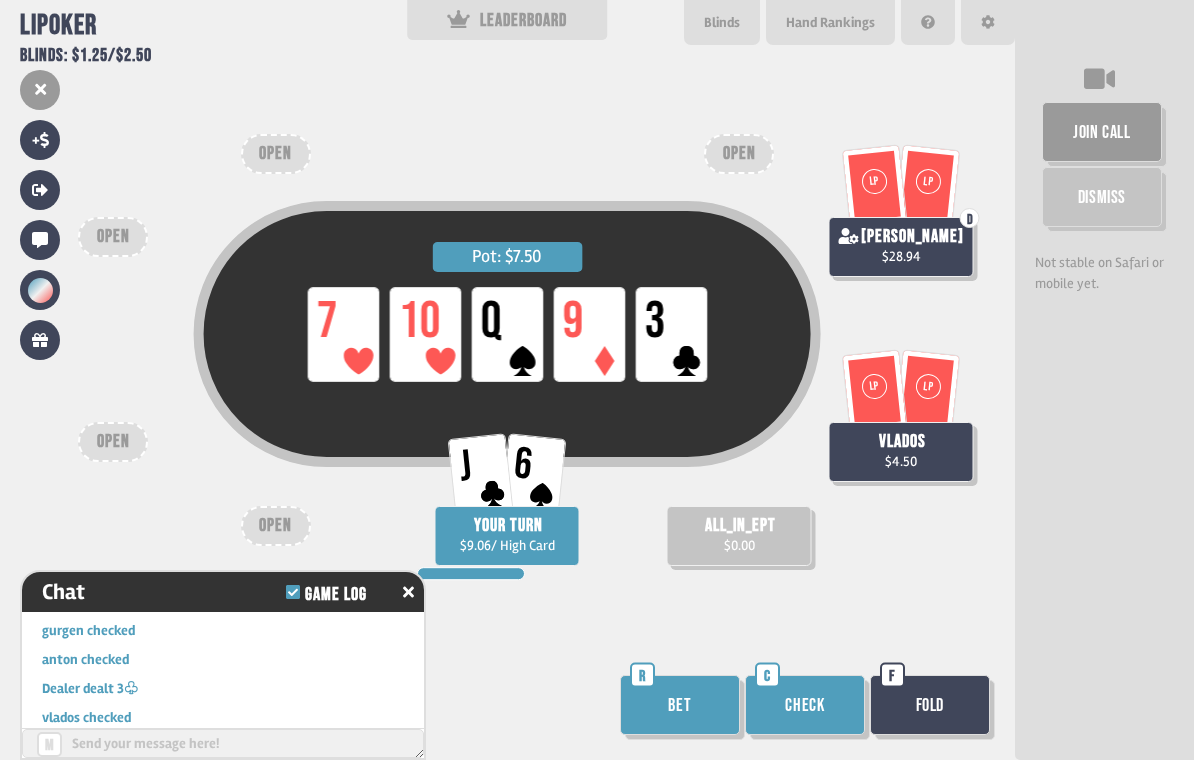 click on "Check" at bounding box center (805, 705) 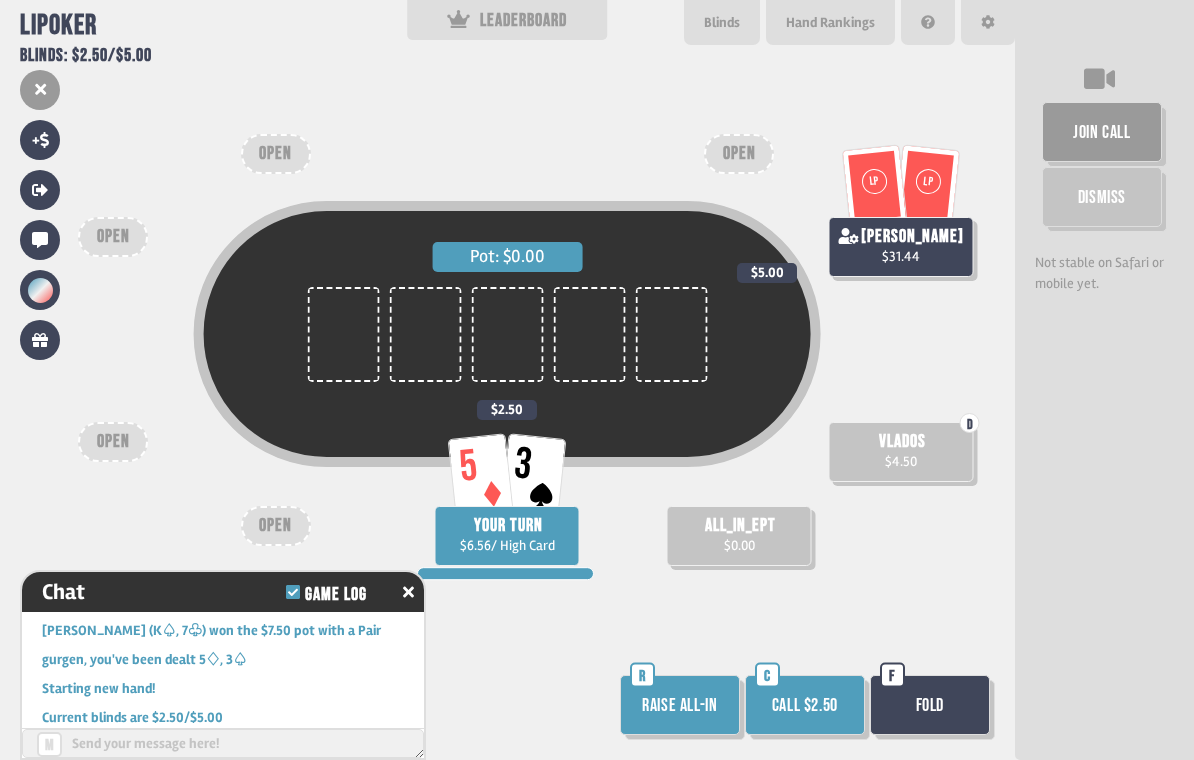 scroll, scrollTop: 10015, scrollLeft: 0, axis: vertical 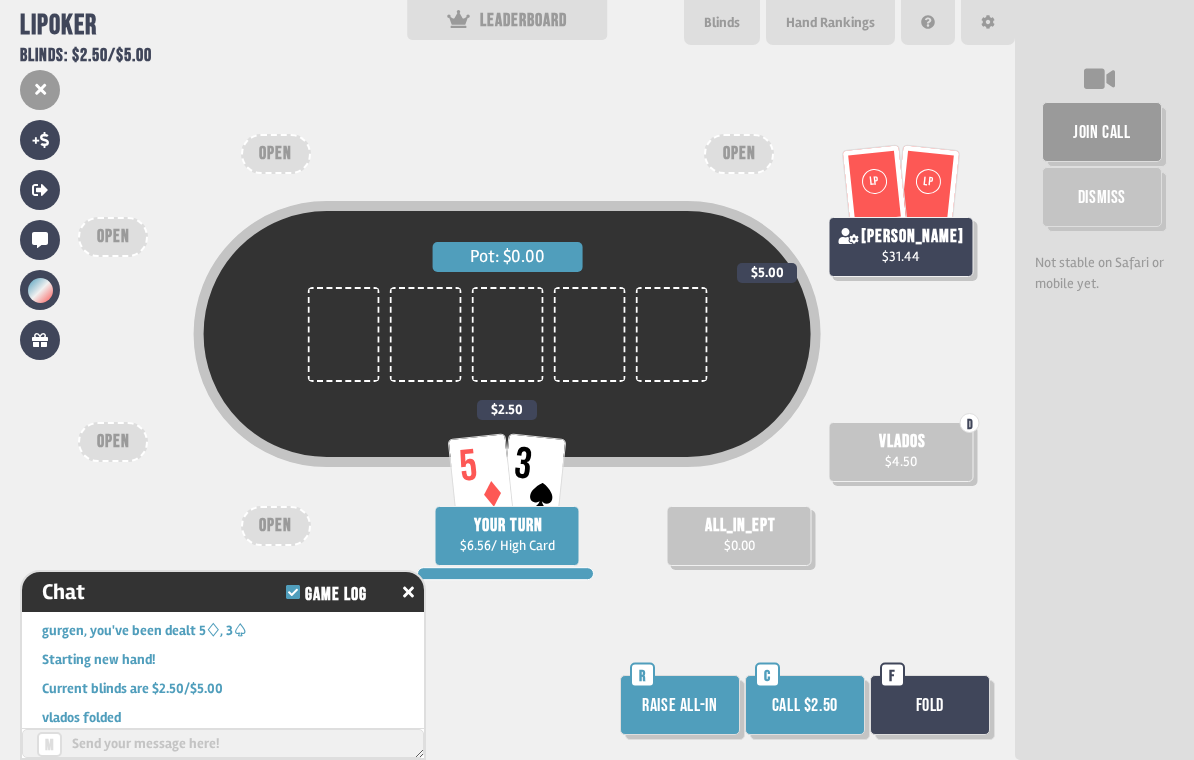 click on "Call $2.50" at bounding box center (805, 705) 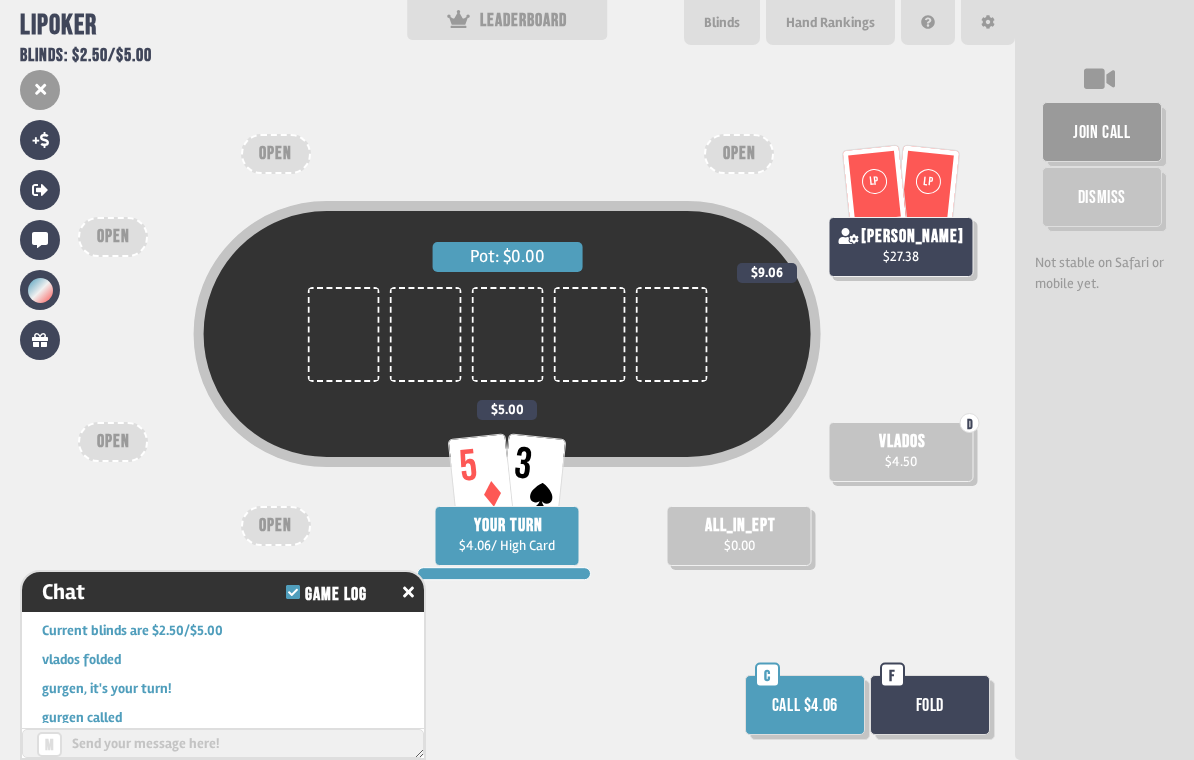 scroll, scrollTop: 10102, scrollLeft: 0, axis: vertical 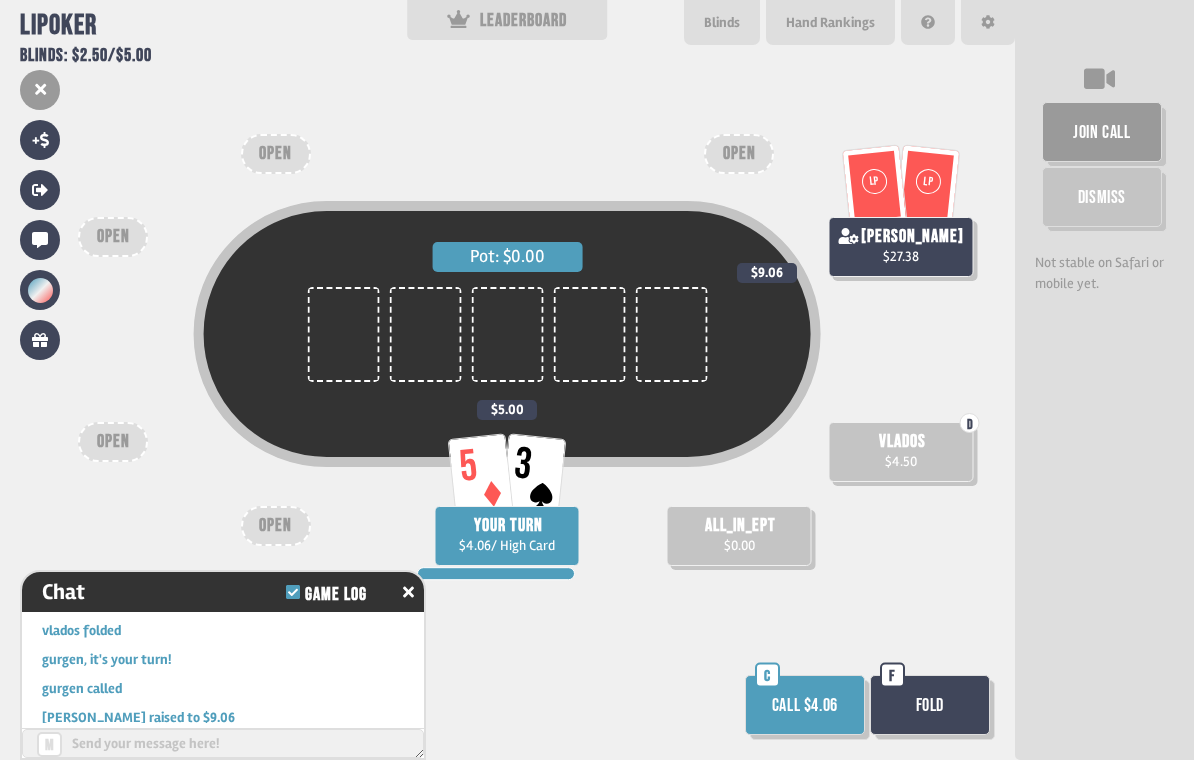 click on "Call $4.06" at bounding box center [805, 705] 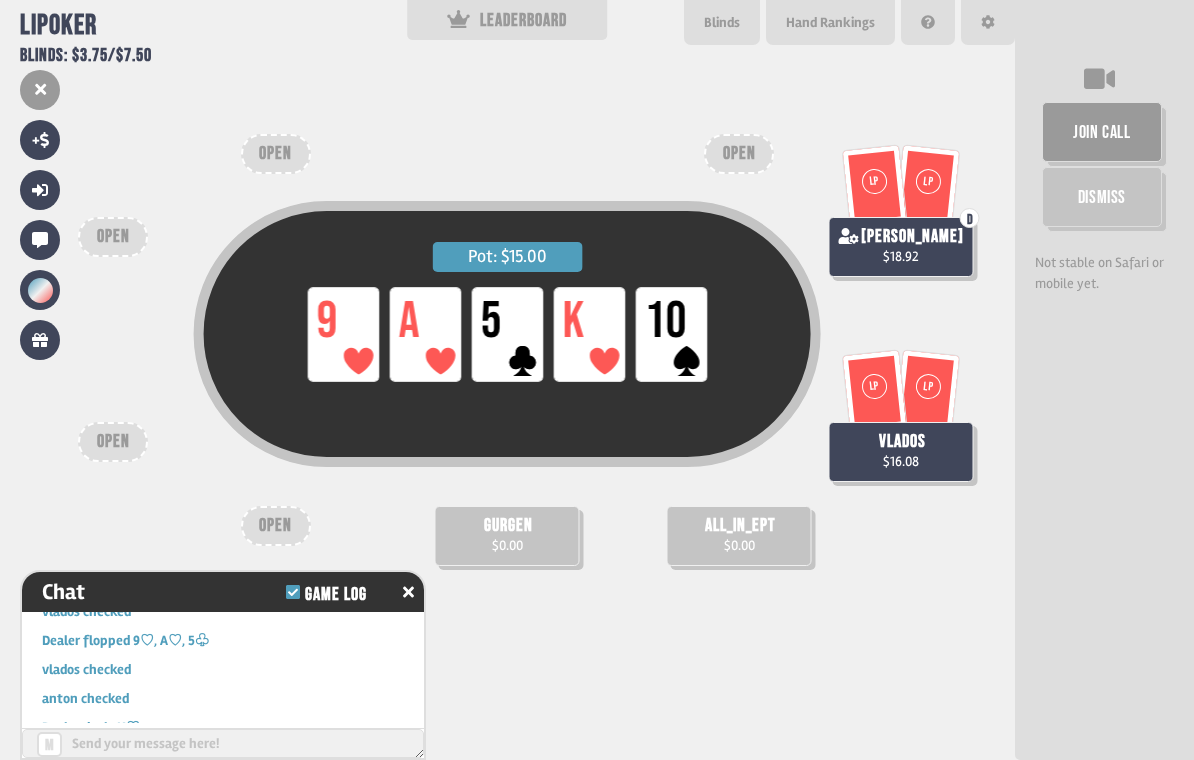 scroll, scrollTop: 12878, scrollLeft: 0, axis: vertical 